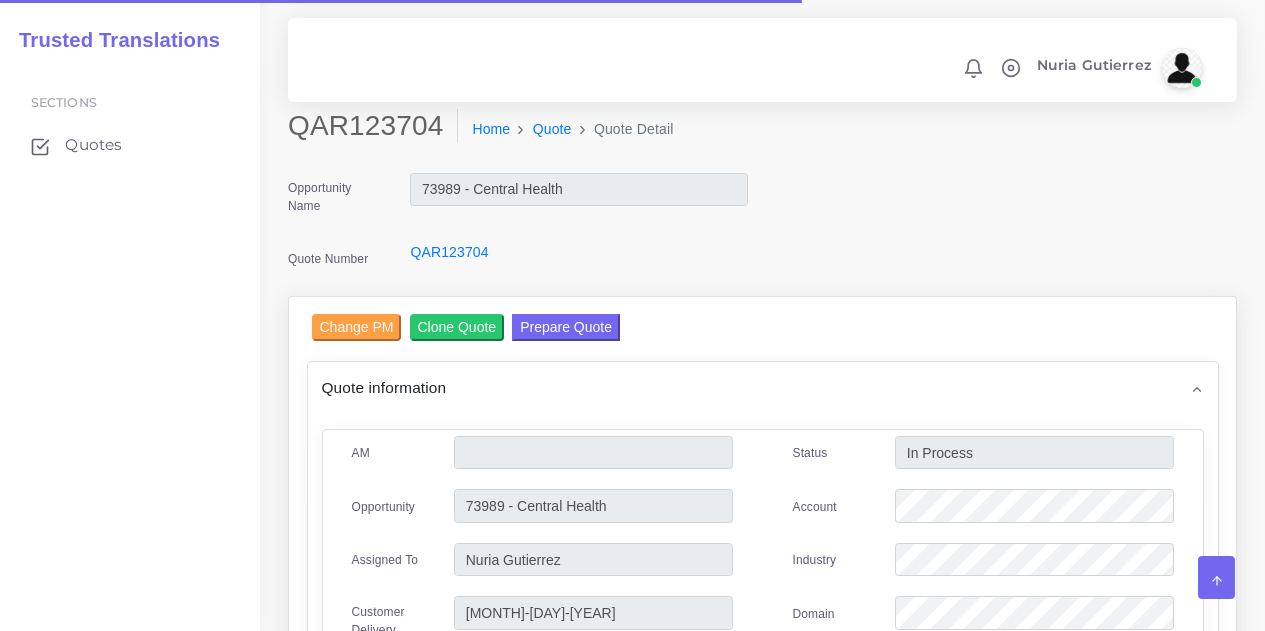 scroll, scrollTop: 0, scrollLeft: 0, axis: both 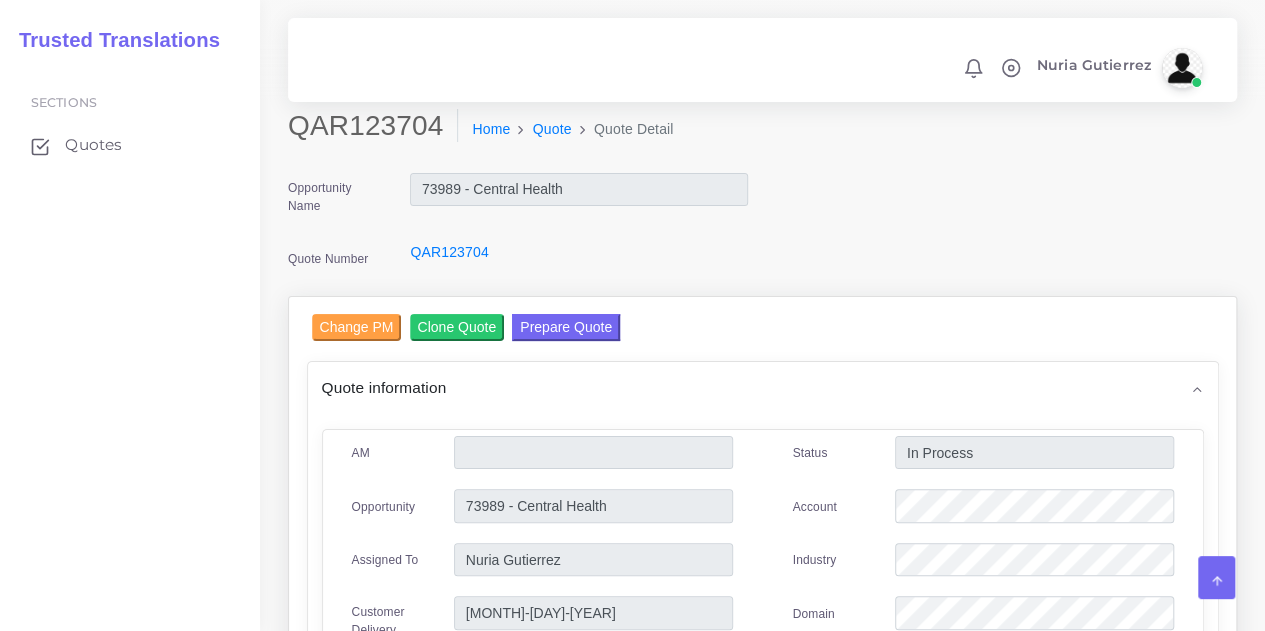 drag, startPoint x: 444, startPoint y: 137, endPoint x: 282, endPoint y: 131, distance: 162.11107 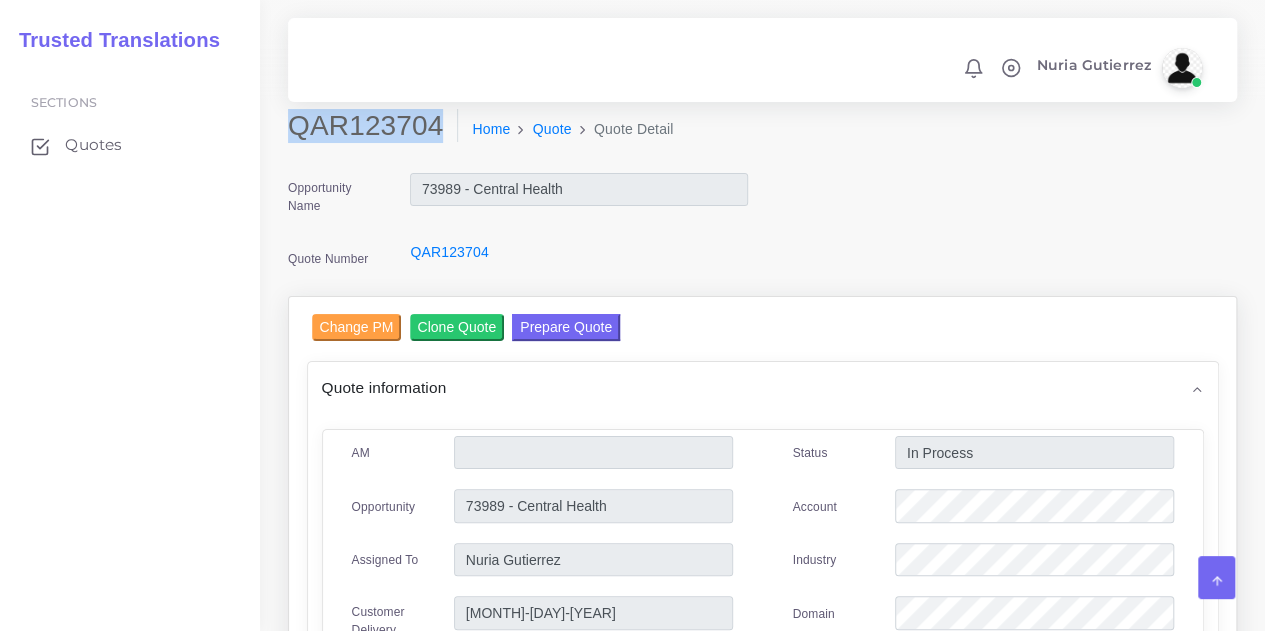 click on "QAR123704" at bounding box center (373, 126) 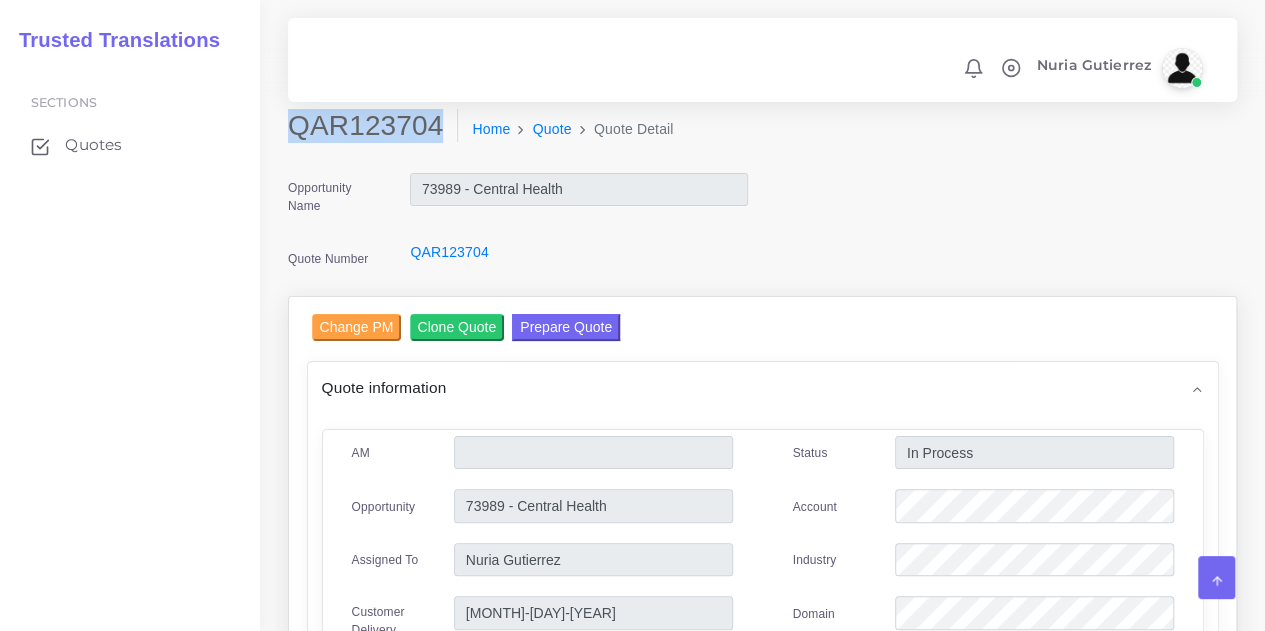 copy on "QAR123704" 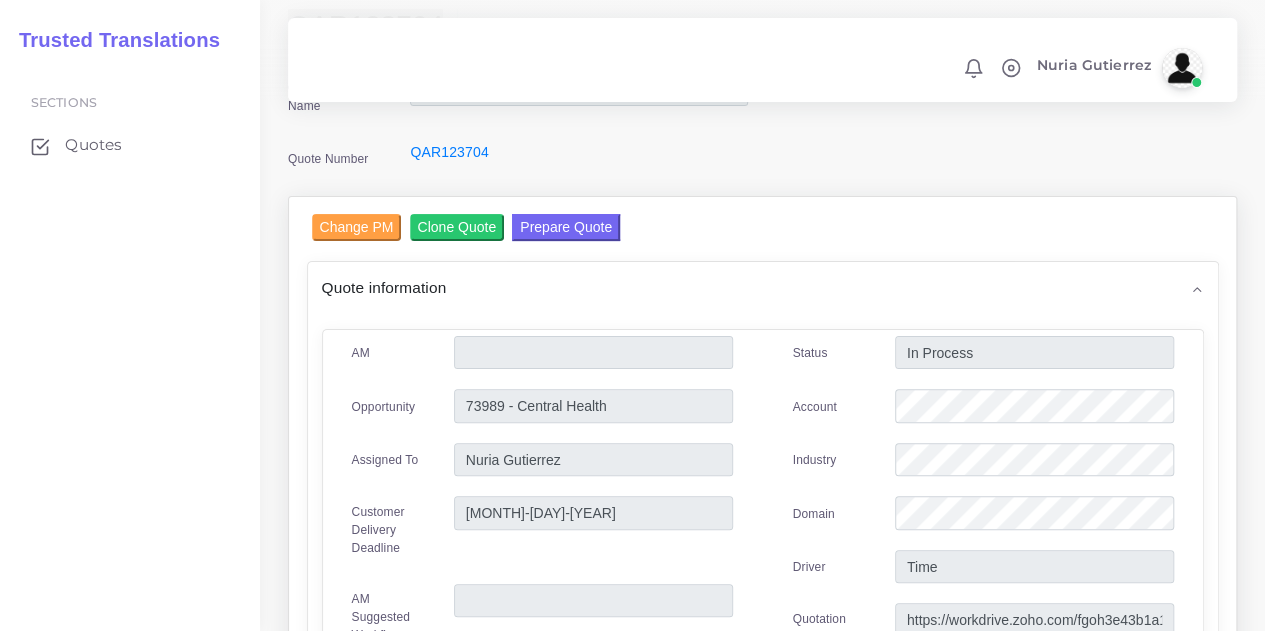 scroll, scrollTop: 200, scrollLeft: 0, axis: vertical 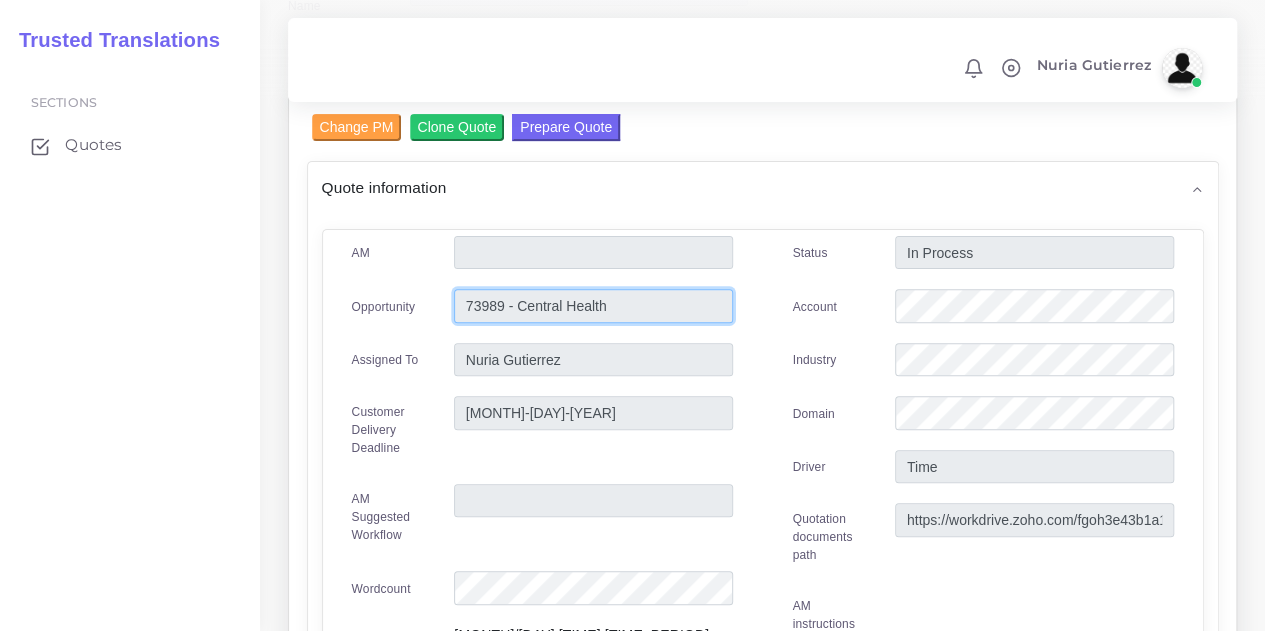 drag, startPoint x: 632, startPoint y: 311, endPoint x: 432, endPoint y: 312, distance: 200.0025 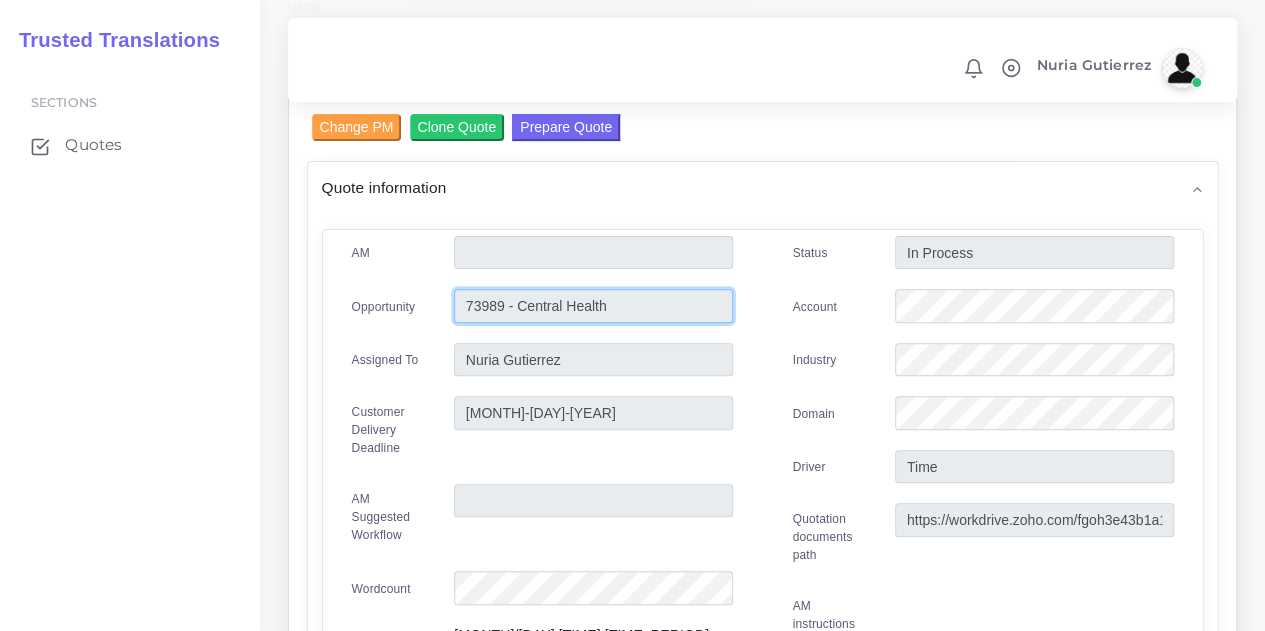 click on "Opportunity
73989 - Central Health" at bounding box center (542, 309) 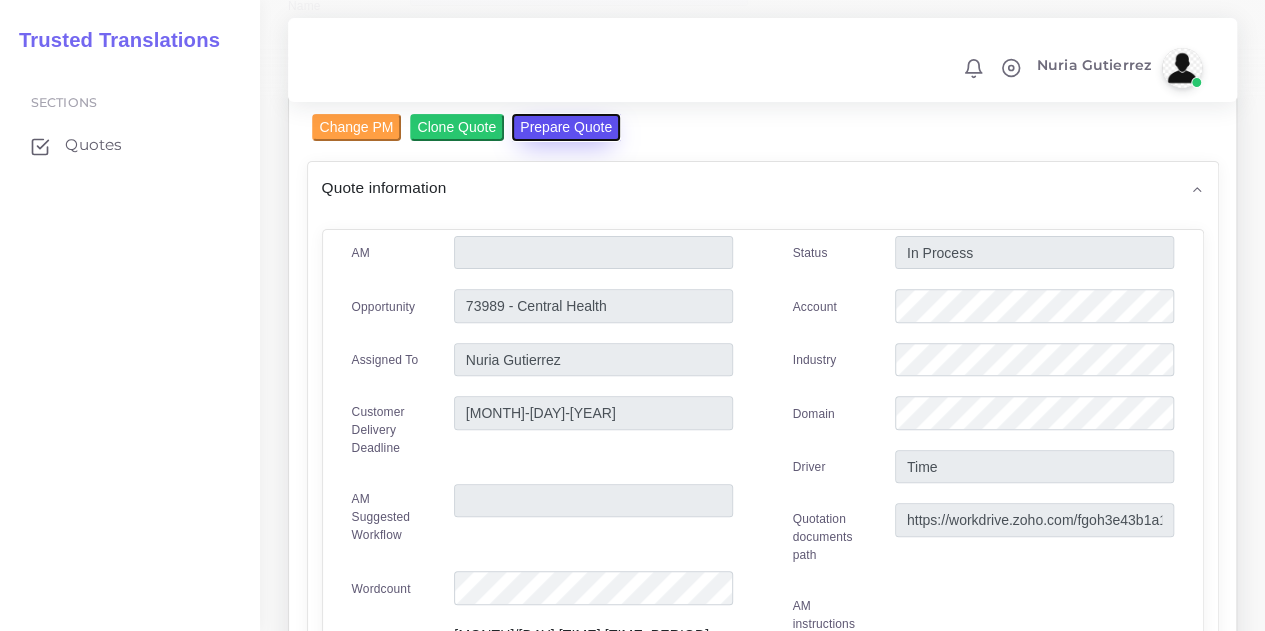 click on "Prepare Quote" at bounding box center (566, 127) 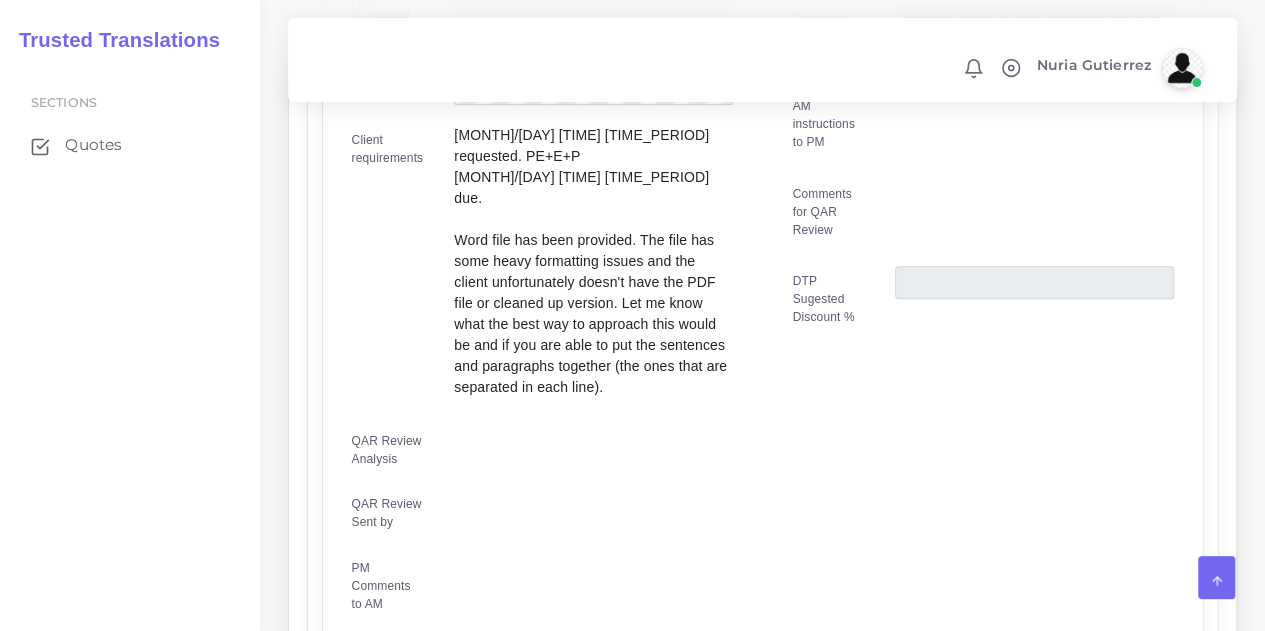 scroll, scrollTop: 956, scrollLeft: 0, axis: vertical 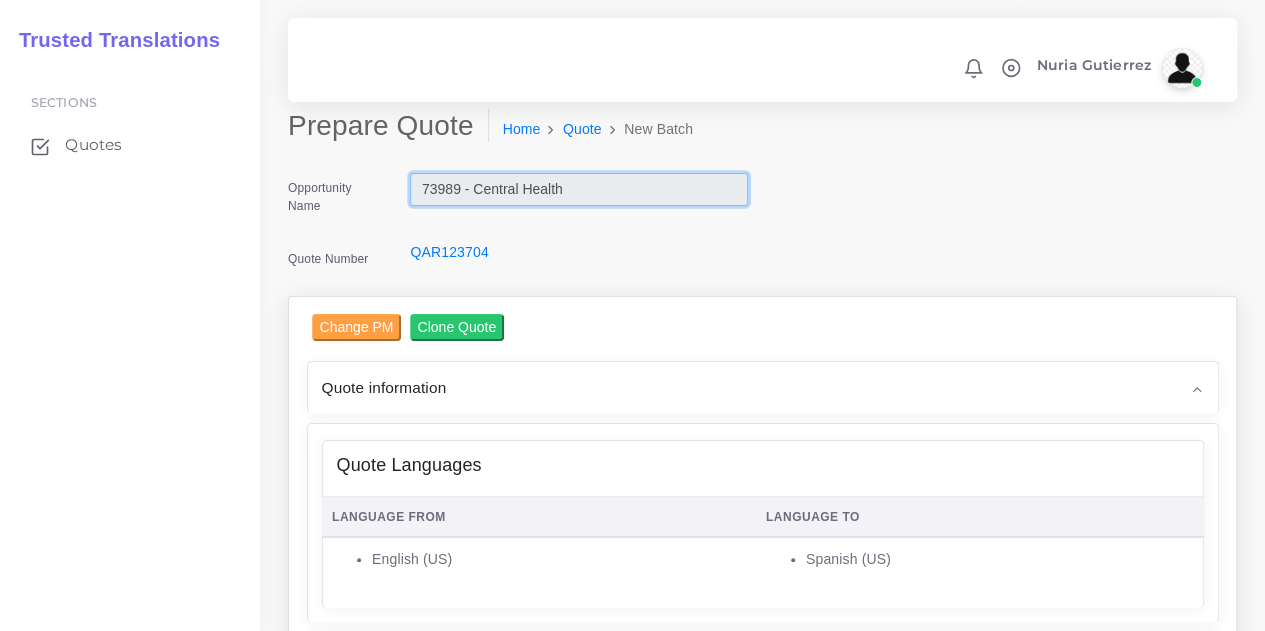 drag, startPoint x: 458, startPoint y: 180, endPoint x: 416, endPoint y: 185, distance: 42.296574 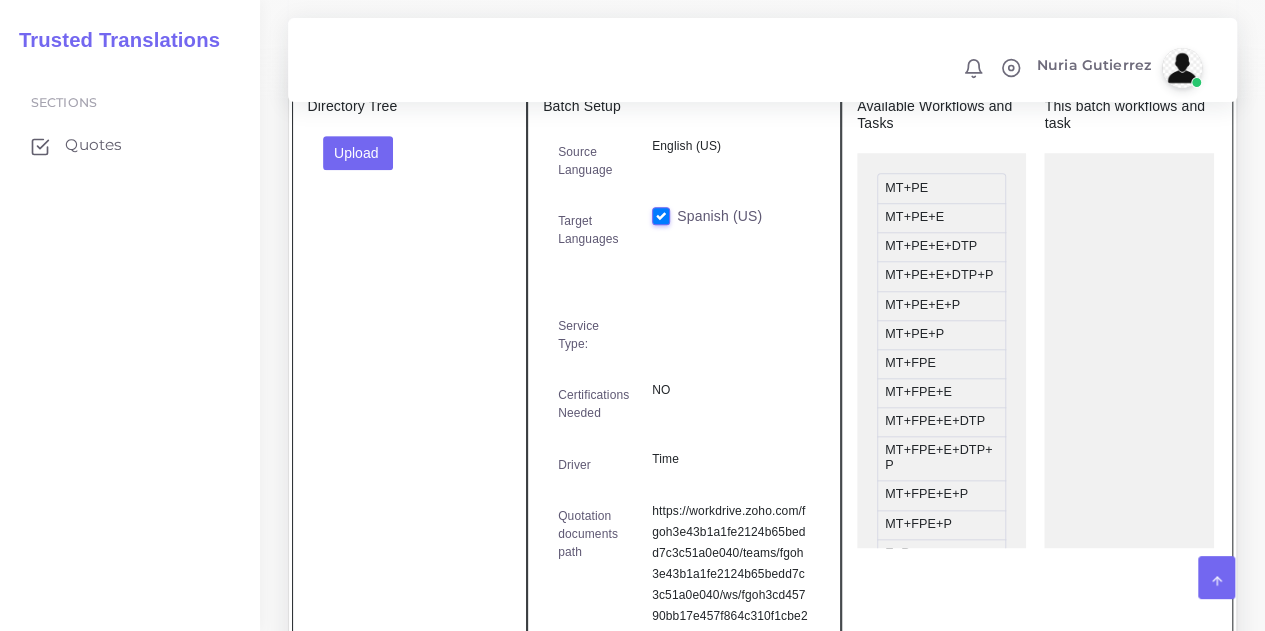 scroll, scrollTop: 900, scrollLeft: 0, axis: vertical 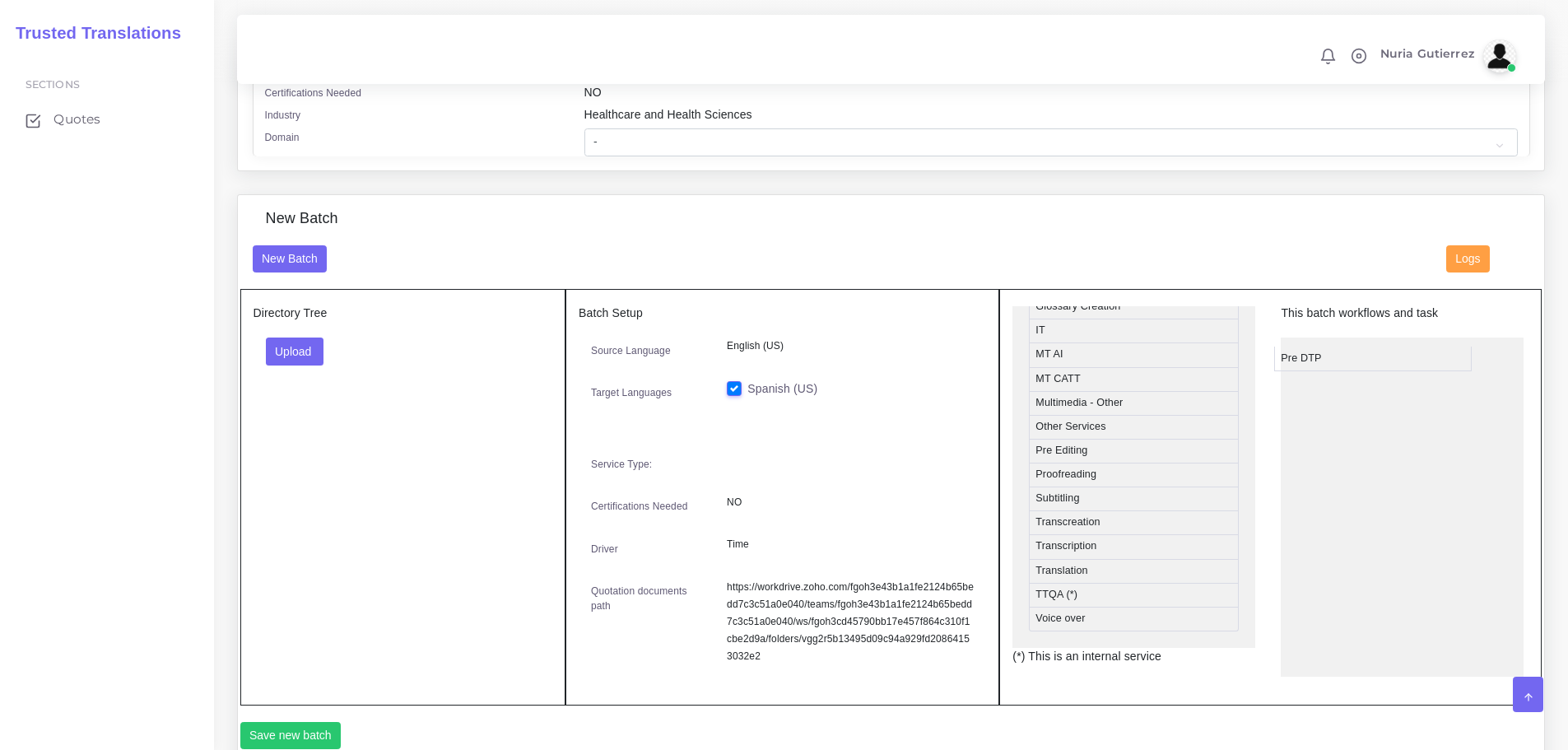 drag, startPoint x: 1080, startPoint y: 432, endPoint x: 1325, endPoint y: 360, distance: 255.36053 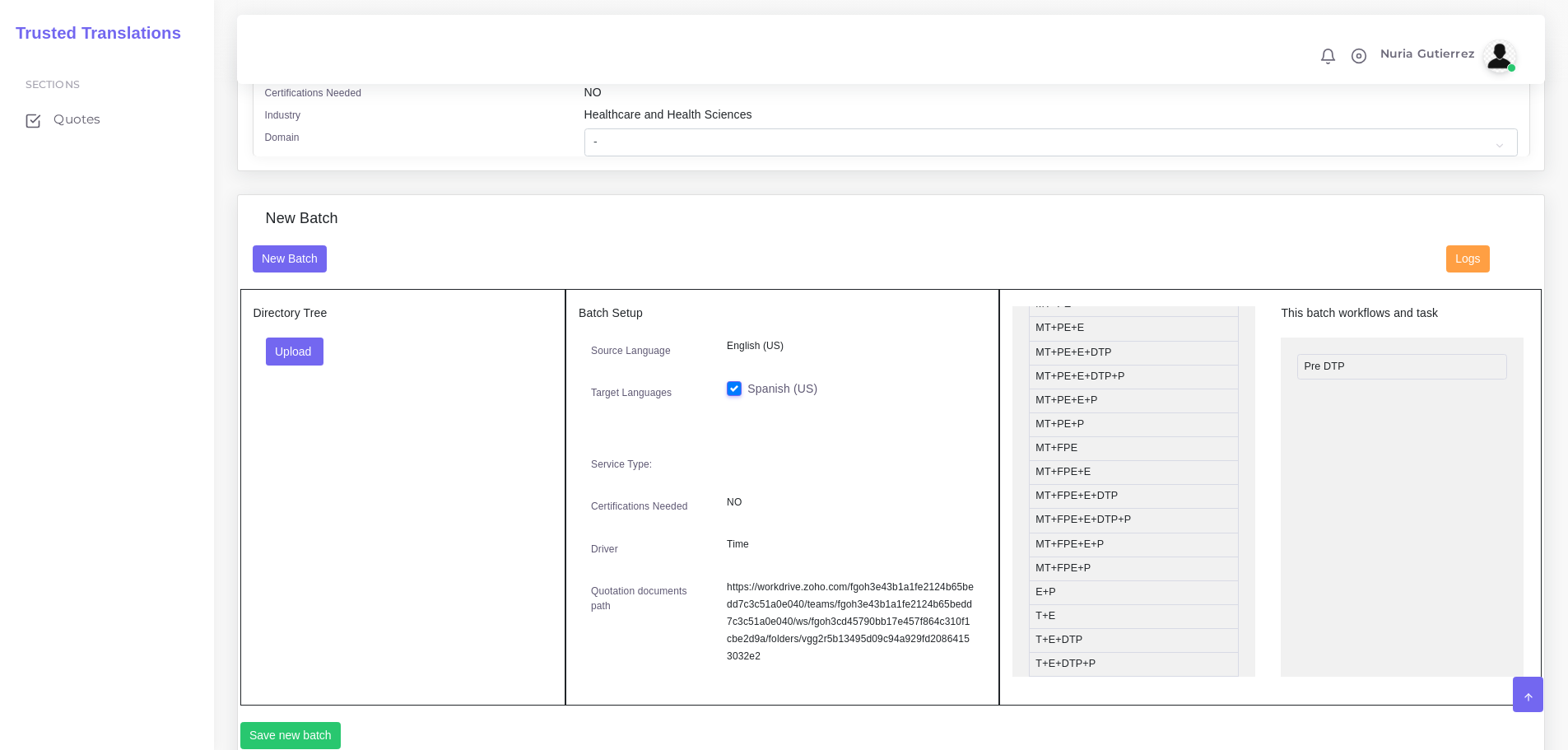 scroll, scrollTop: 0, scrollLeft: 0, axis: both 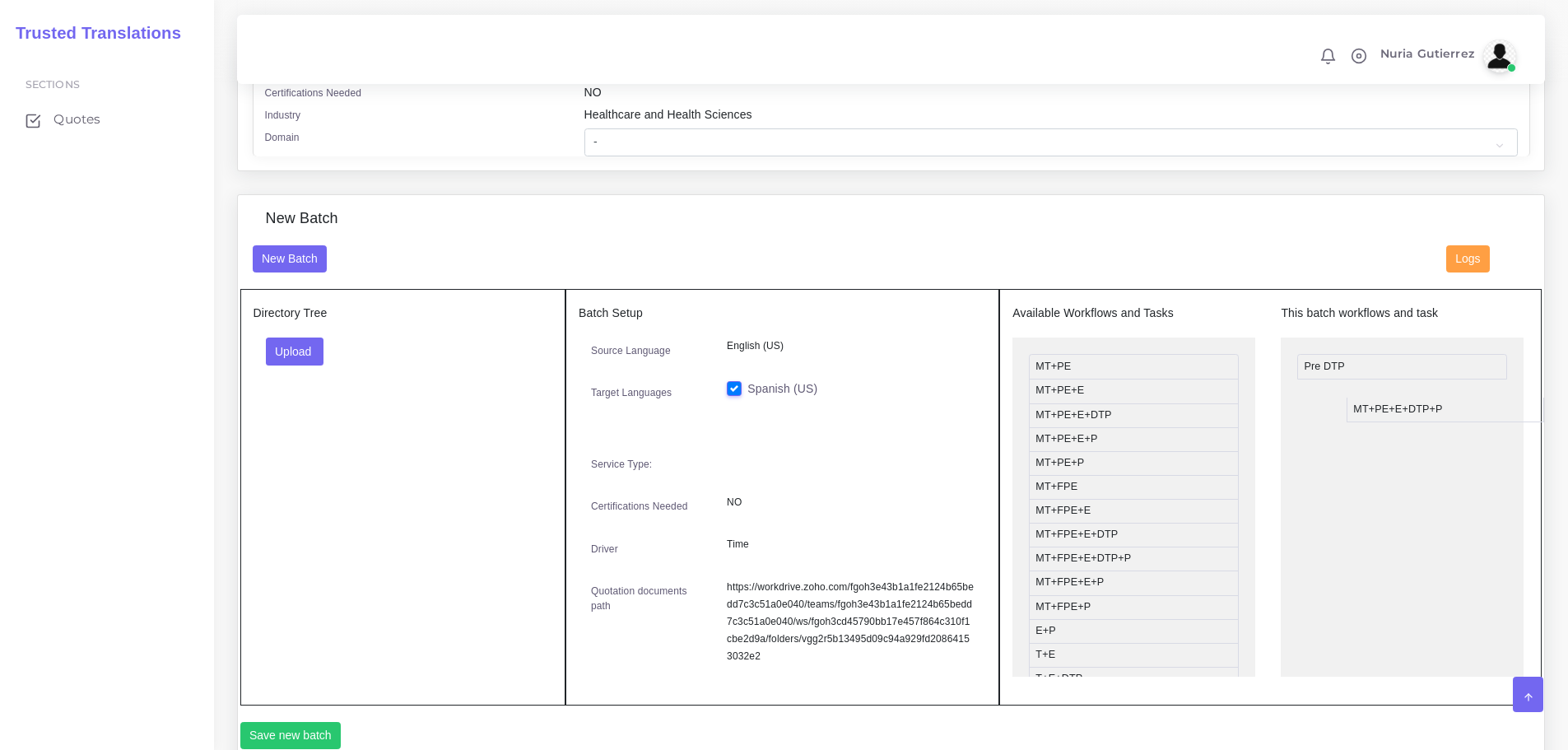drag, startPoint x: 1063, startPoint y: 440, endPoint x: 1381, endPoint y: 411, distance: 319.3196 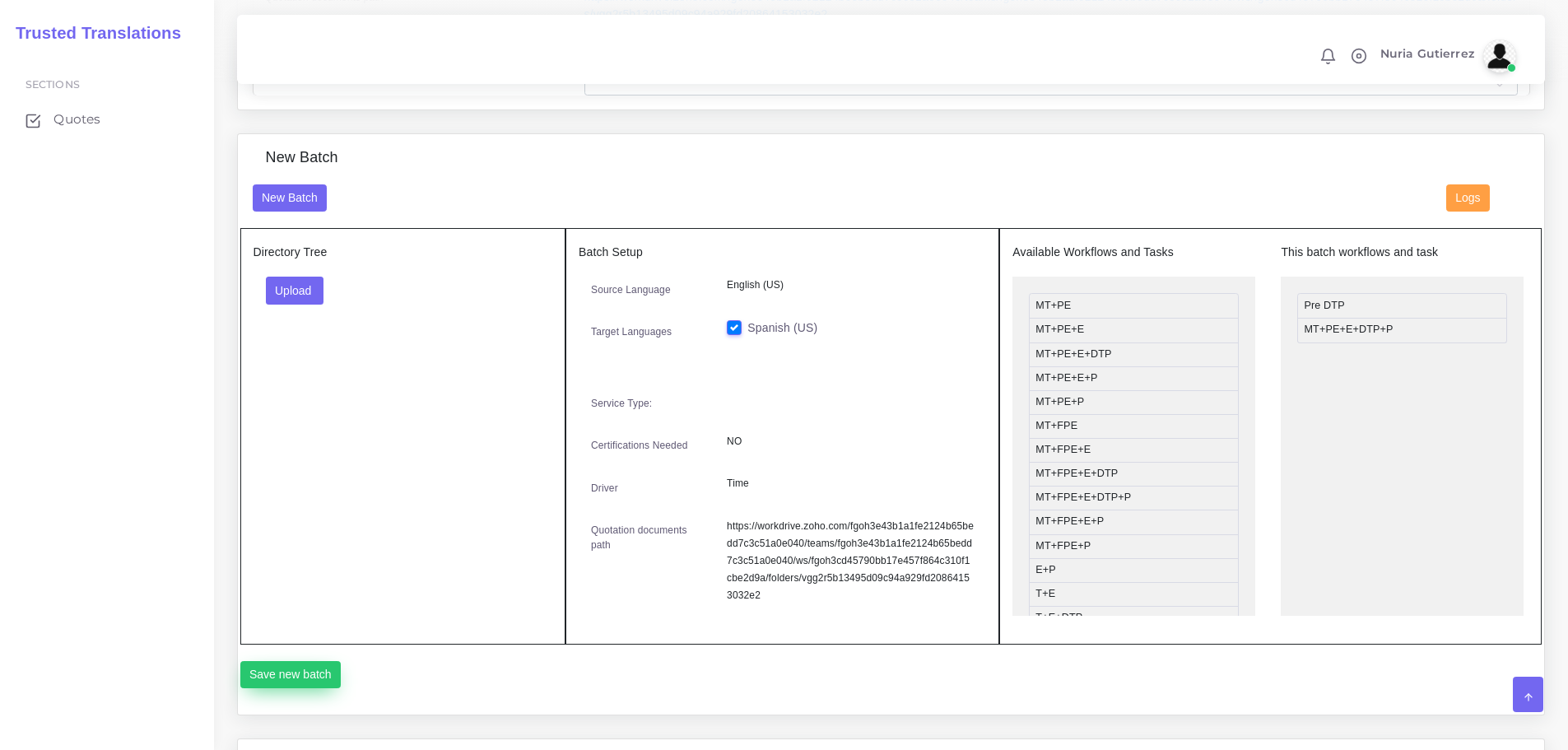 scroll, scrollTop: 552, scrollLeft: 0, axis: vertical 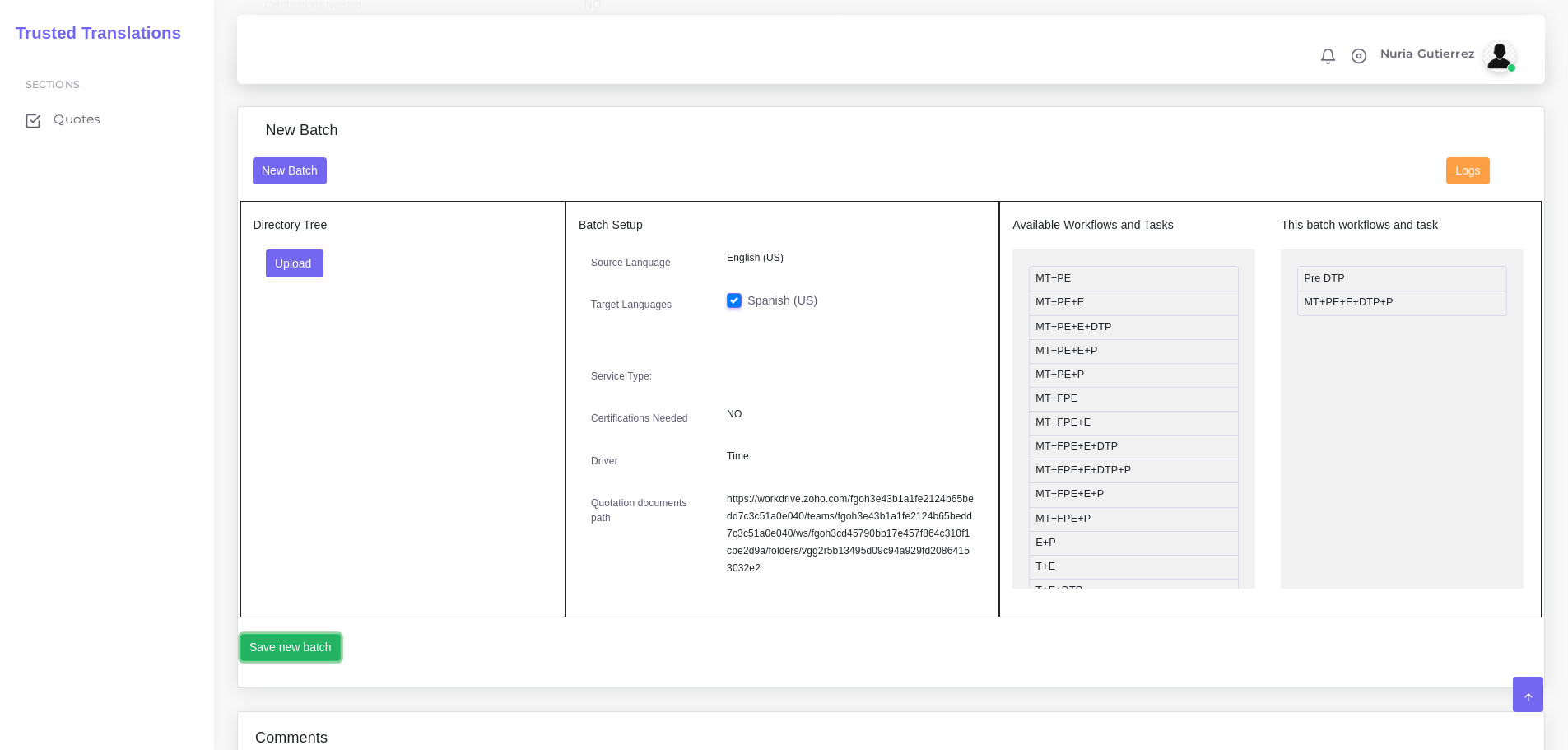 drag, startPoint x: 291, startPoint y: 650, endPoint x: 951, endPoint y: 54, distance: 889.2784 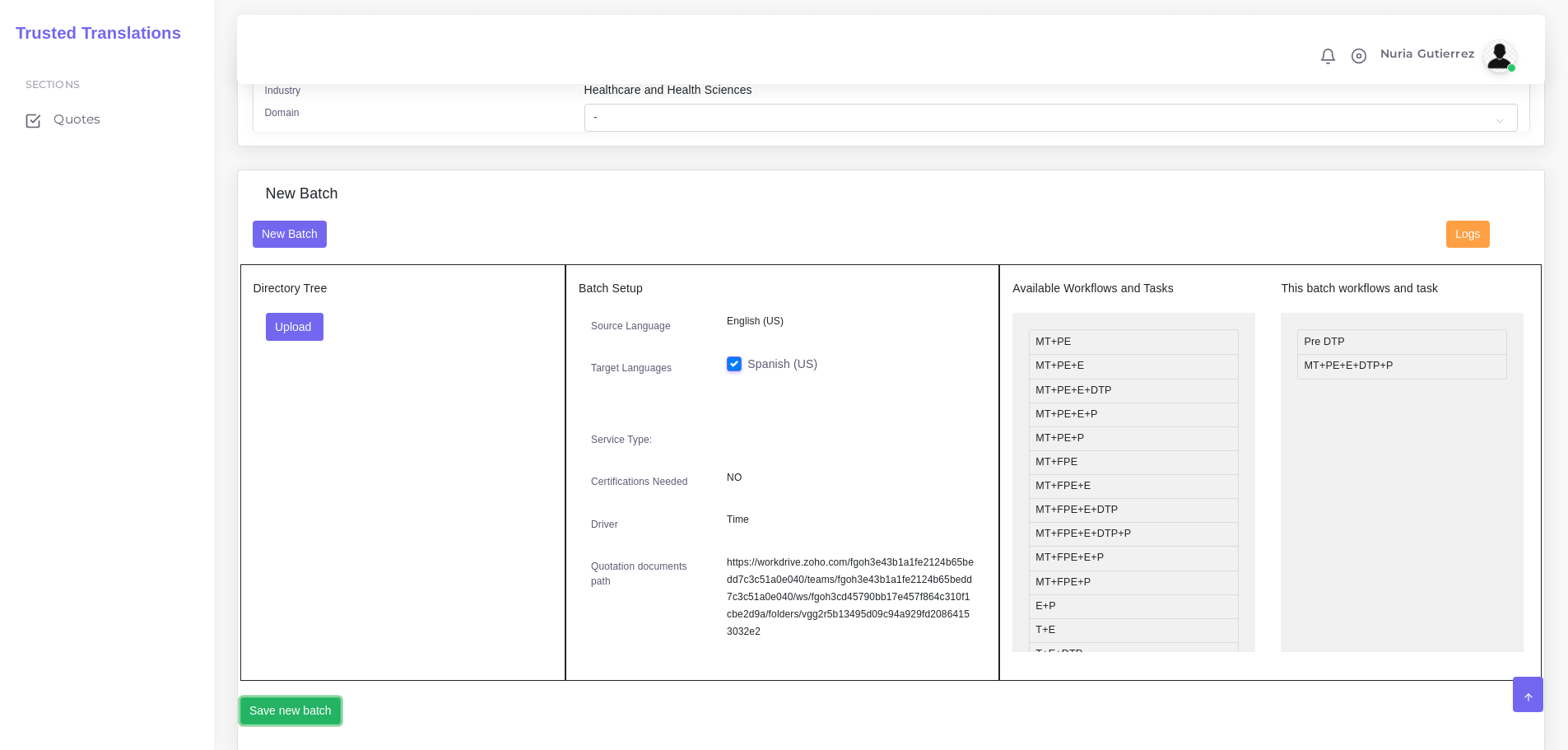 scroll, scrollTop: 469, scrollLeft: 0, axis: vertical 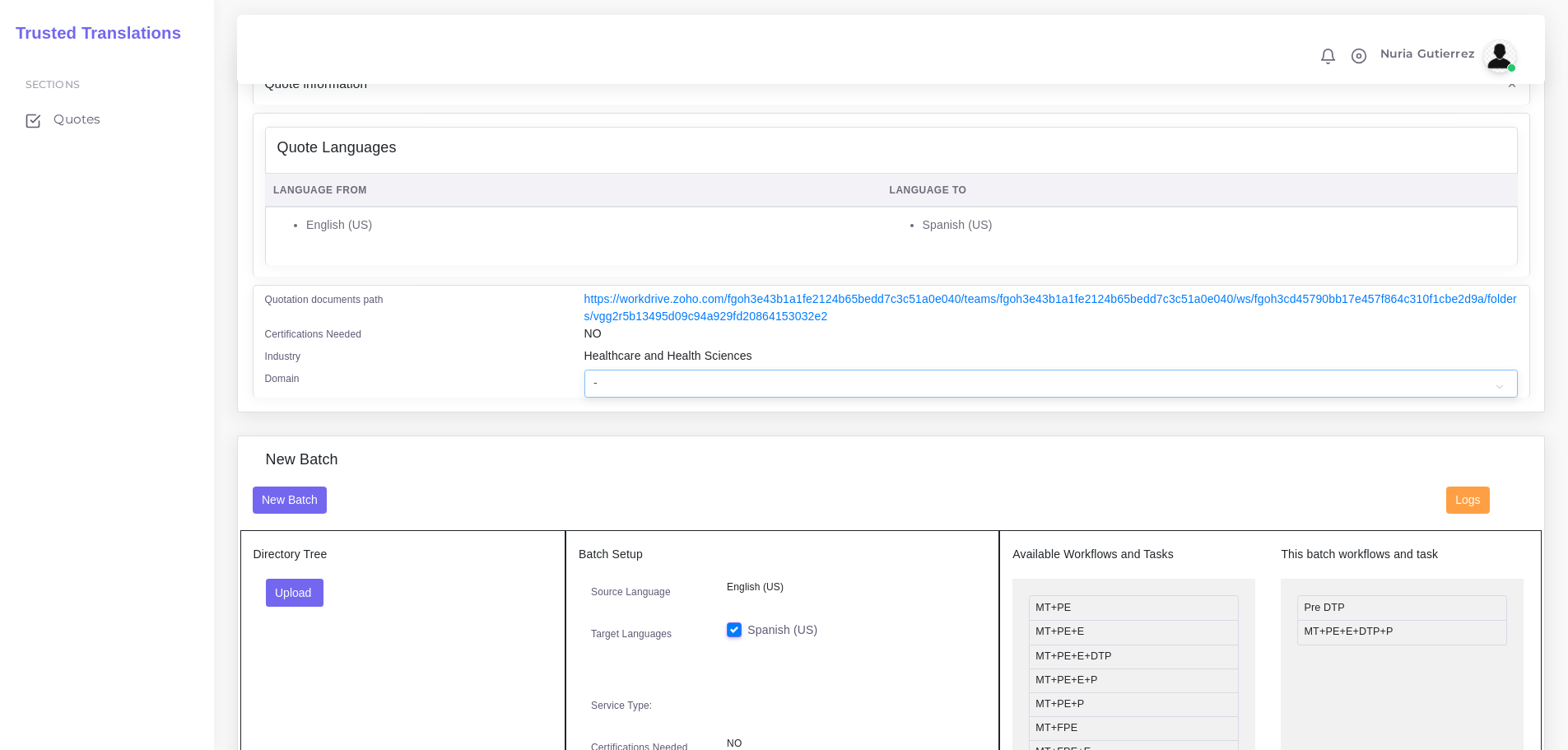 click on "-
Advertising and Media
Agriculture, Forestry and Fishing
Architecture, Building and Construction
Automotive
Chemicals
Computer Hardware
Computer Software
Consumer Electronics - Home appliances
Education
Energy, Water, Transportation and Utilities
Finance - Banking
Food Manufacturing and Services
Healthcare and Health Sciences
Hospitality, Leisure, Tourism and Arts
Human Resources - HR
Industrial Electronics
Industrial Manufacturing Insurance" at bounding box center [1051, 384] 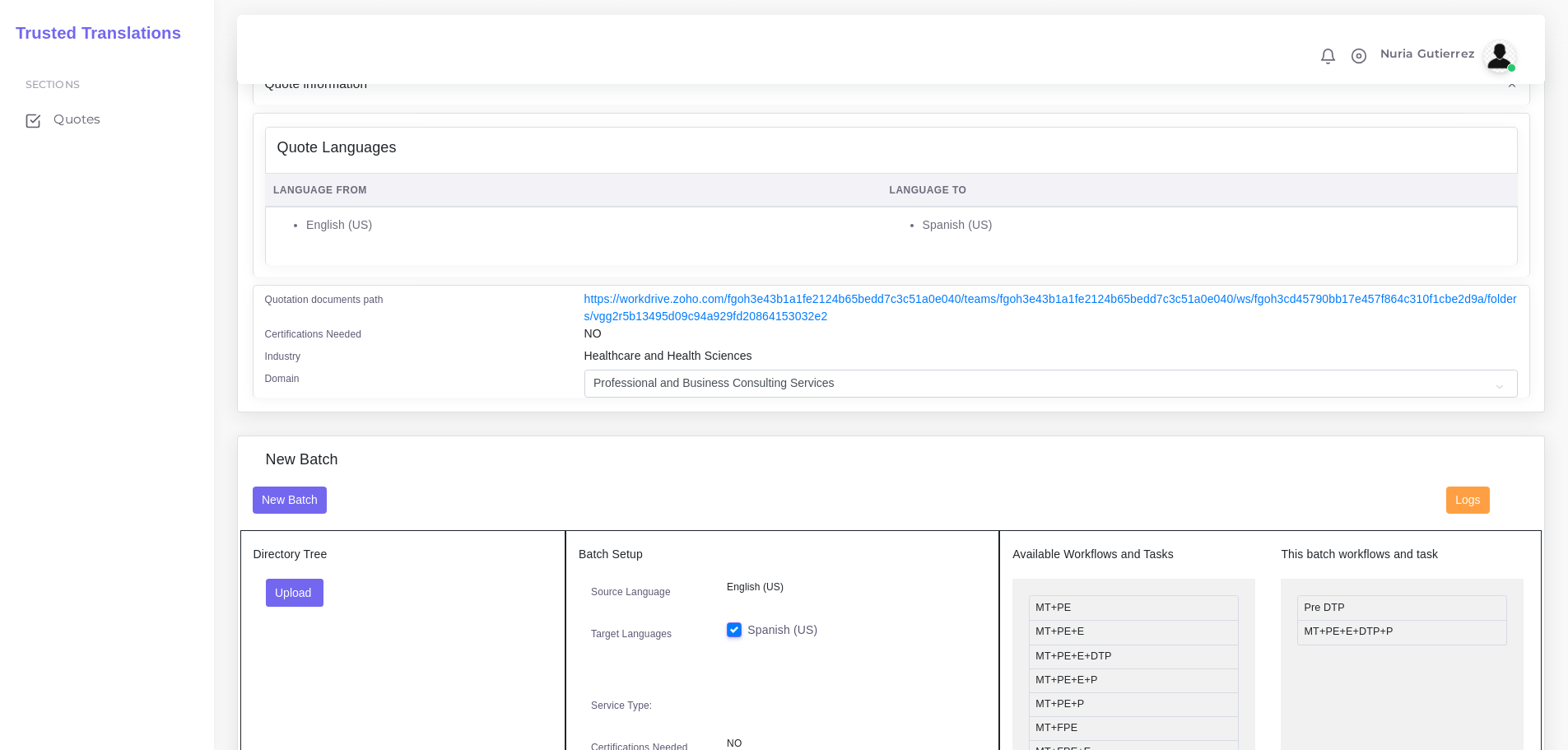 click on "New Batch" at bounding box center [891, 468] 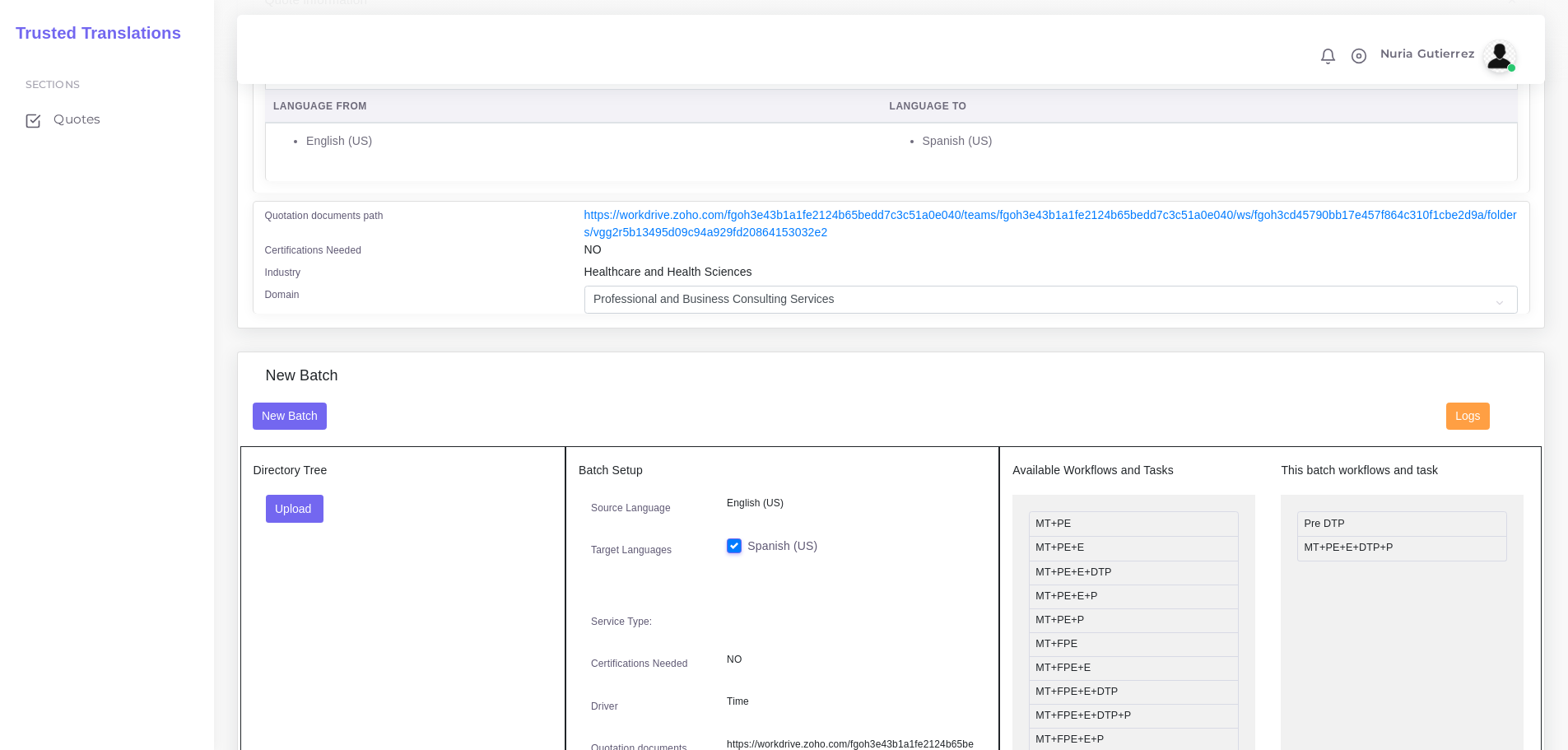 scroll, scrollTop: 387, scrollLeft: 0, axis: vertical 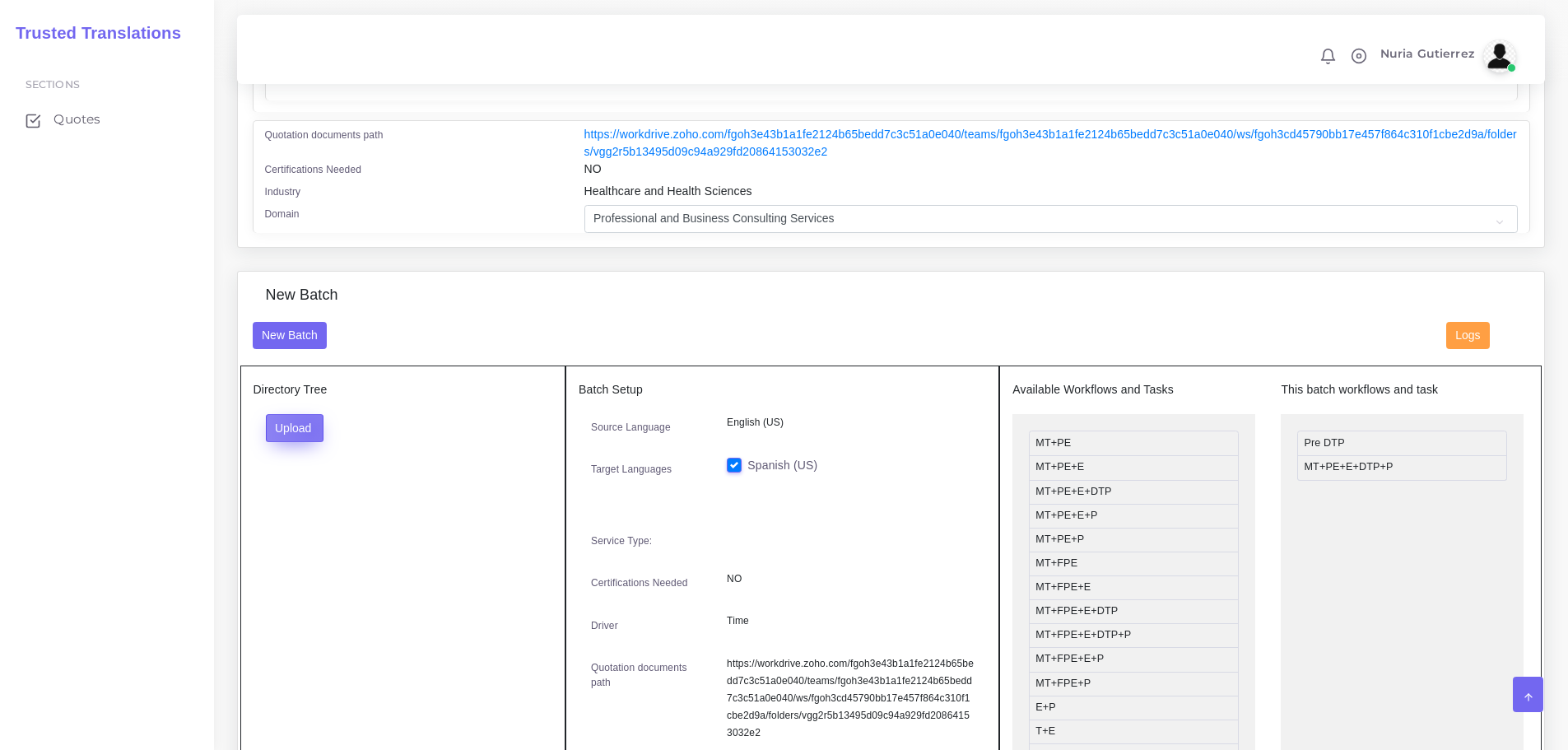 click on "Upload" at bounding box center (295, 428) 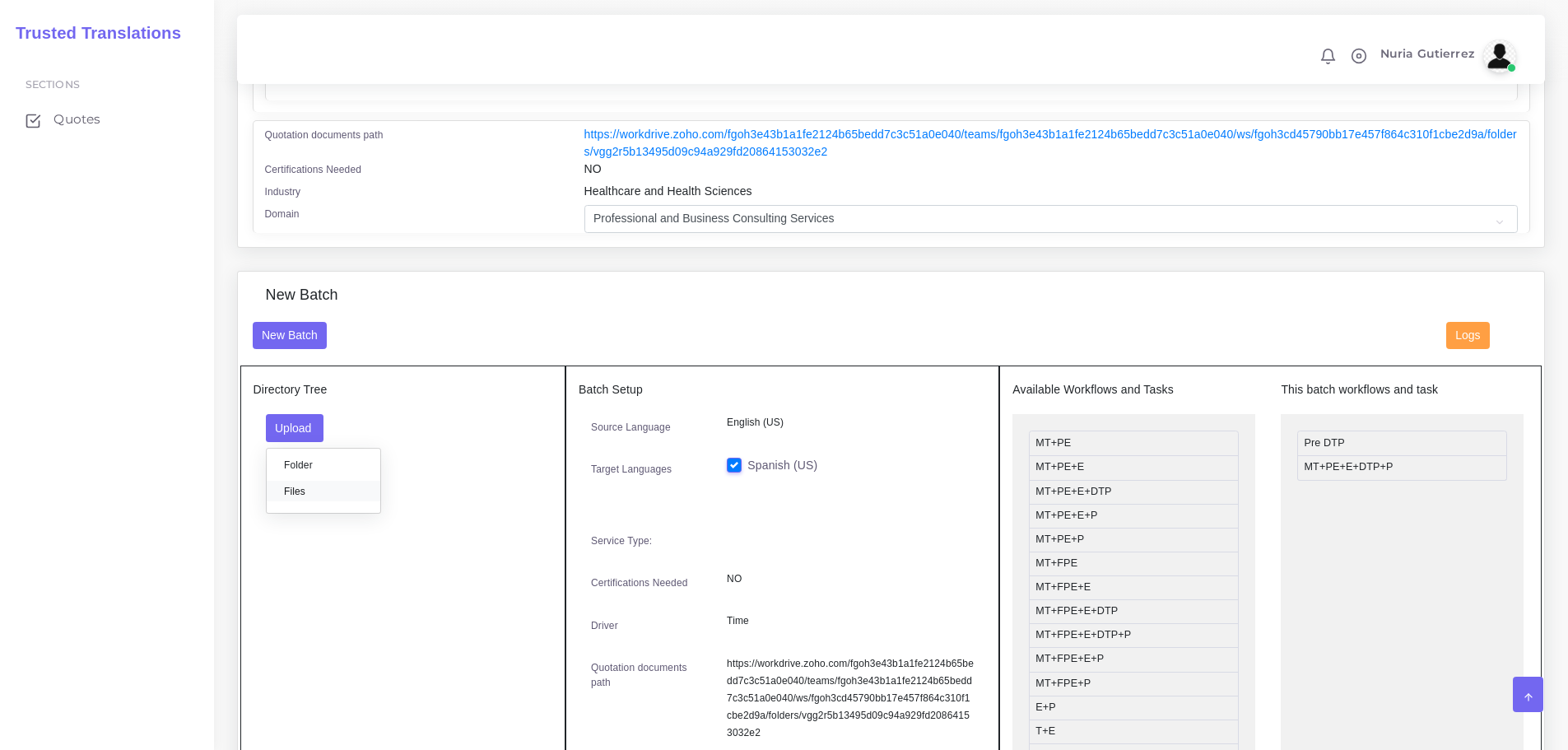 click on "Files" at bounding box center (323, 491) 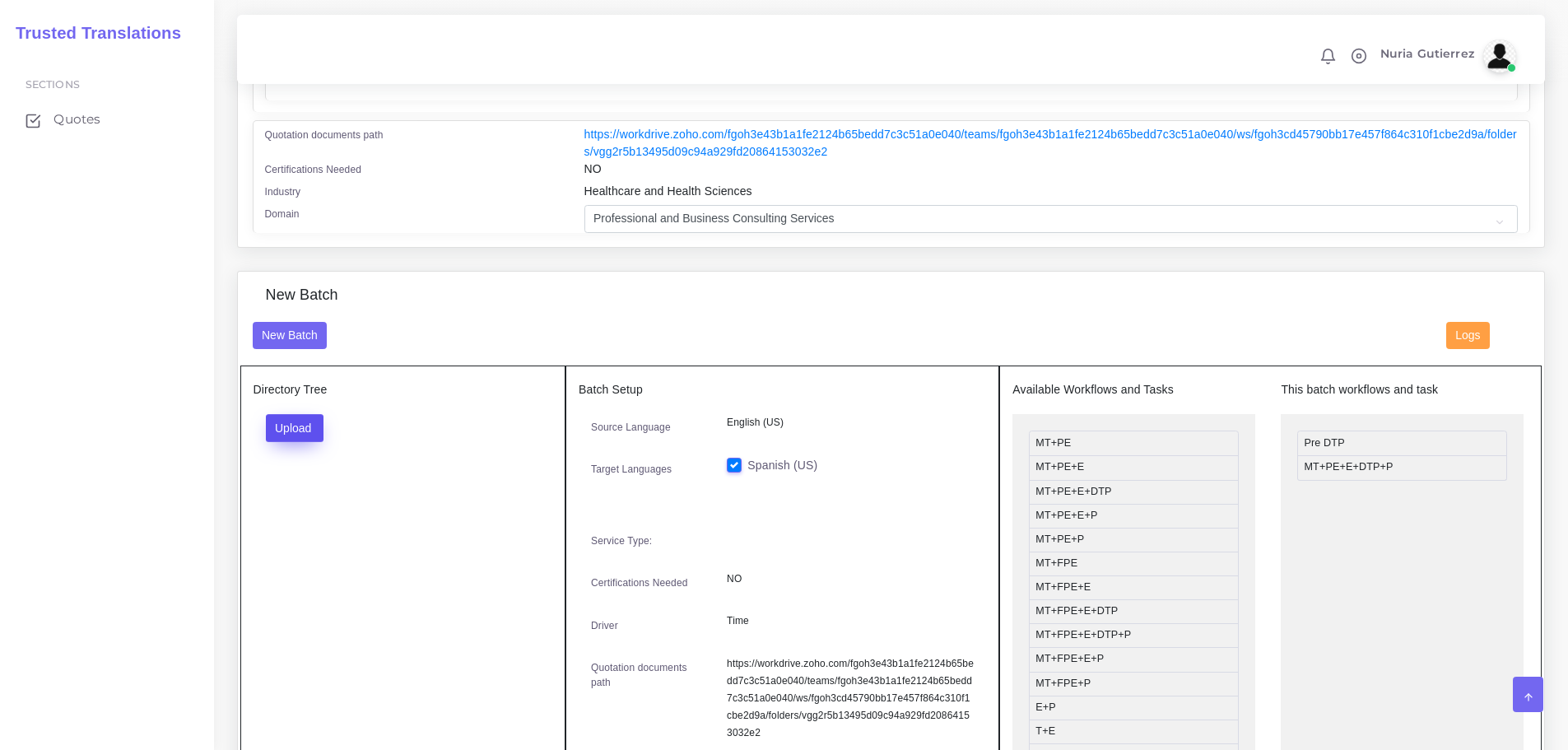 click on "Upload" at bounding box center [295, 428] 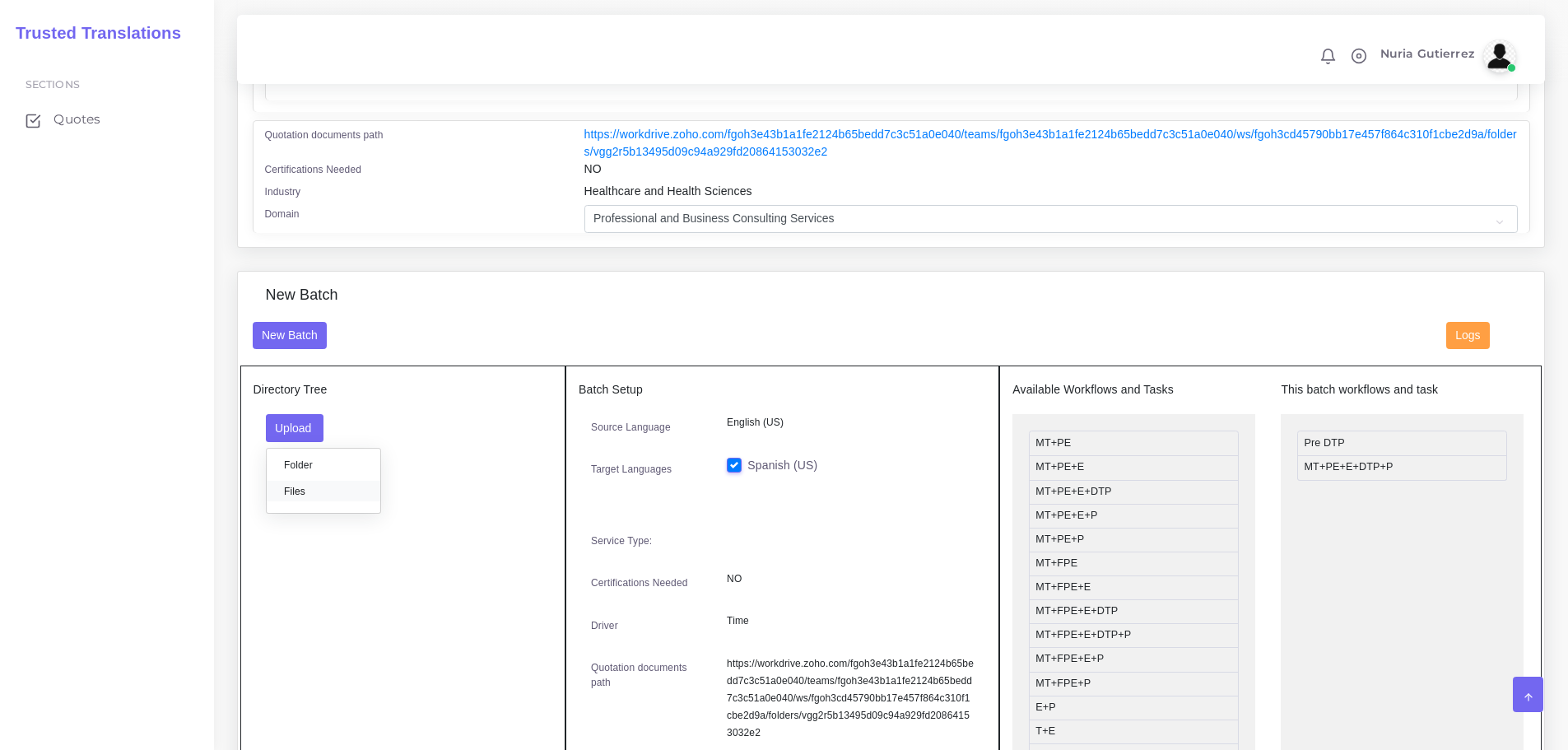click on "Files" at bounding box center (323, 491) 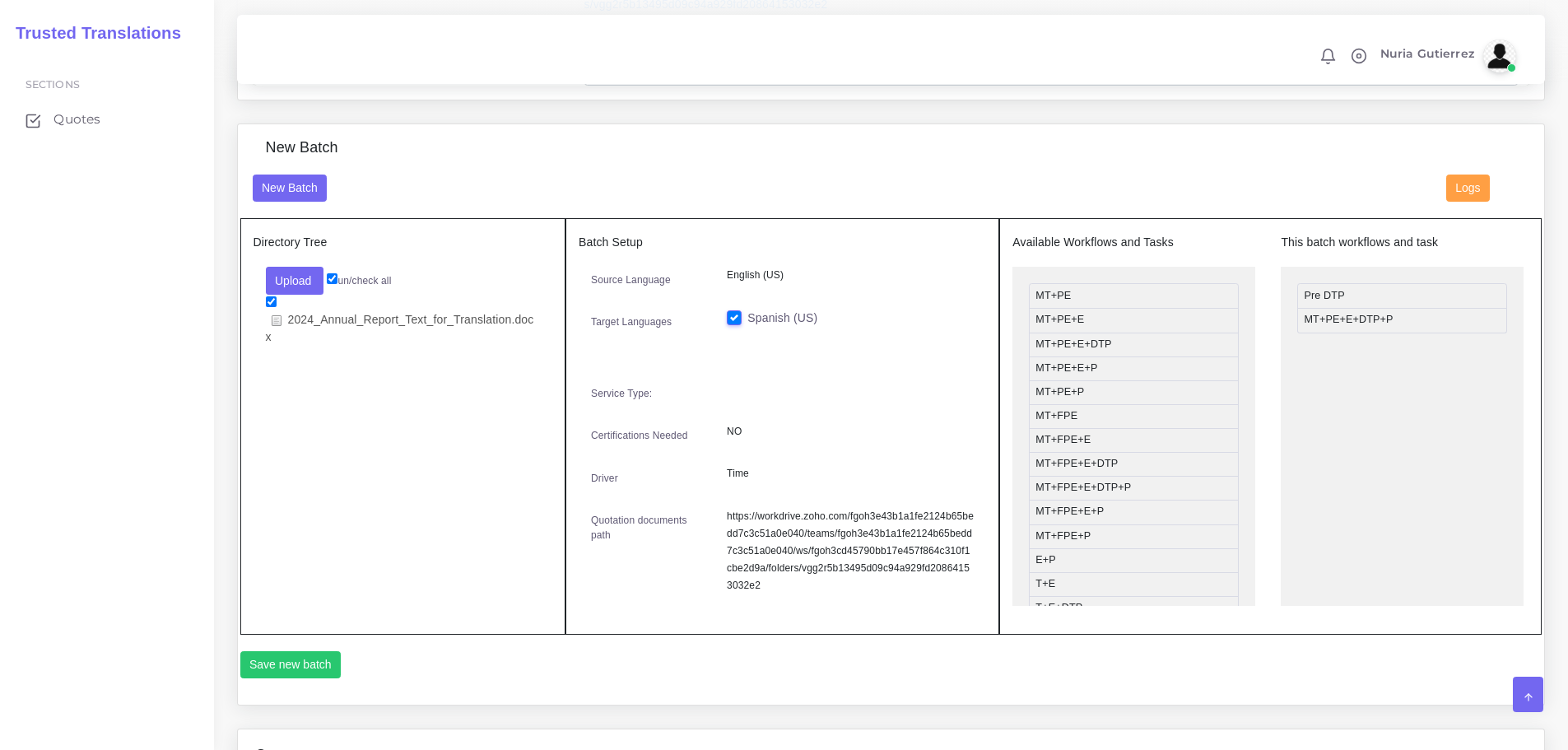 scroll, scrollTop: 552, scrollLeft: 0, axis: vertical 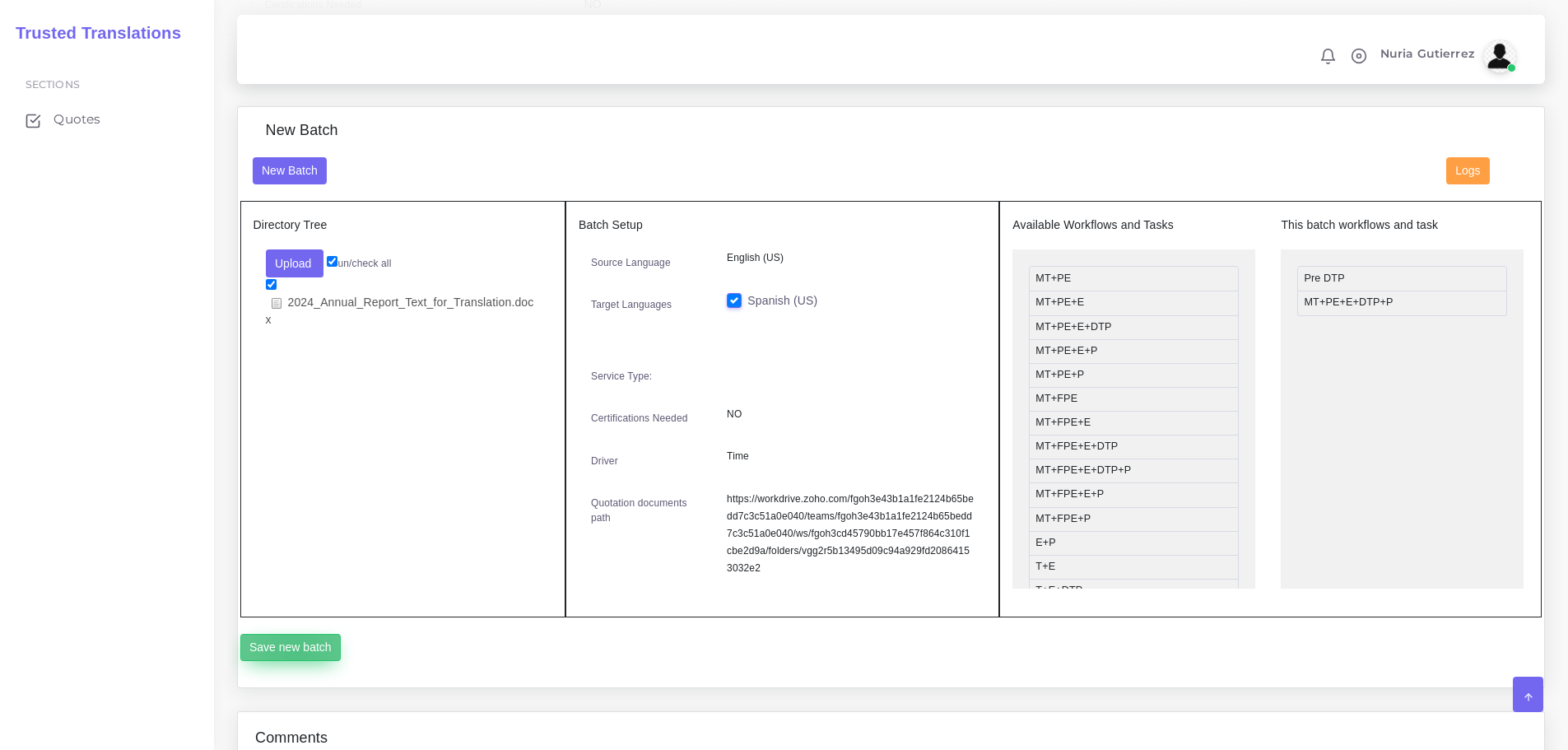 click on "Save new batch" at bounding box center (291, 648) 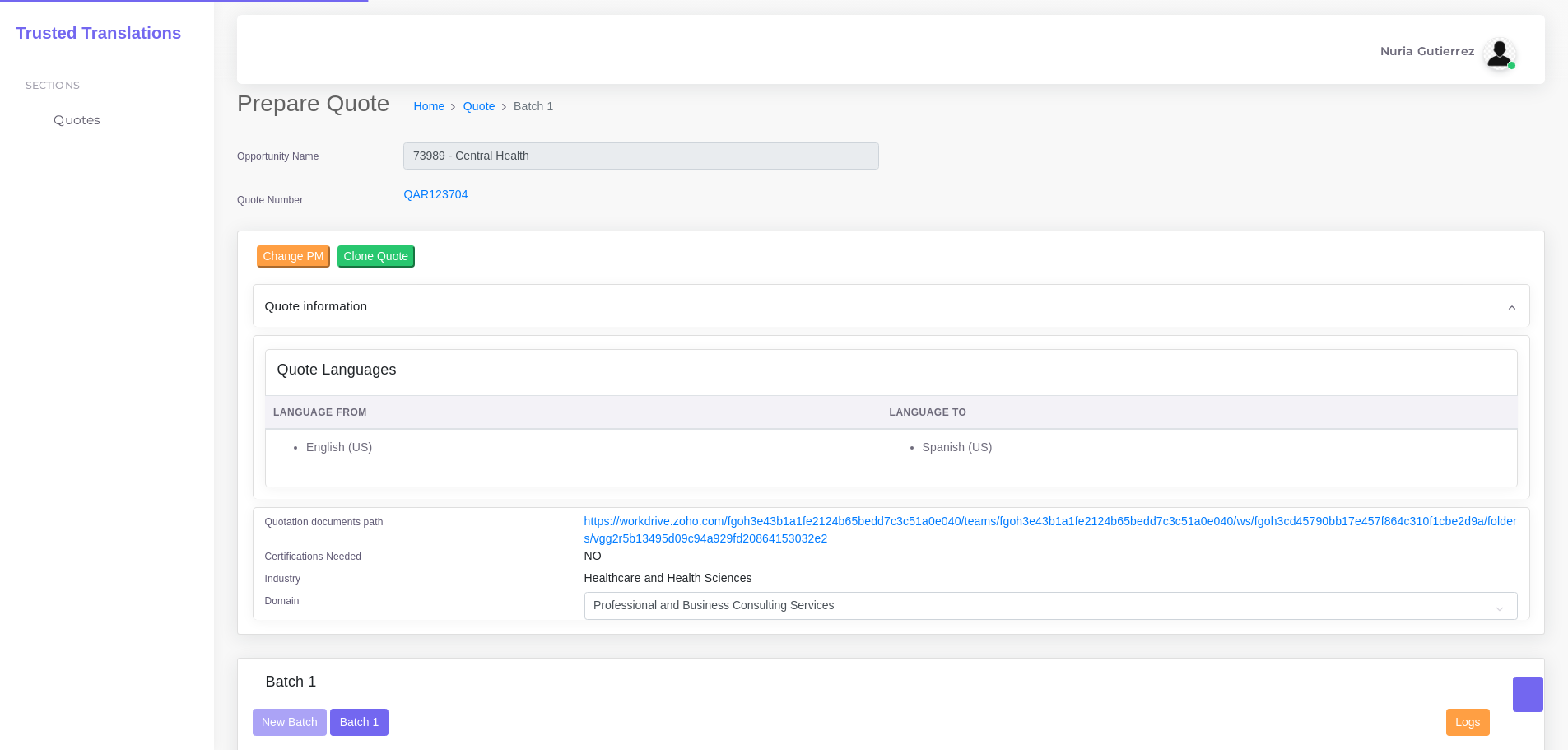 scroll, scrollTop: 0, scrollLeft: 0, axis: both 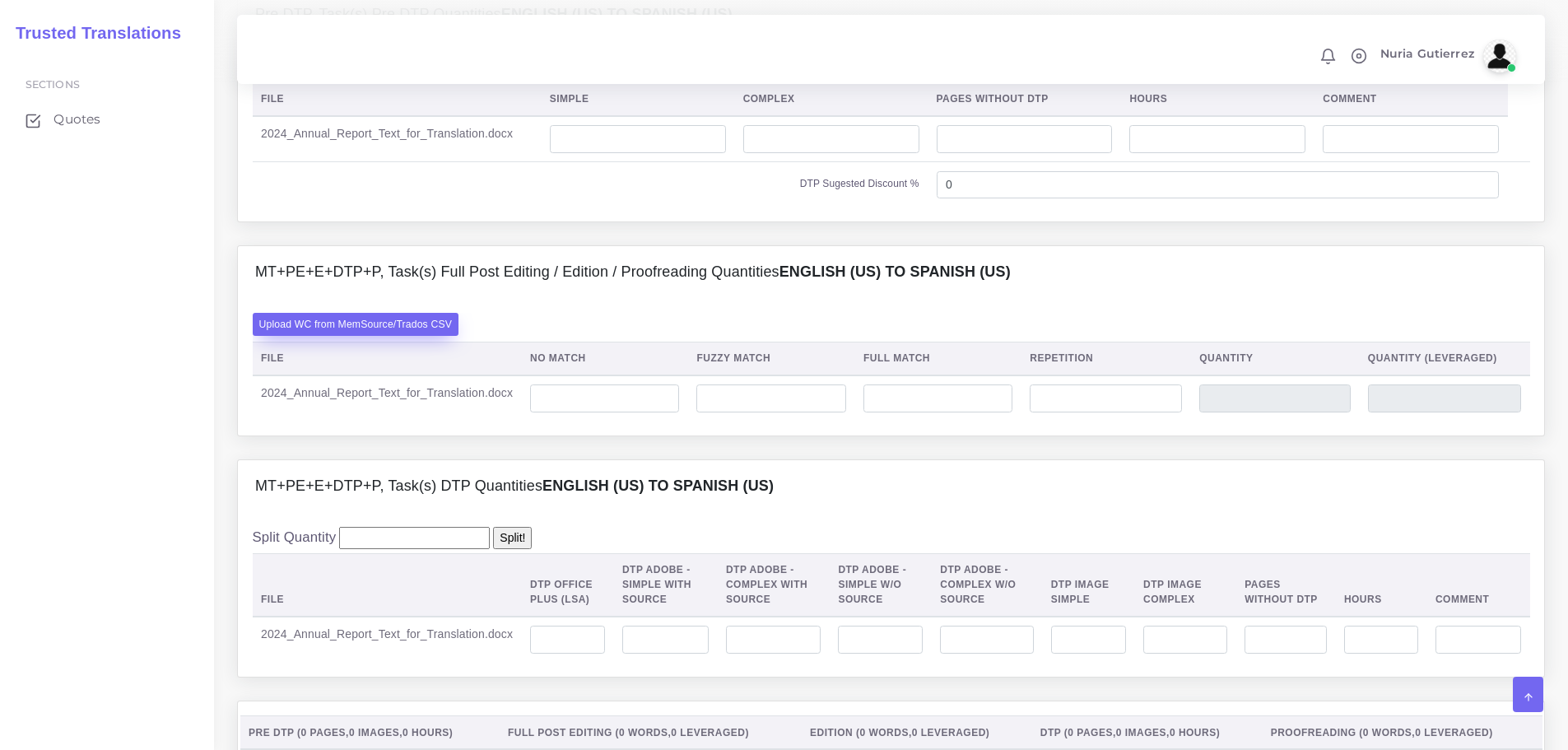 click on "Upload WC from MemSource/Trados CSV" at bounding box center [356, 324] 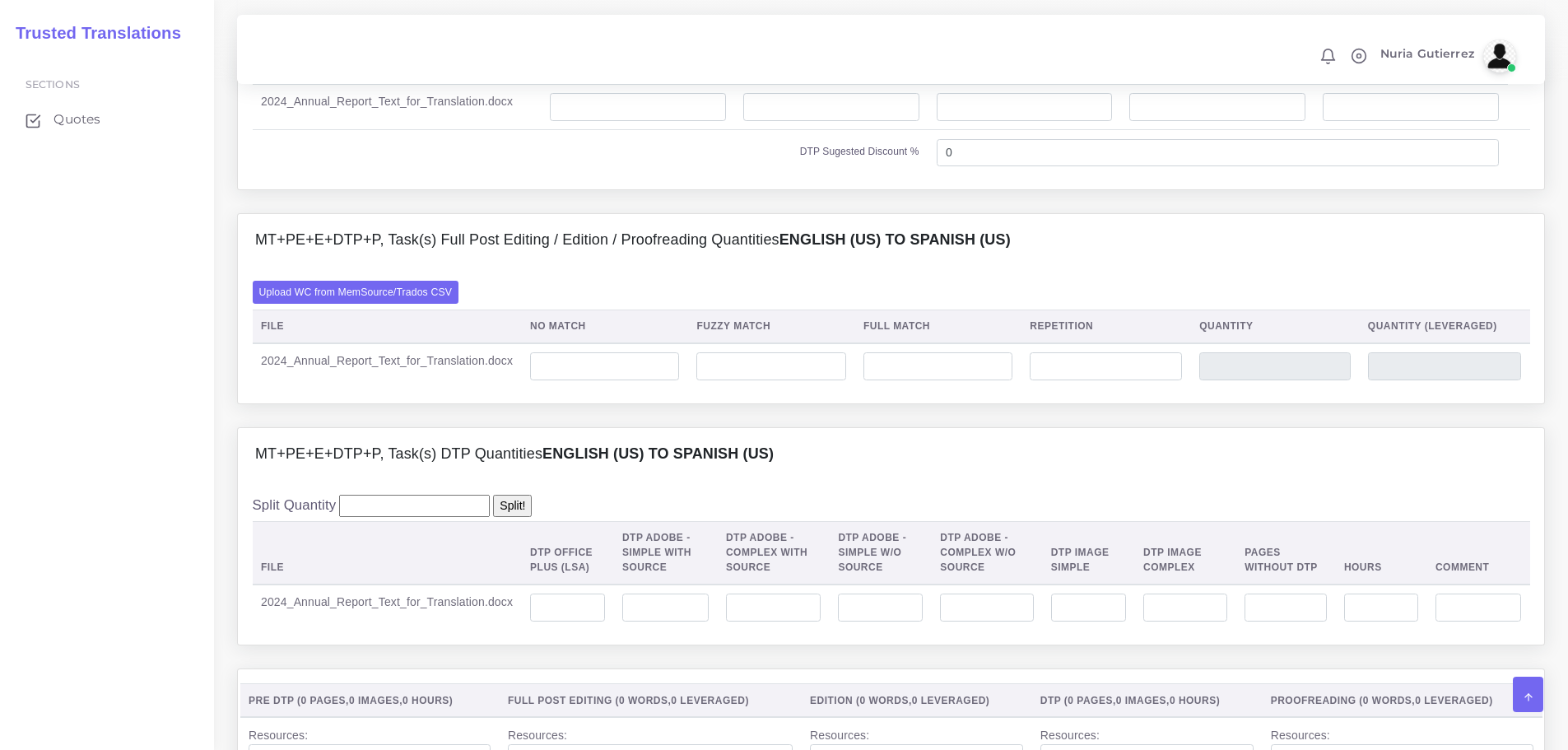 scroll, scrollTop: 1400, scrollLeft: 0, axis: vertical 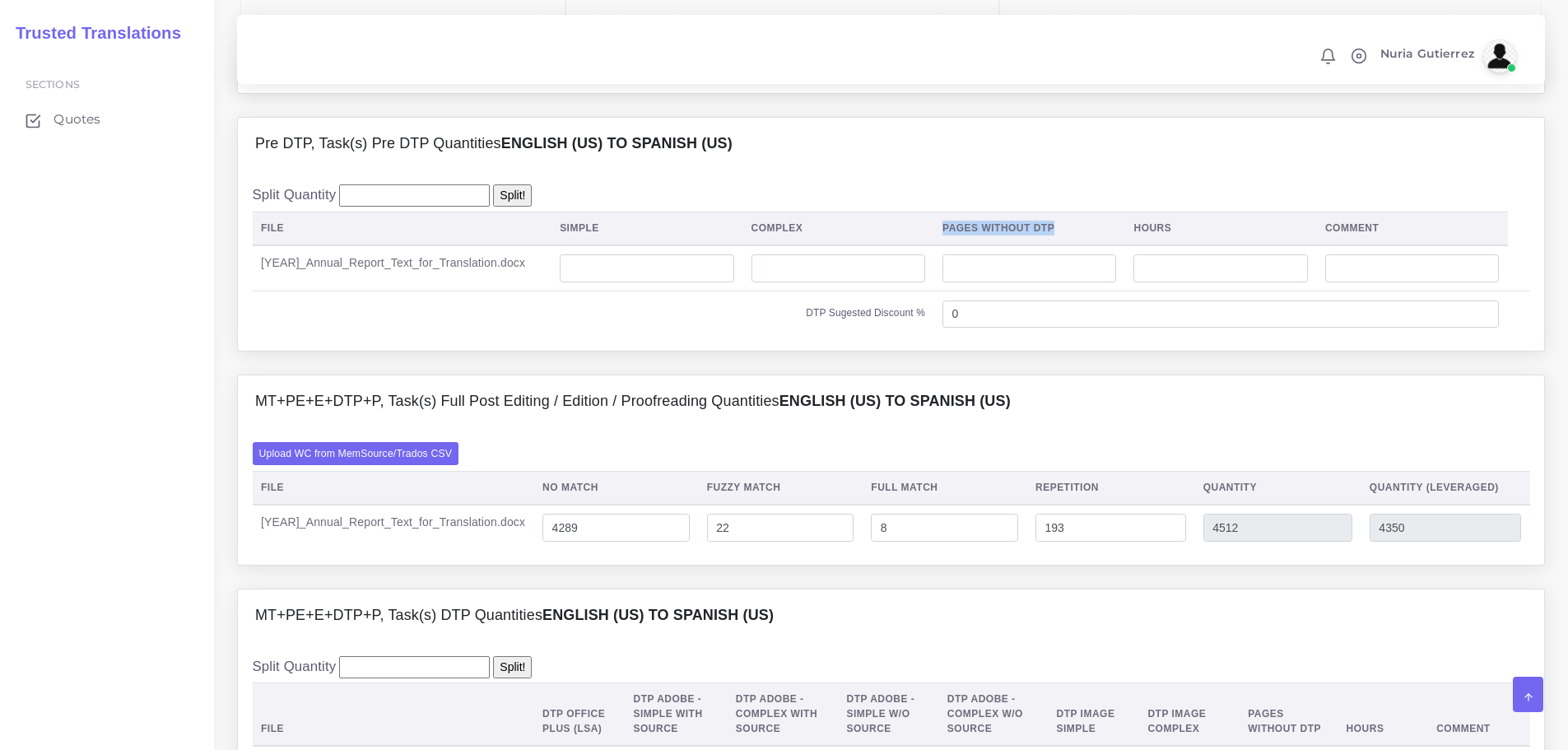 drag, startPoint x: 1082, startPoint y: 229, endPoint x: 933, endPoint y: 223, distance: 149.12076 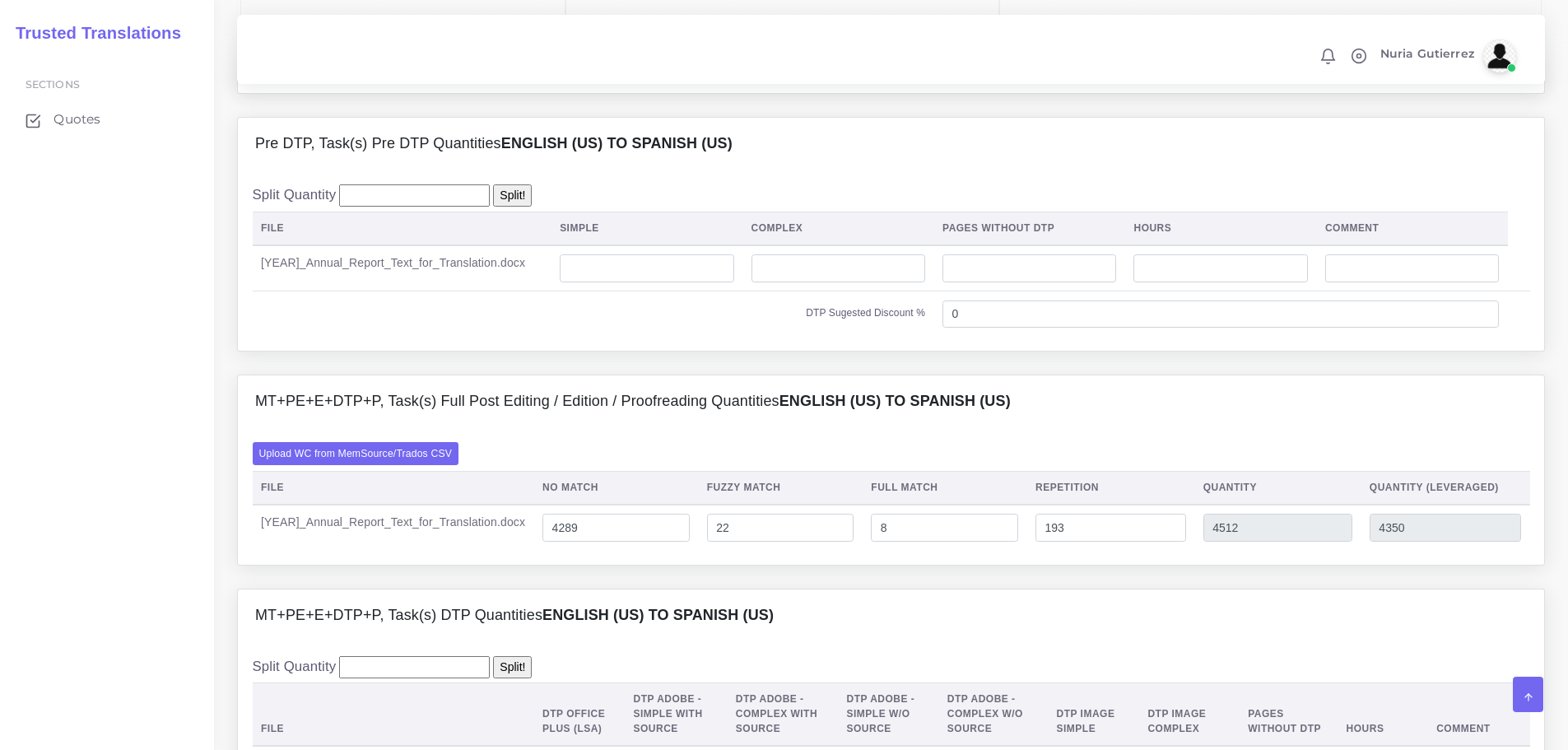 click on "Complex" at bounding box center [838, 228] 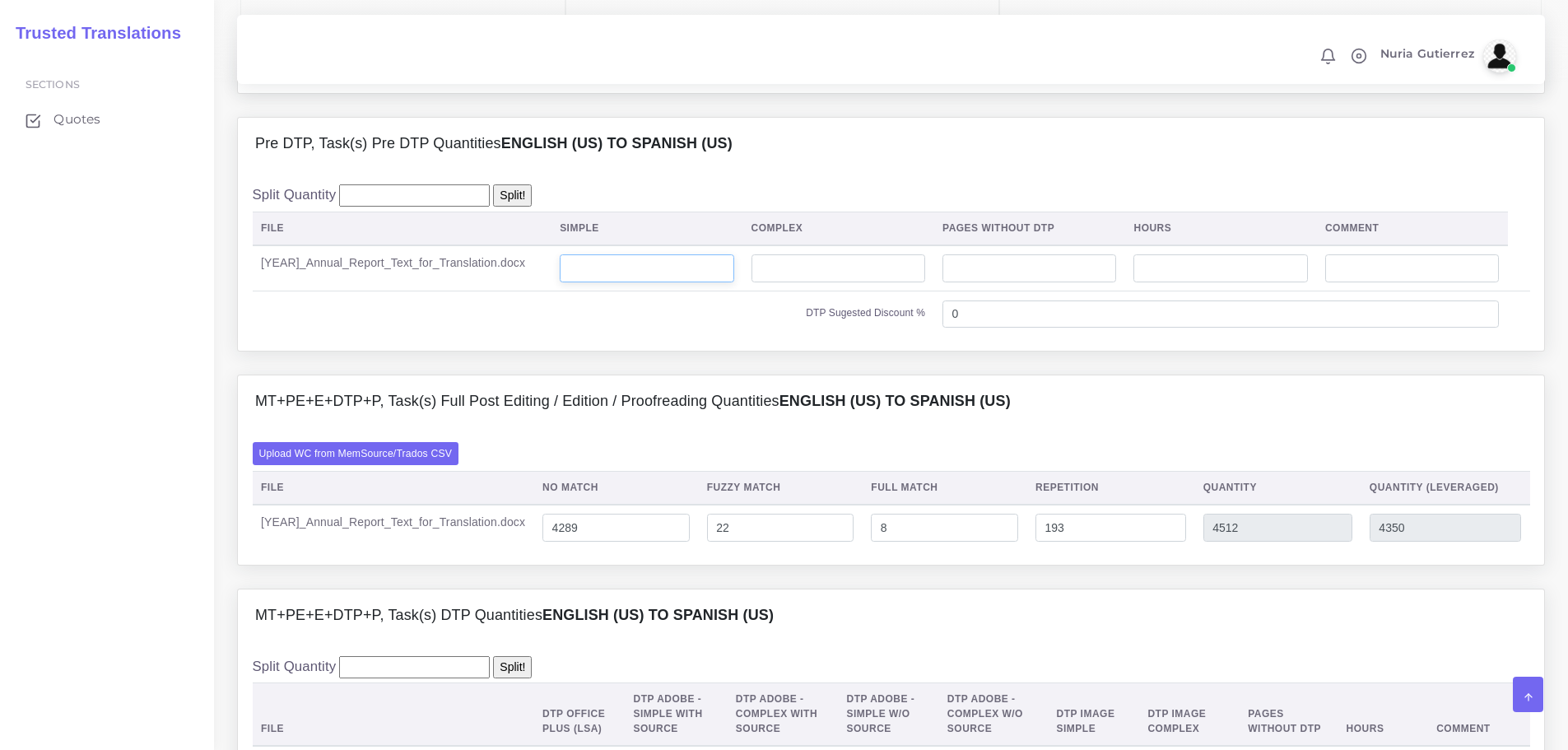 click at bounding box center (646, 268) 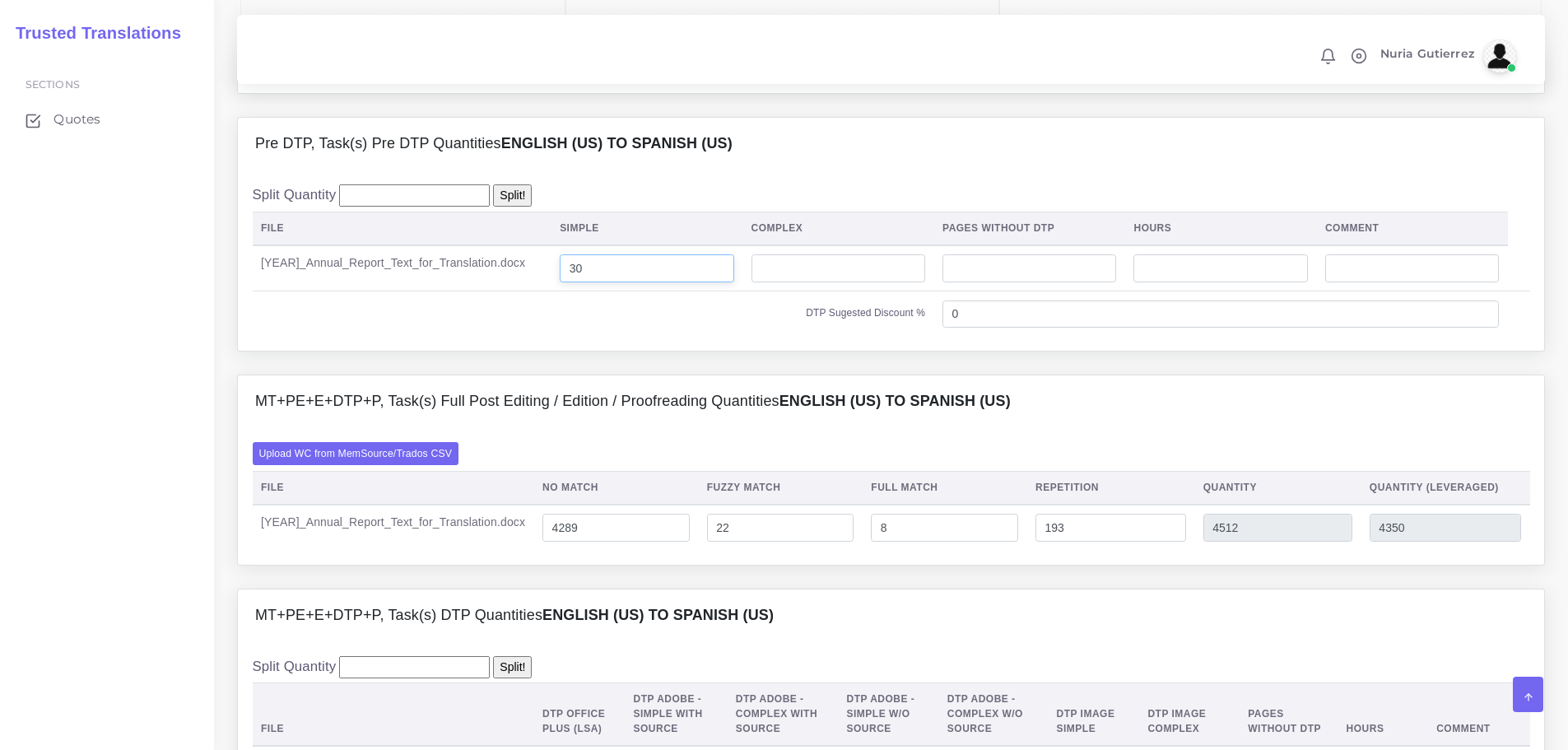 type on "30" 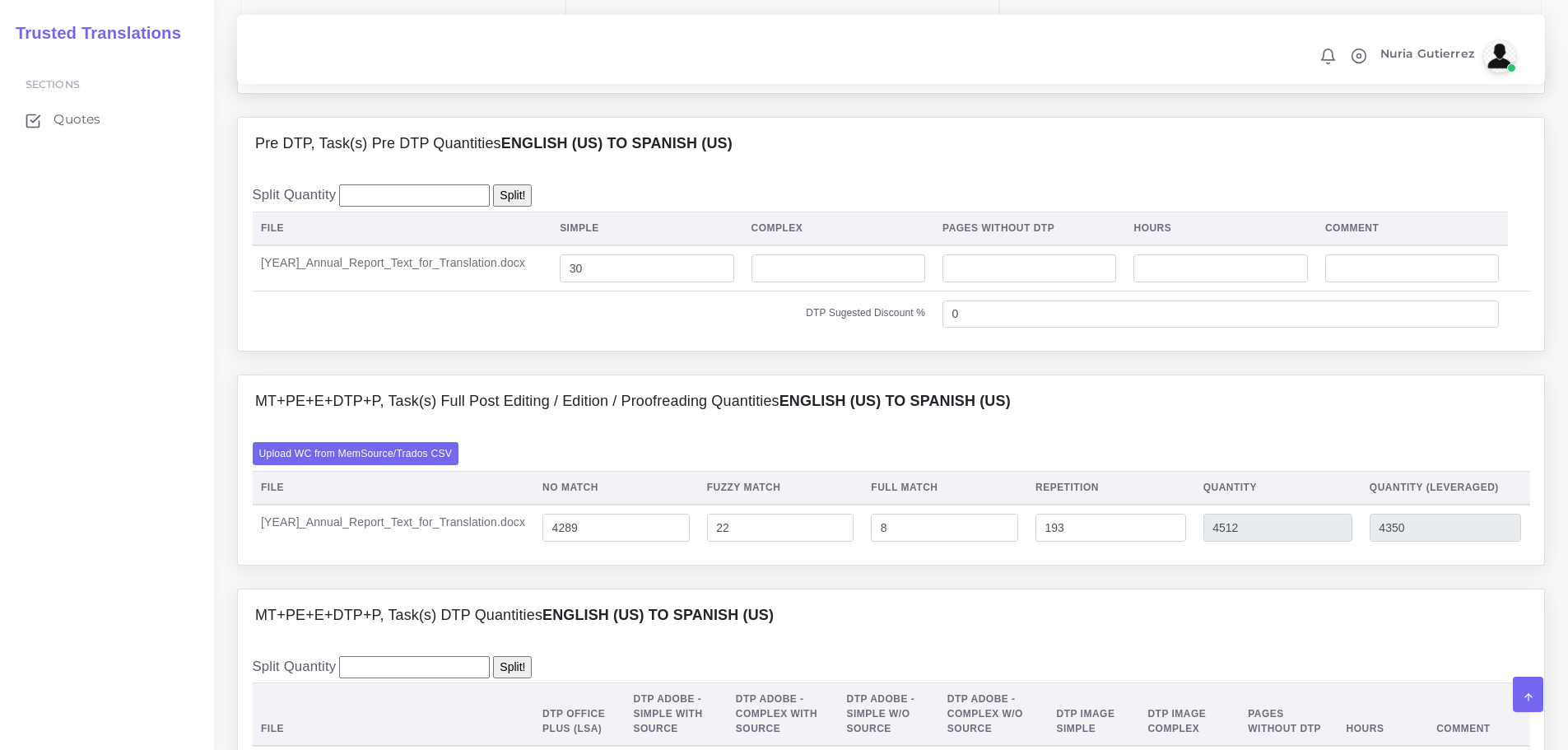 click on "DTP Sugested Discount %" at bounding box center [593, 314] 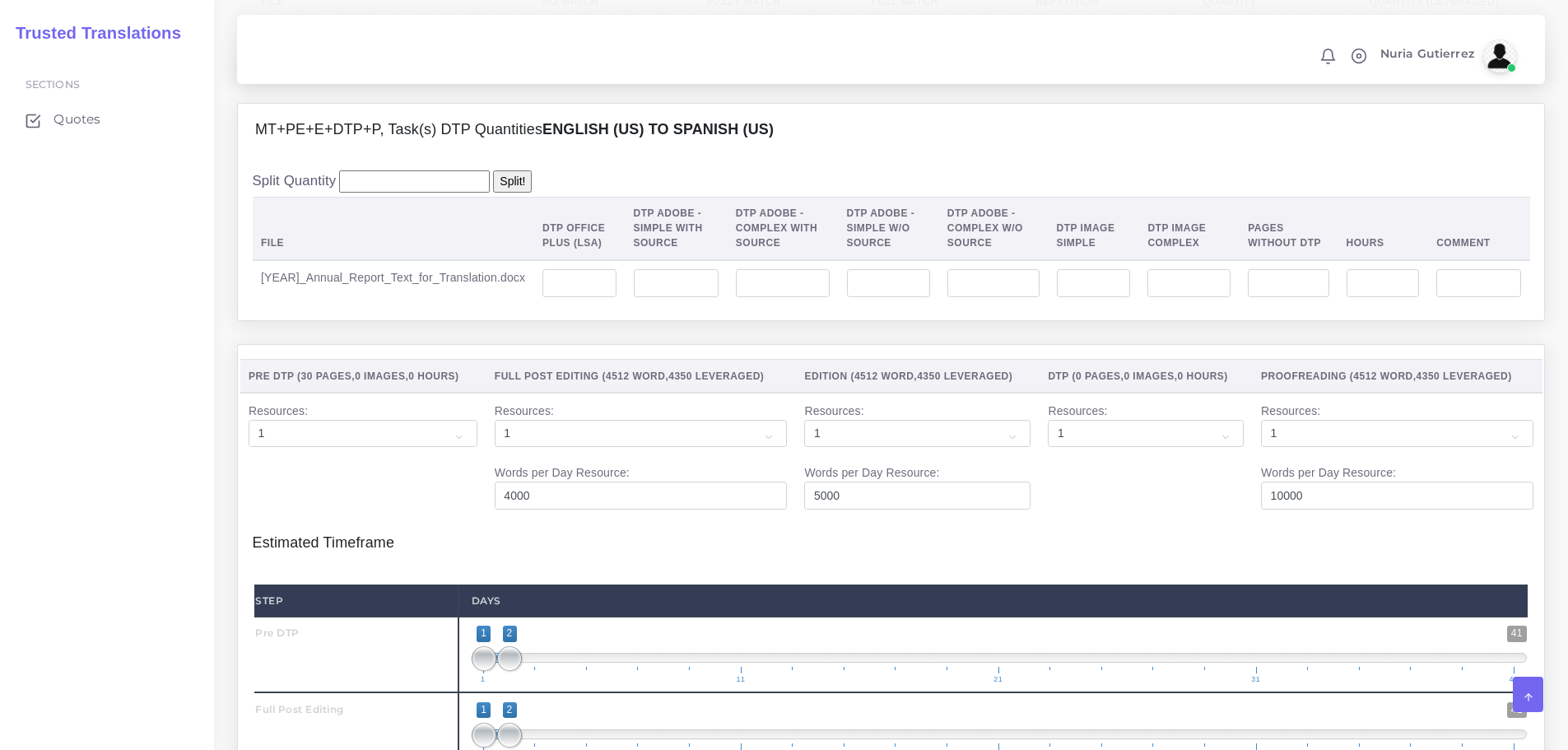scroll, scrollTop: 1729, scrollLeft: 0, axis: vertical 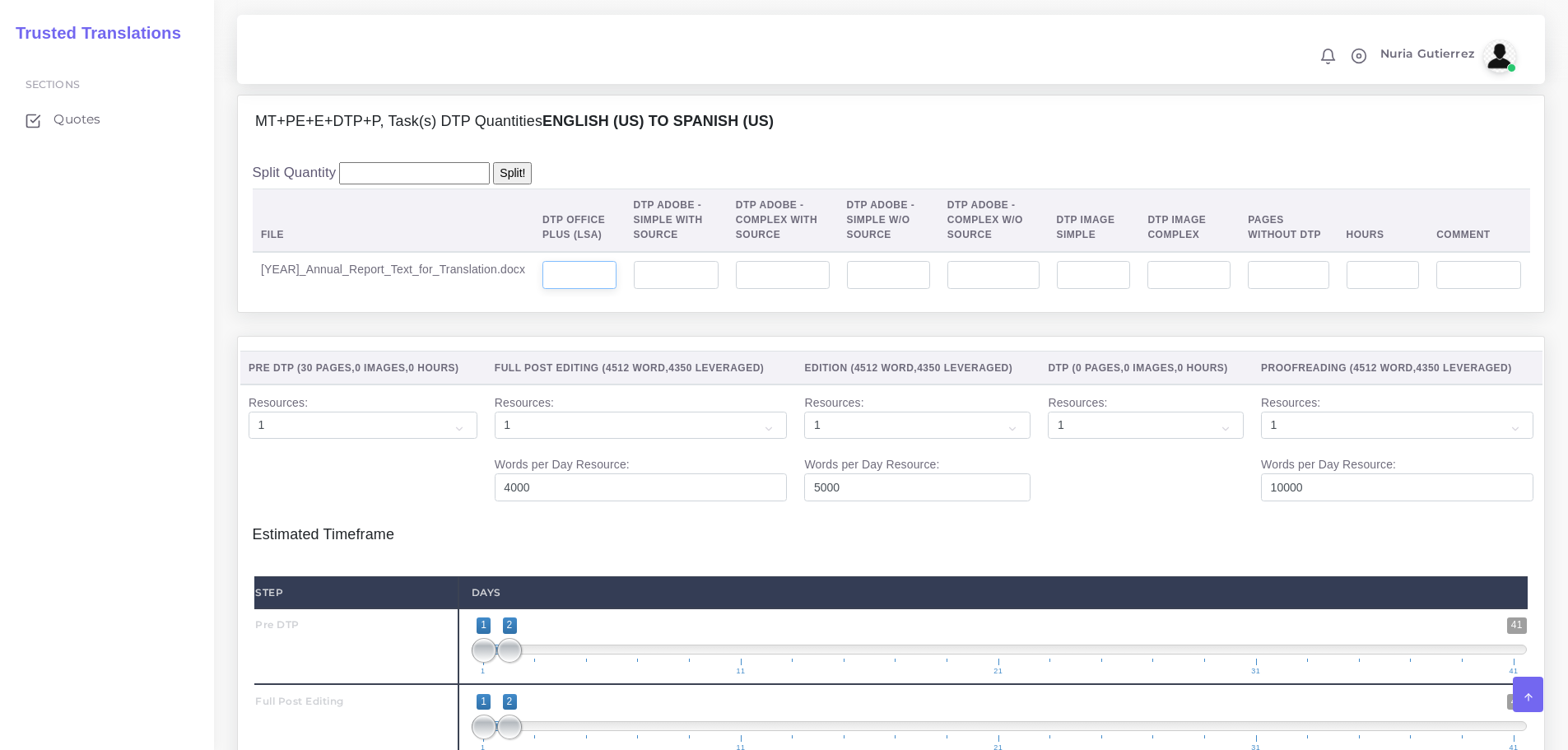 click at bounding box center (579, 275) 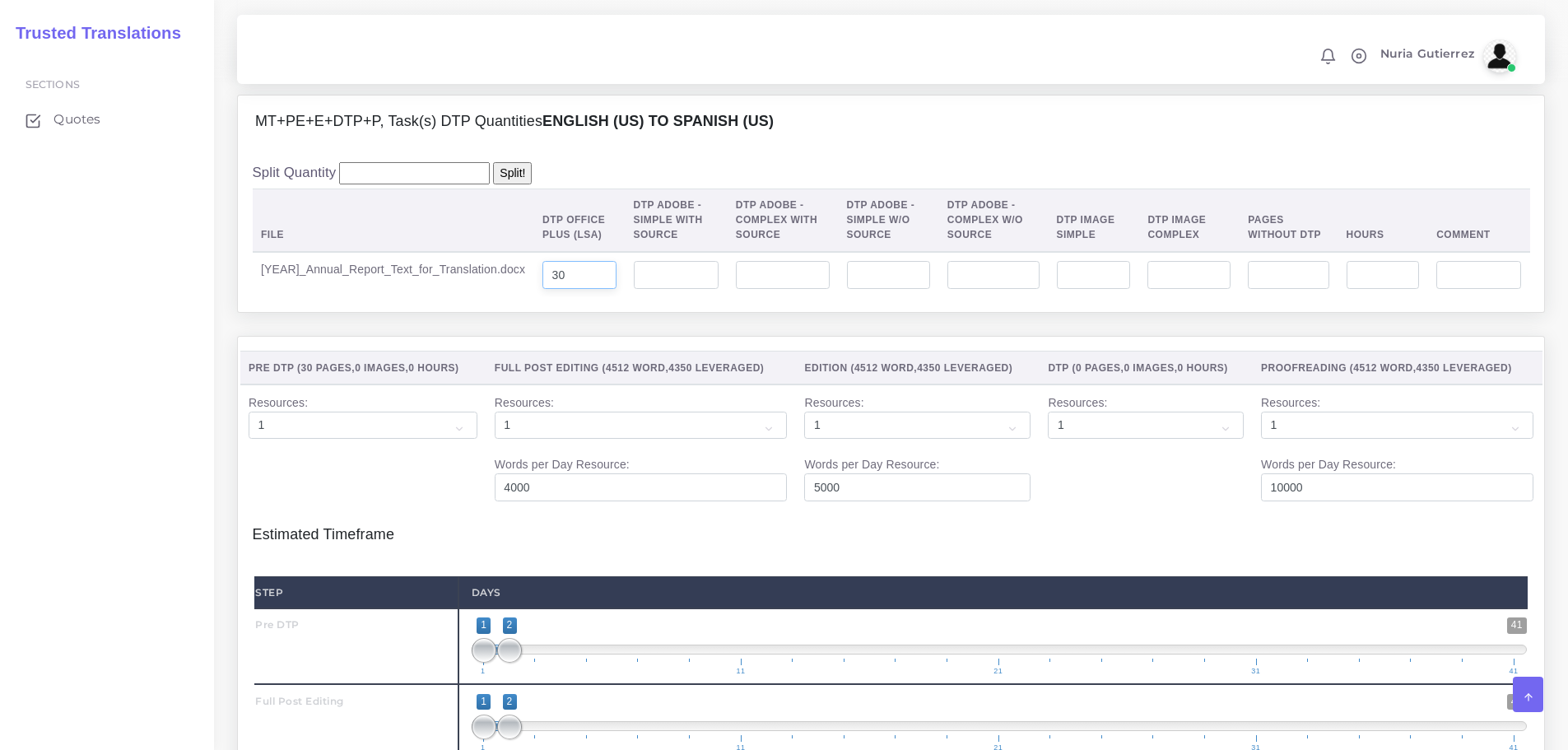 type on "30" 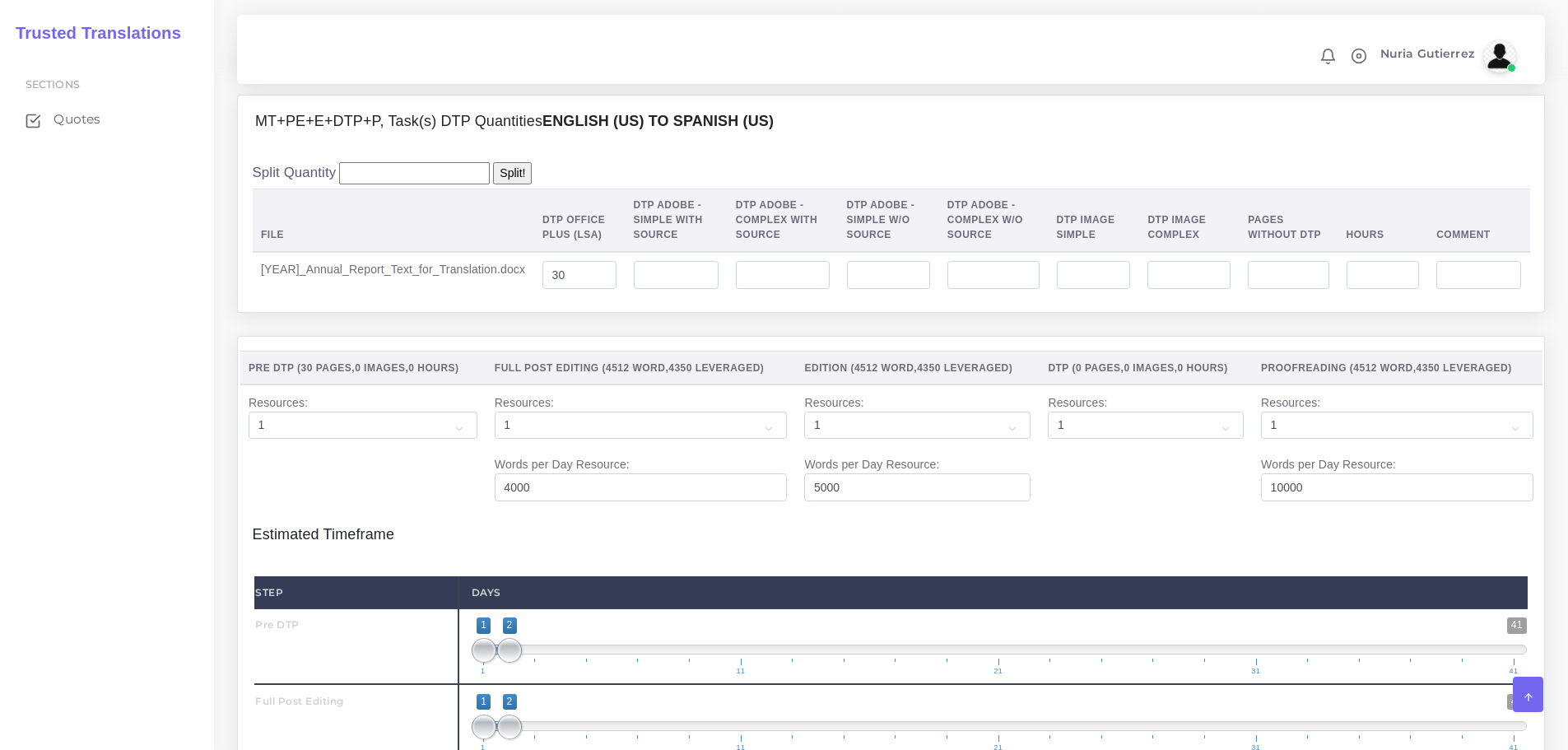 click on "Split Quantity
Split!
File
DTP Office  Plus (LSA)
DTP Adobe - Simple With Source
DTP Adobe - Complex With Source
DTP Adobe - Simple W/O Source DTP Adobe - Complex W/O Source Hours 30" at bounding box center (891, 230) 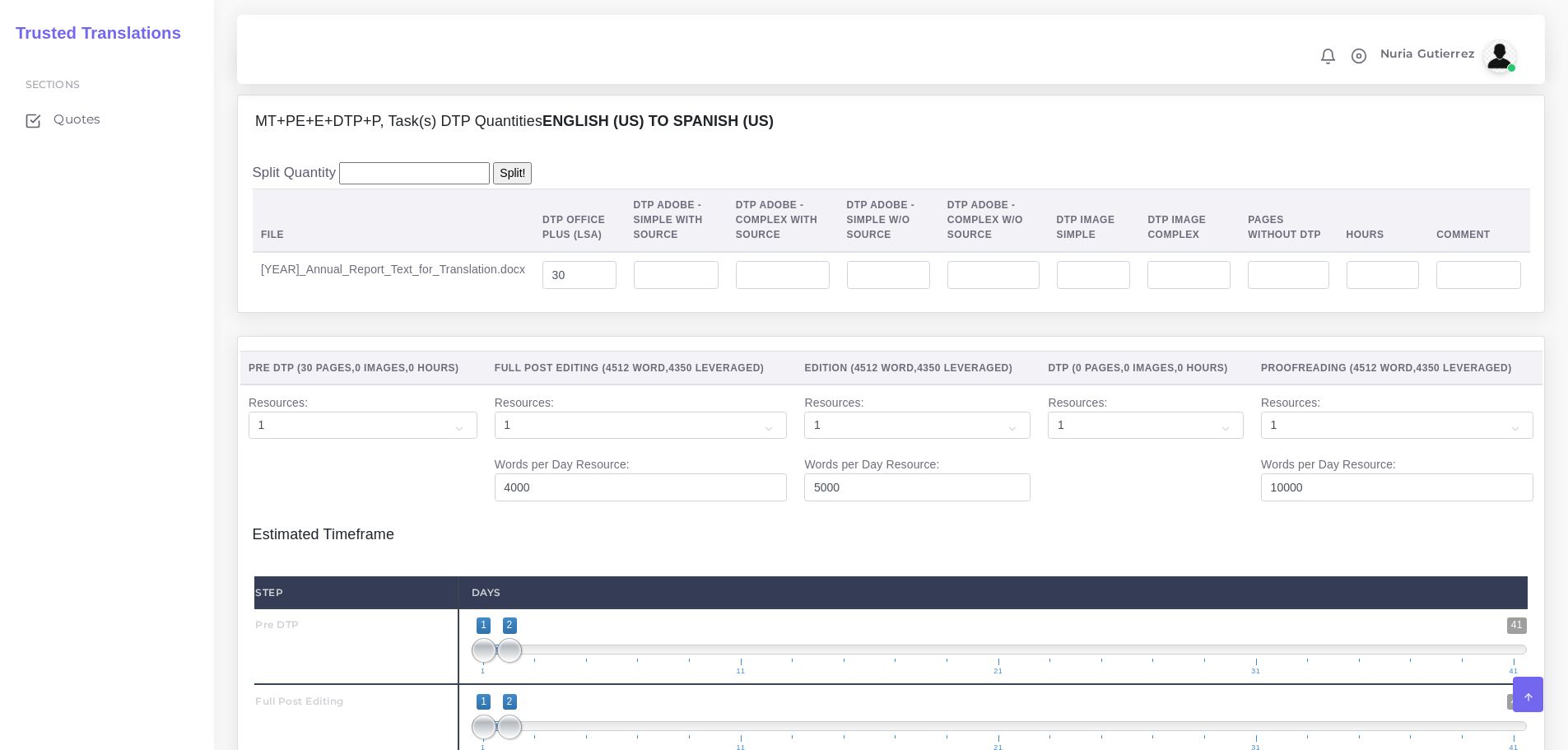 click on "Estimated Timeframe" at bounding box center [891, 527] 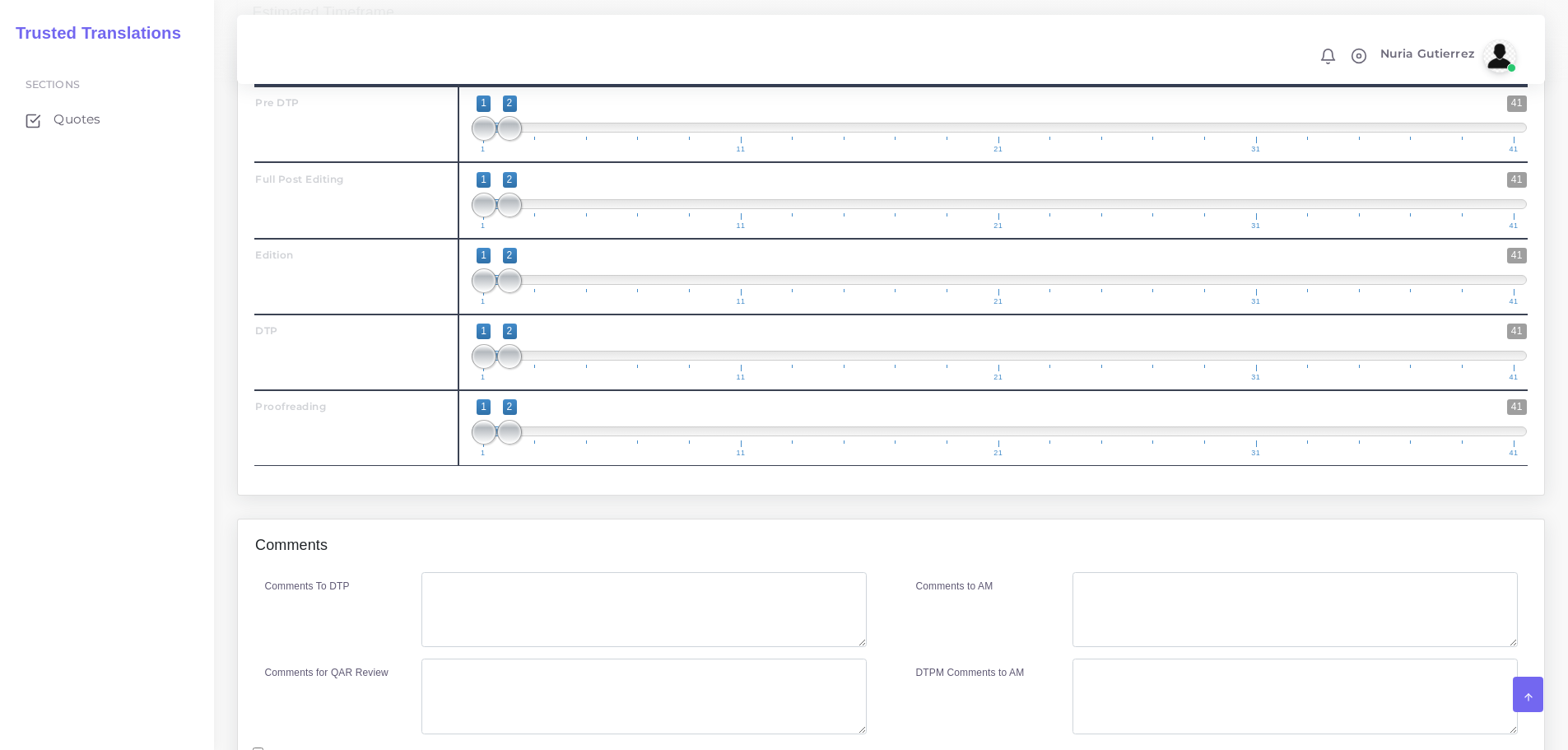 scroll, scrollTop: 2139, scrollLeft: 0, axis: vertical 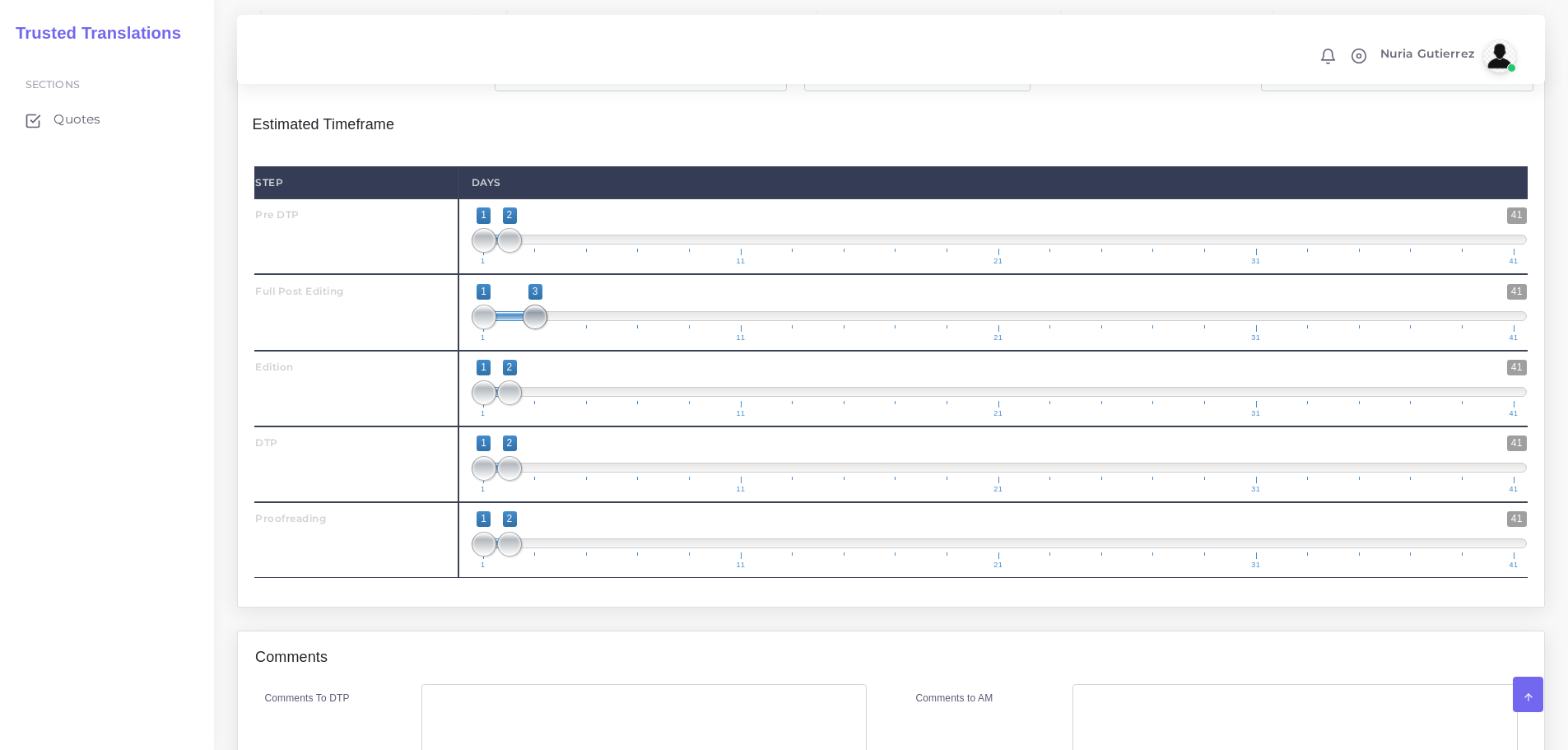 drag, startPoint x: 509, startPoint y: 328, endPoint x: 543, endPoint y: 328, distance: 34 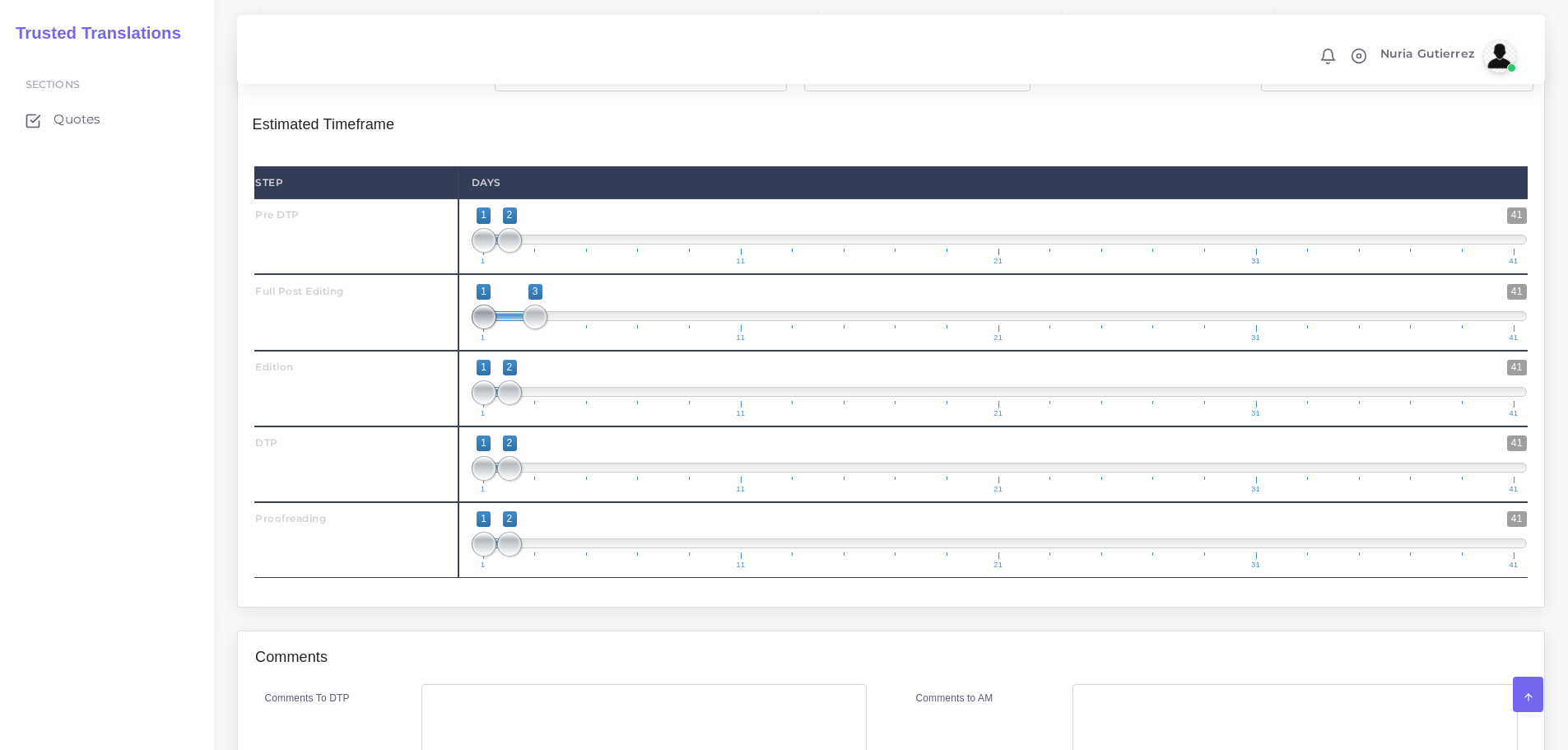 type on "2;3" 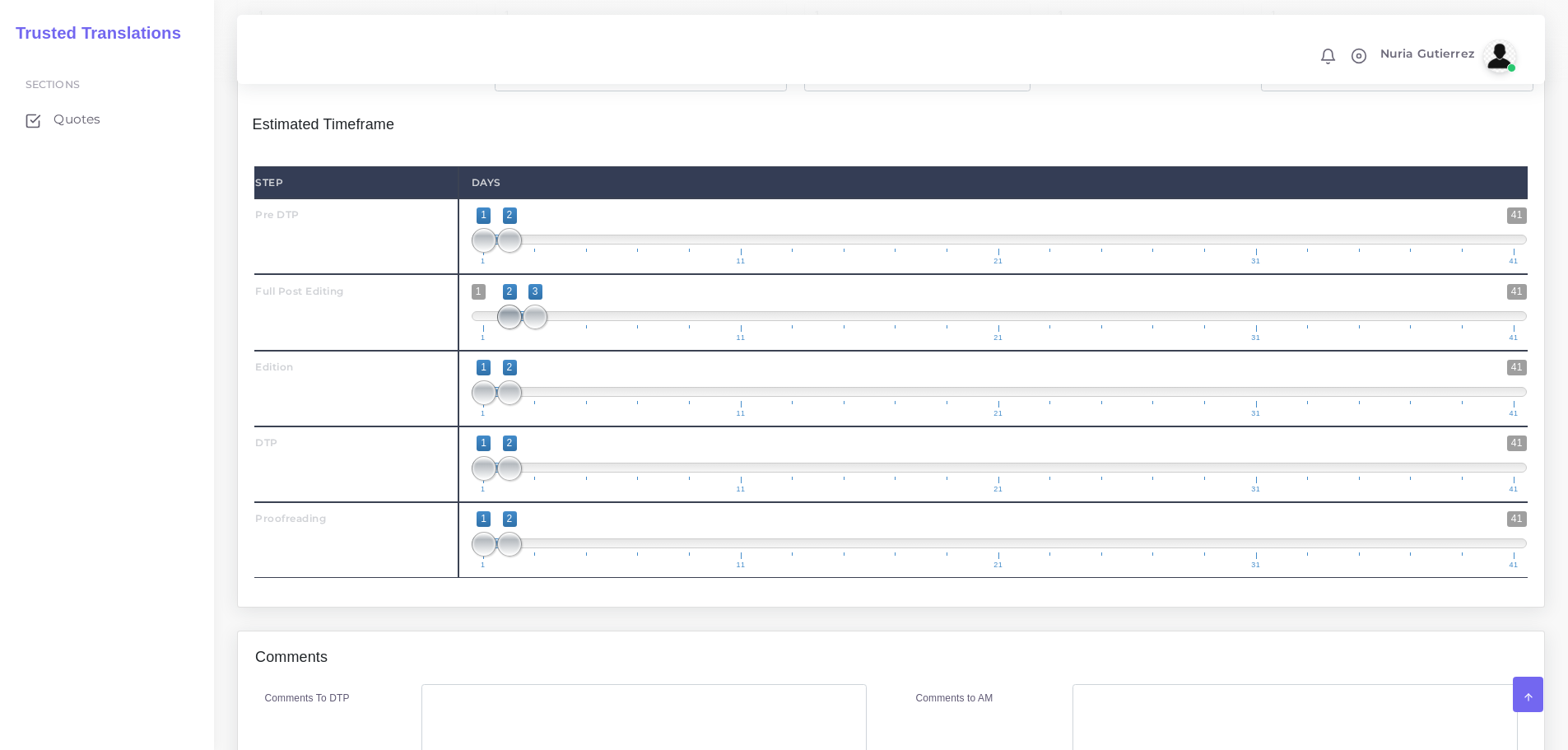 drag, startPoint x: 486, startPoint y: 318, endPoint x: 506, endPoint y: 317, distance: 20.024984 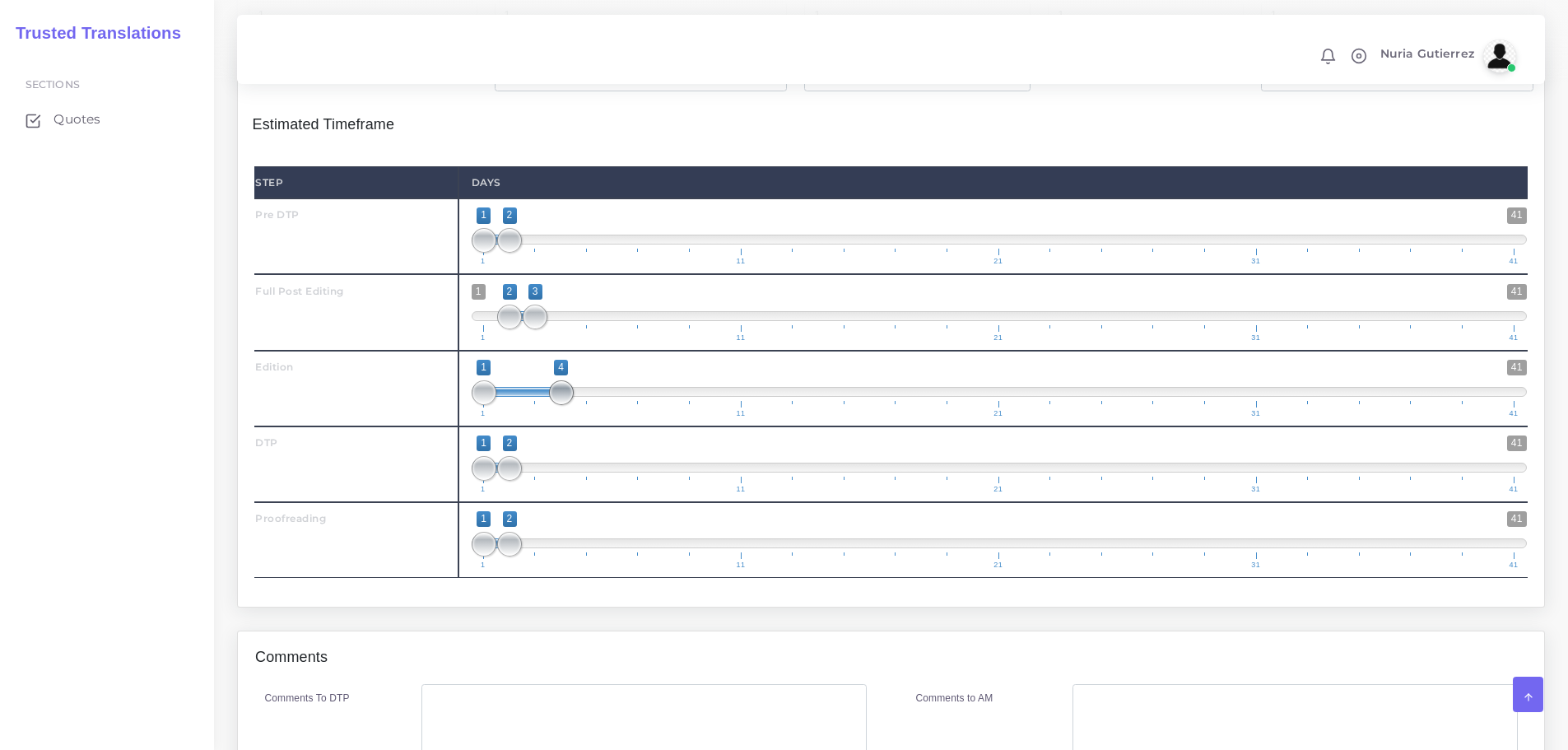 drag, startPoint x: 509, startPoint y: 391, endPoint x: 554, endPoint y: 393, distance: 45.04442 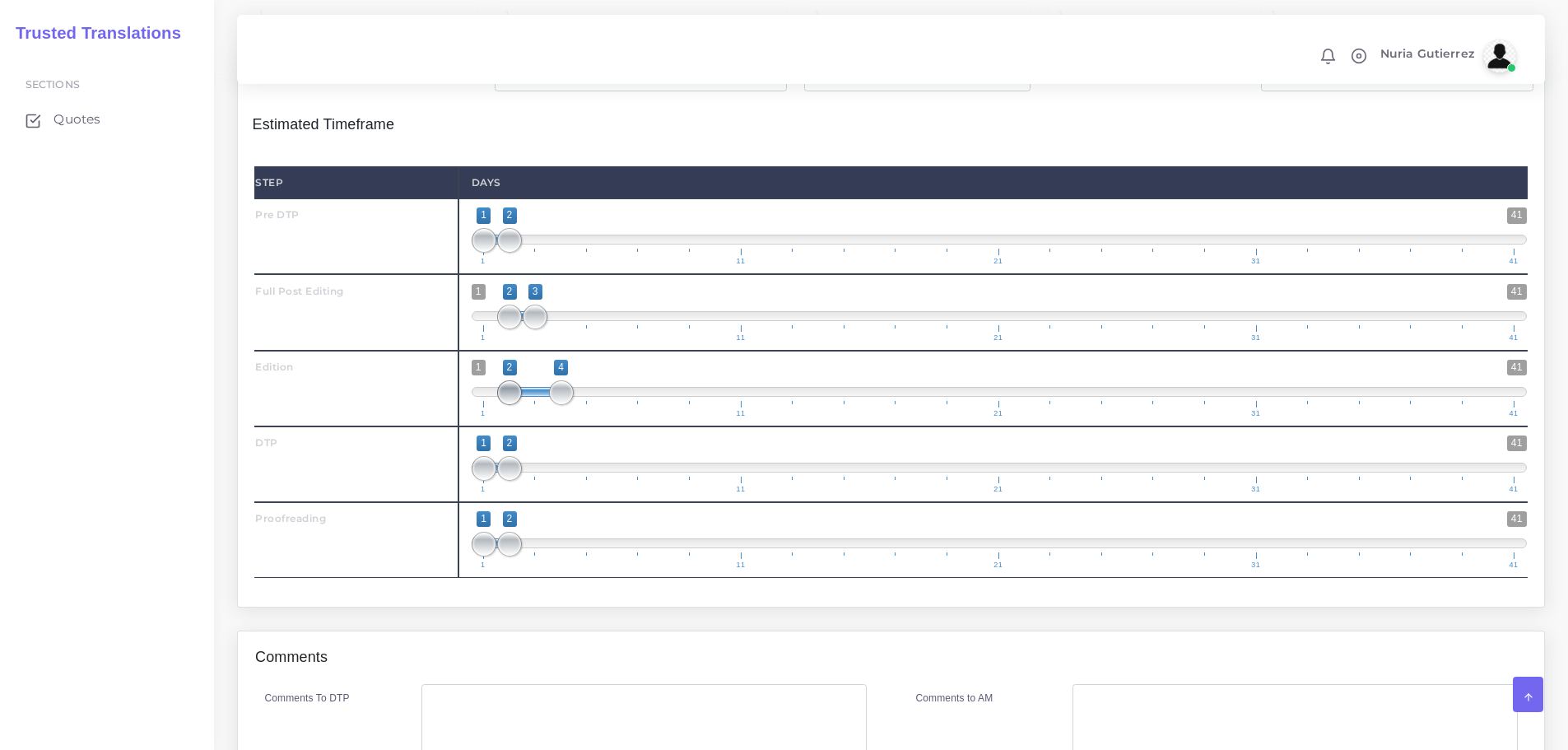 type on "3;4" 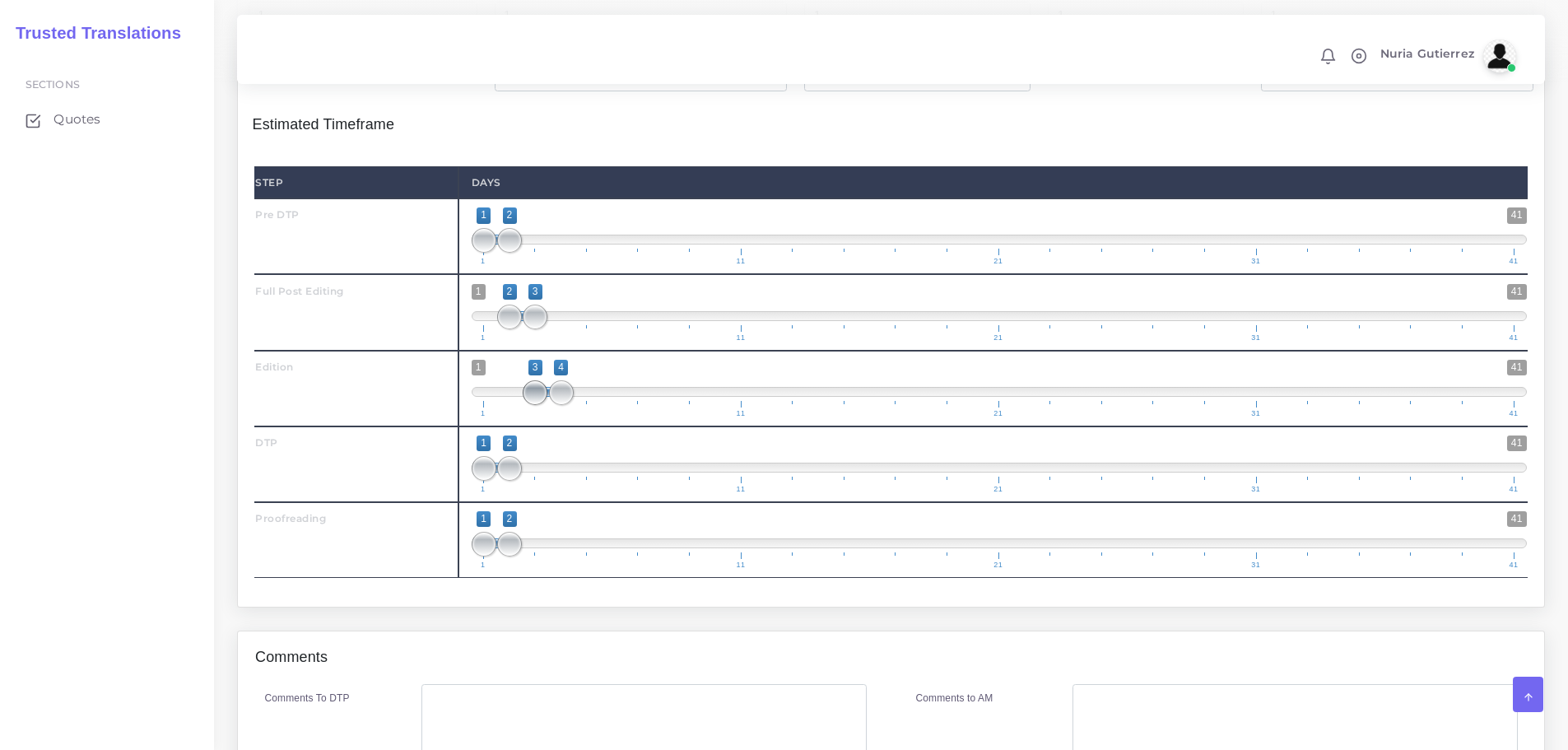 drag, startPoint x: 477, startPoint y: 392, endPoint x: 523, endPoint y: 392, distance: 46 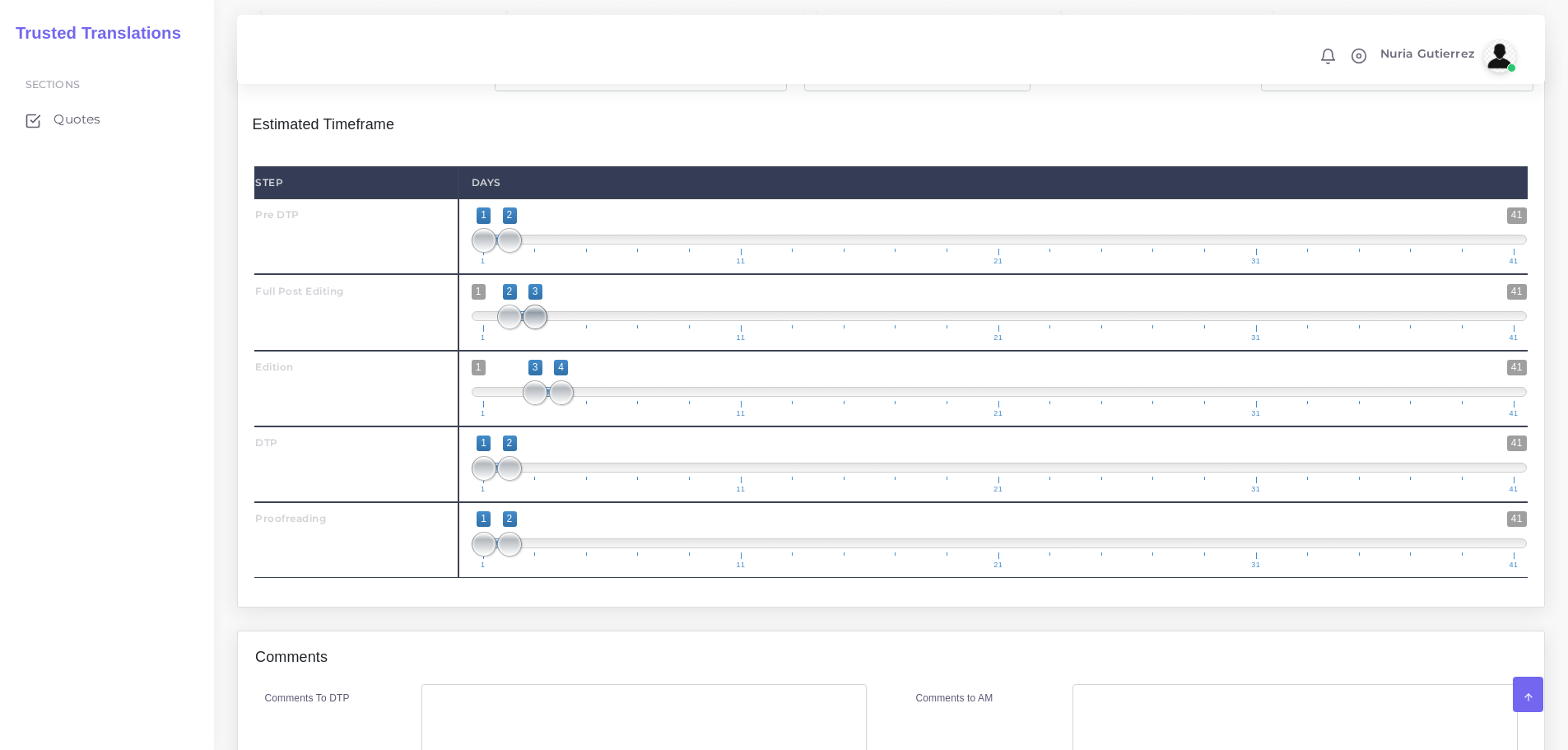 type on "2;4" 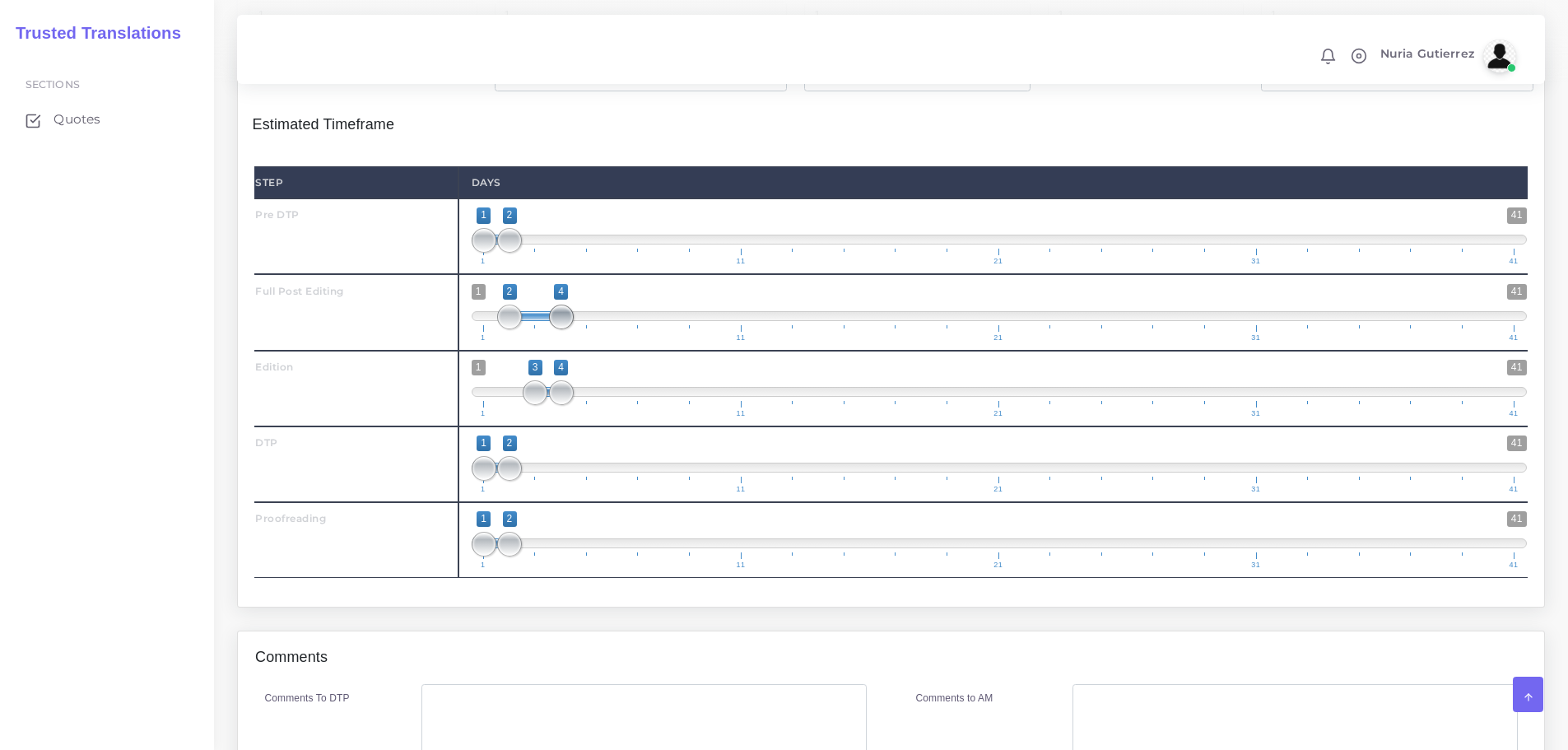 drag, startPoint x: 536, startPoint y: 322, endPoint x: 552, endPoint y: 320, distance: 16.12452 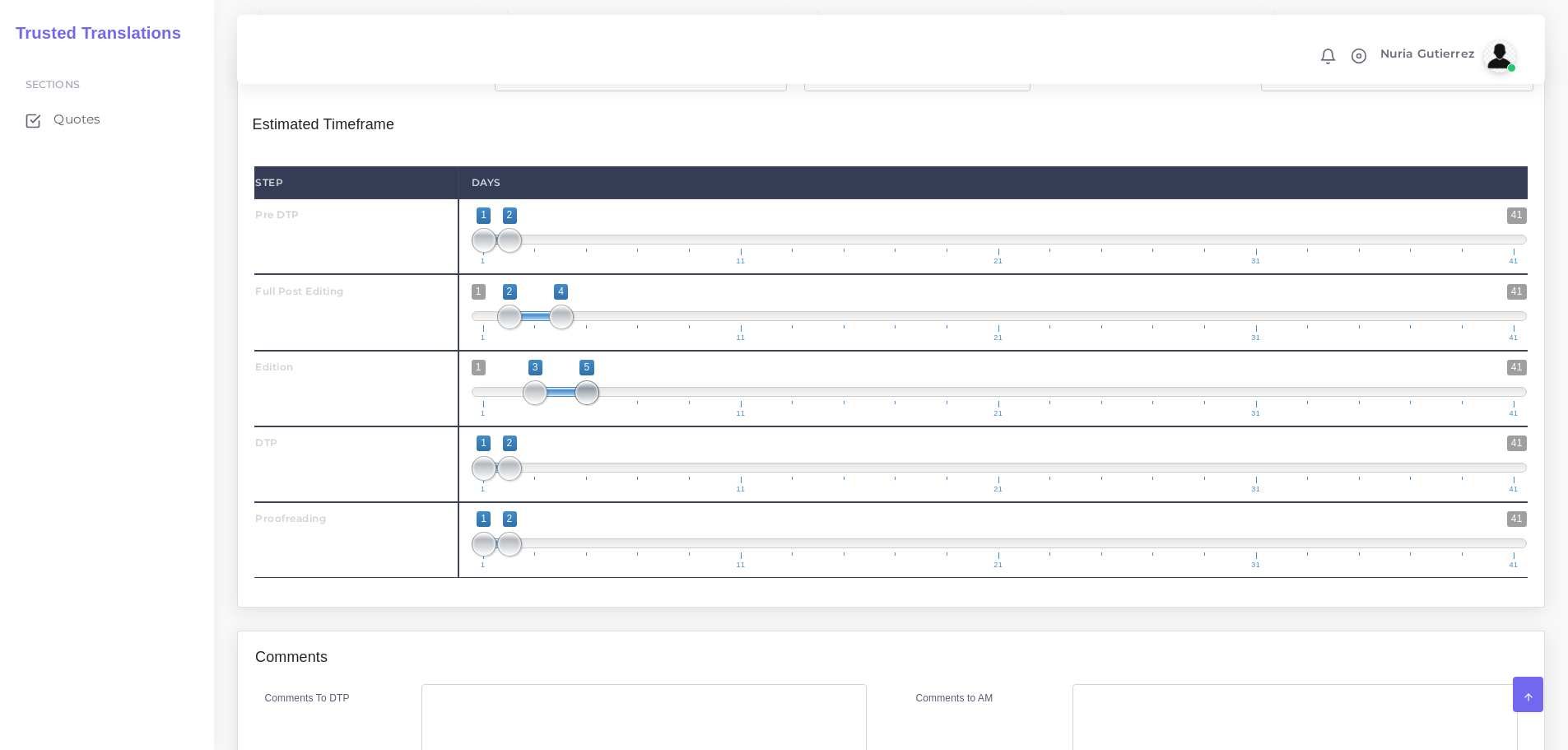 drag, startPoint x: 561, startPoint y: 384, endPoint x: 591, endPoint y: 393, distance: 31.32092 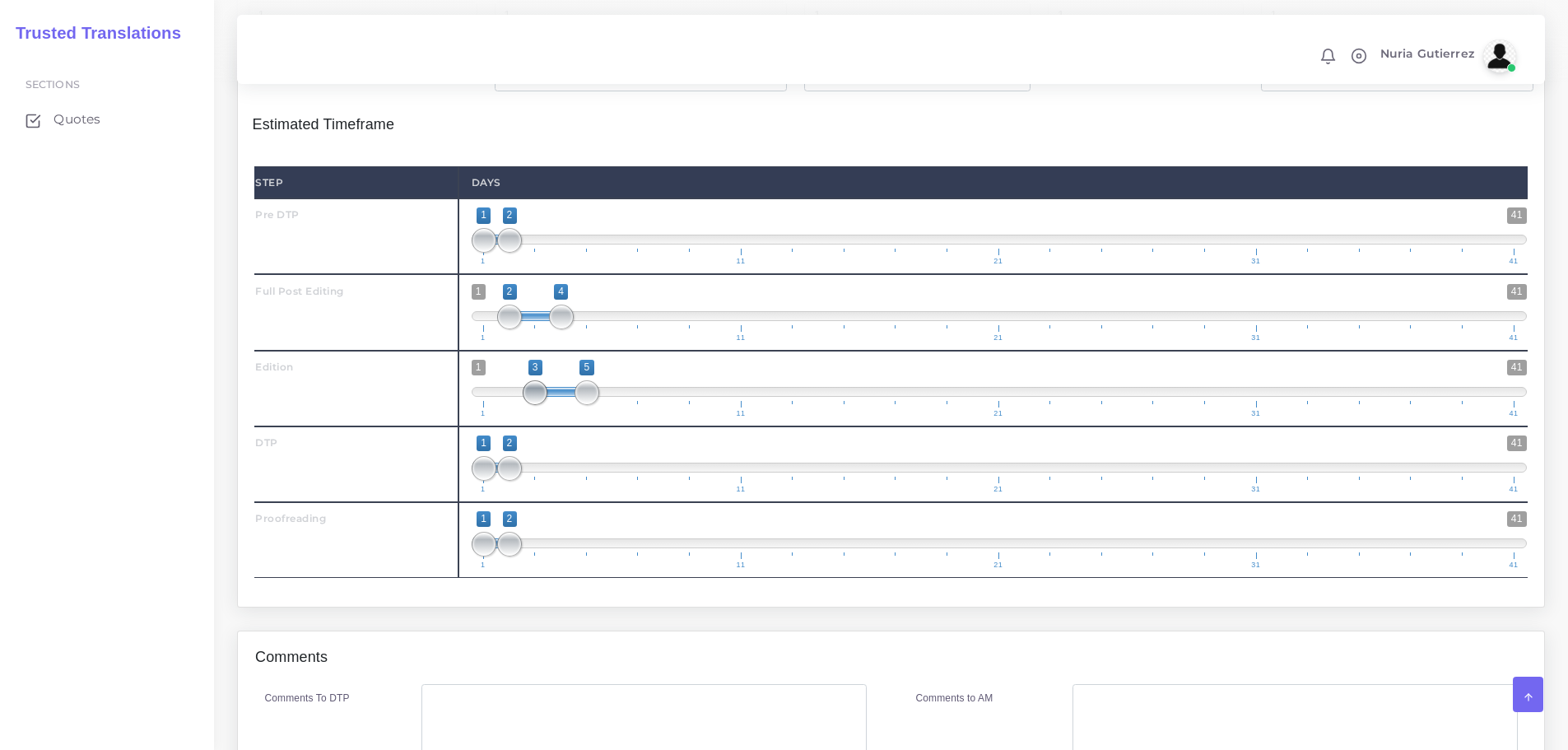 type on "4;5" 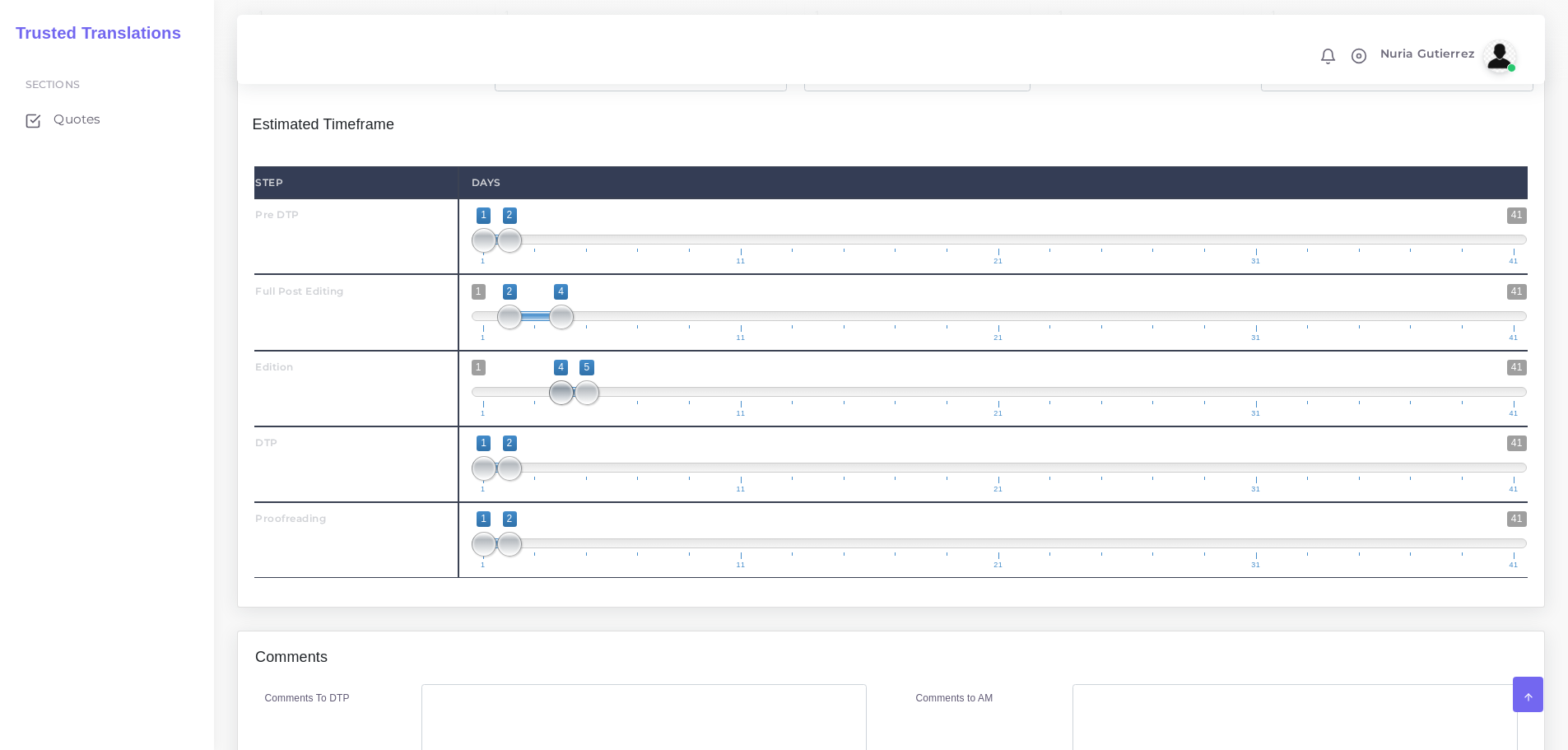 drag, startPoint x: 543, startPoint y: 392, endPoint x: 625, endPoint y: 346, distance: 94.02127 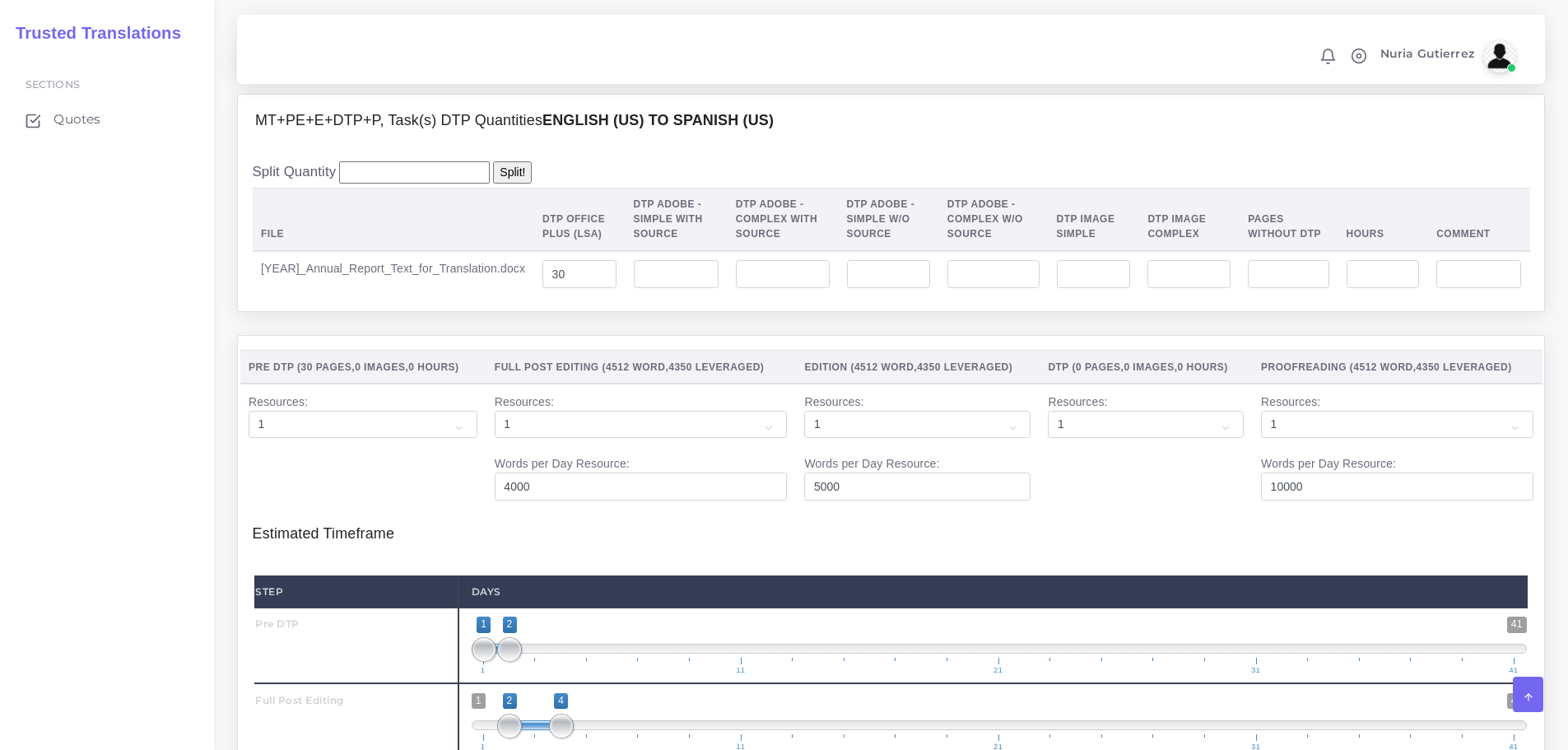 scroll, scrollTop: 1727, scrollLeft: 0, axis: vertical 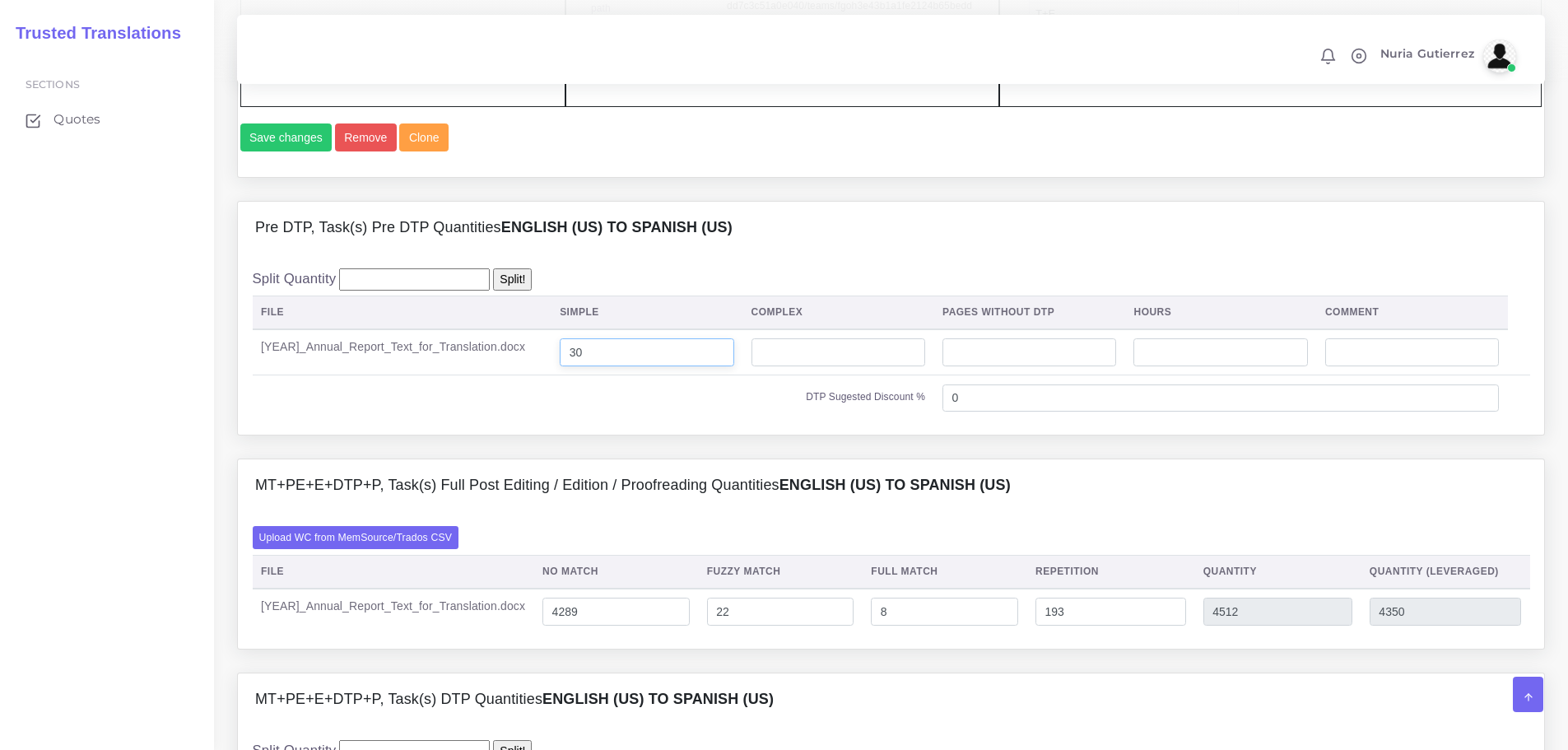 drag, startPoint x: 597, startPoint y: 348, endPoint x: 540, endPoint y: 348, distance: 57 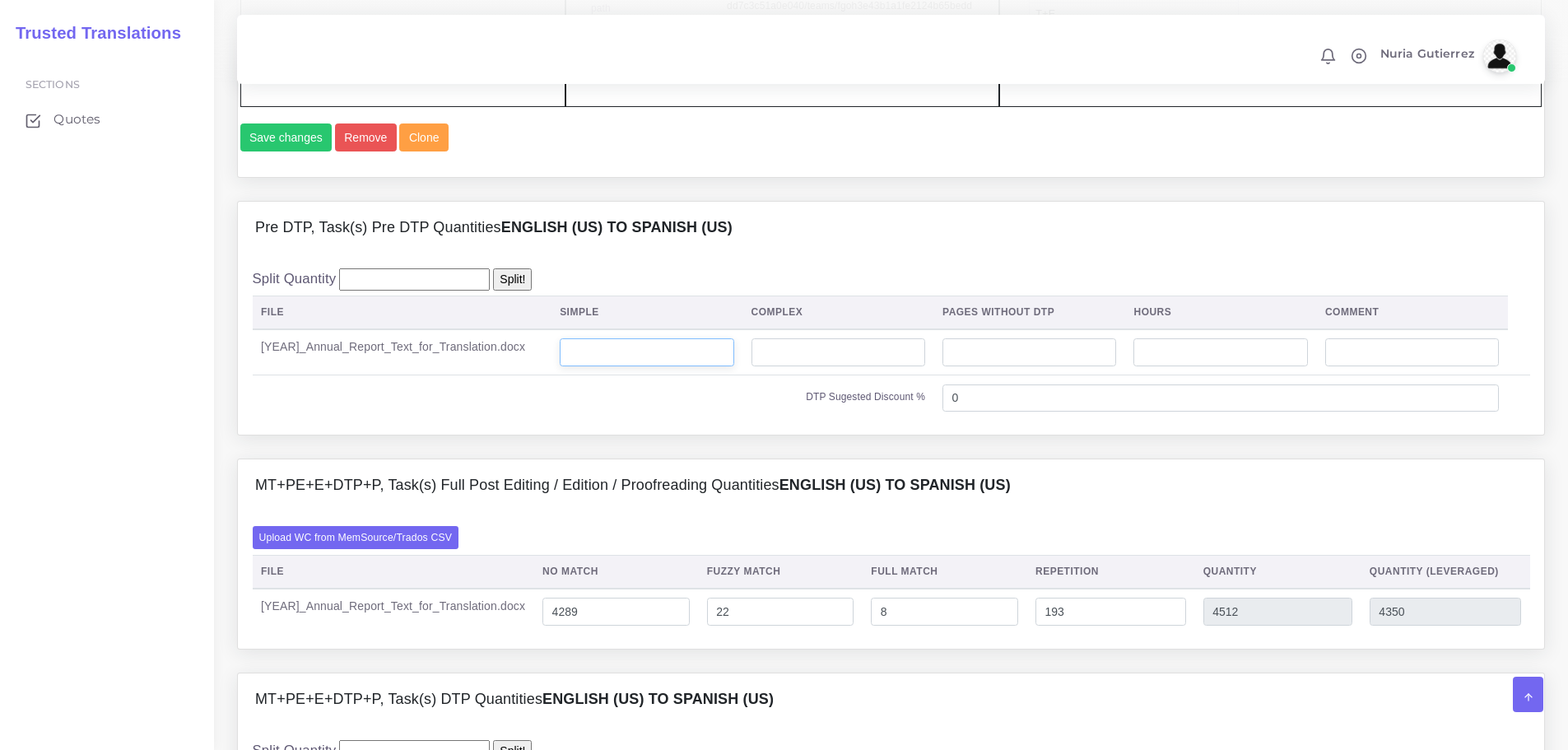 type 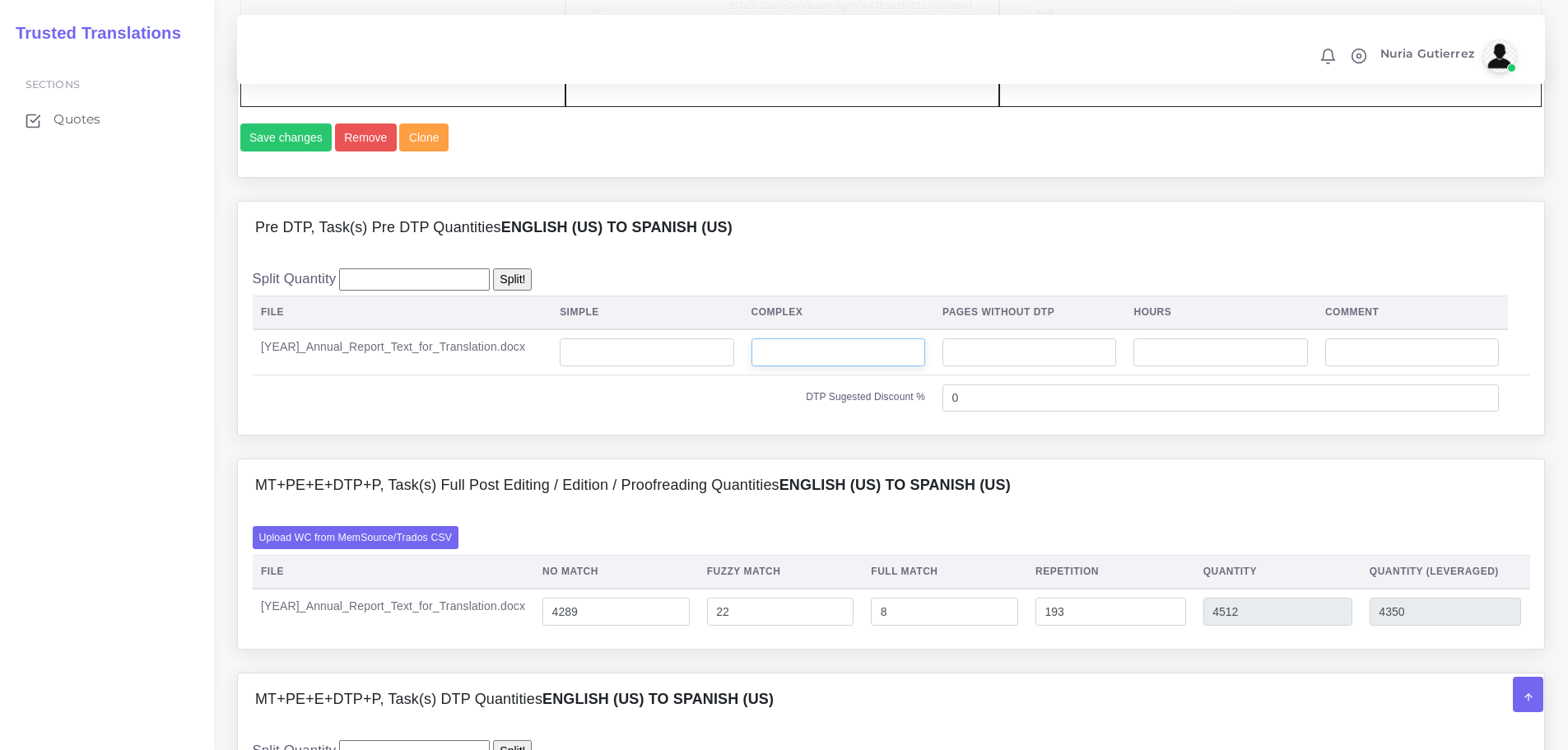 click at bounding box center [838, 352] 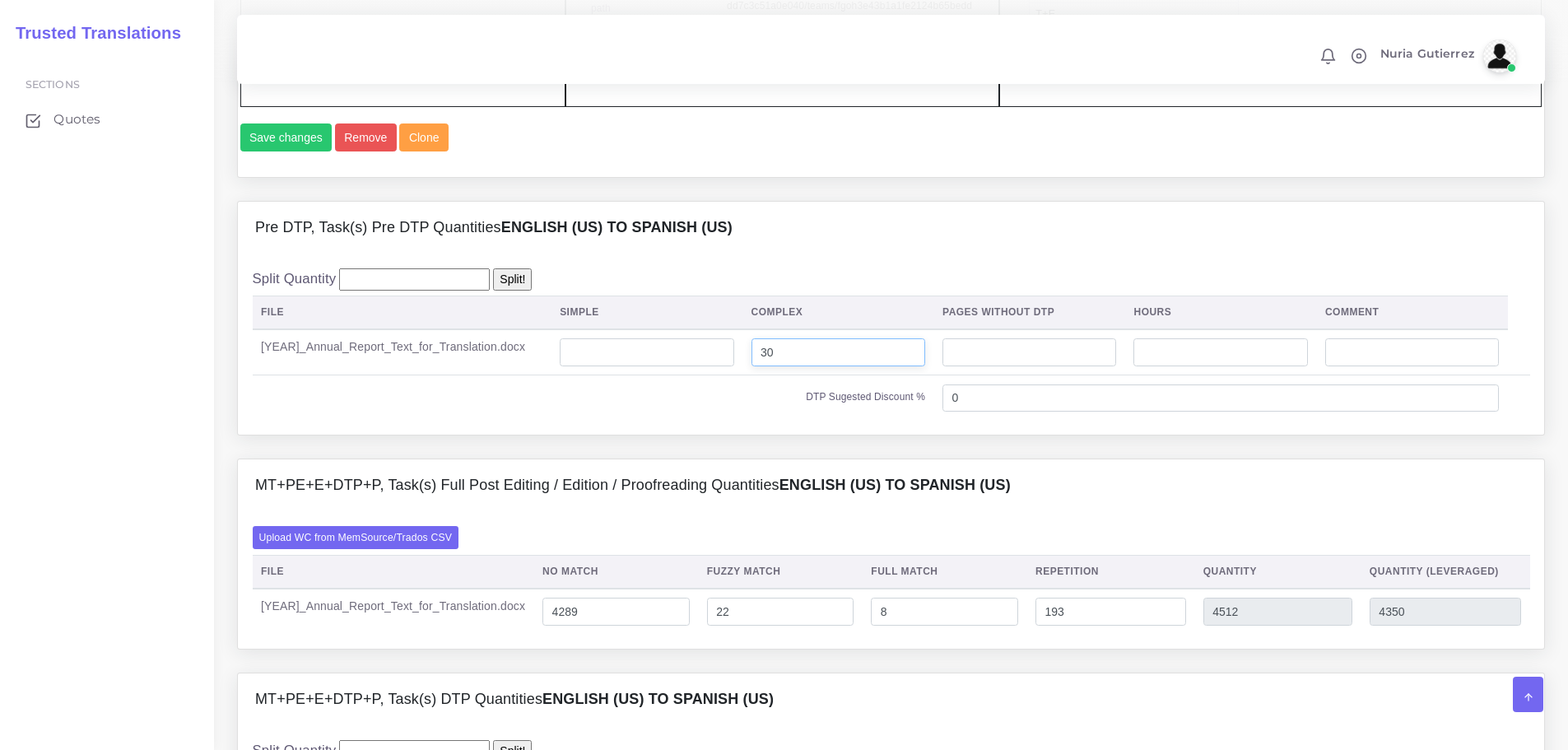 type on "30" 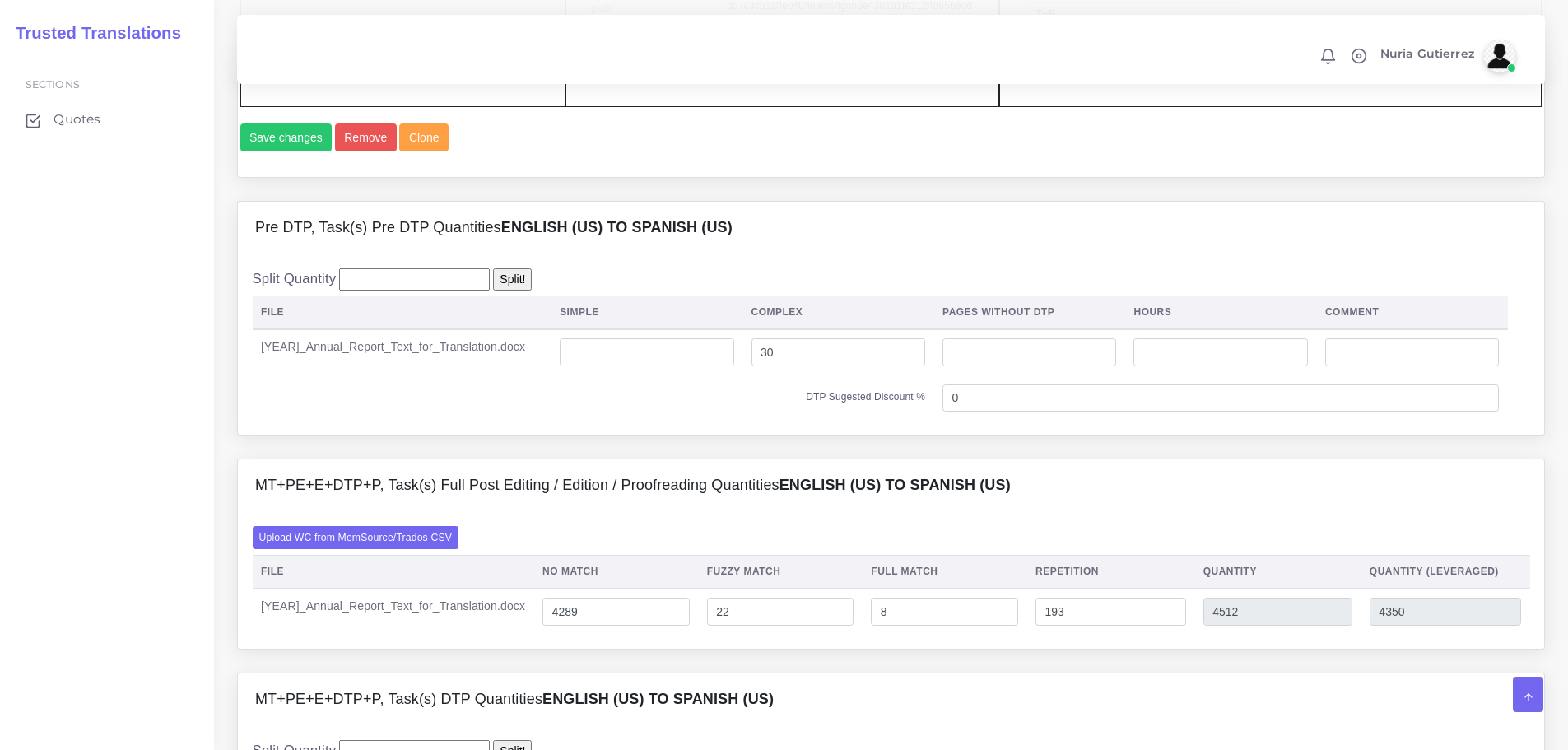 click on "Split Quantity
Split!
File
Simple
Complex
Pages Without DTP
Hours
Comment
30 0" at bounding box center (891, 344) 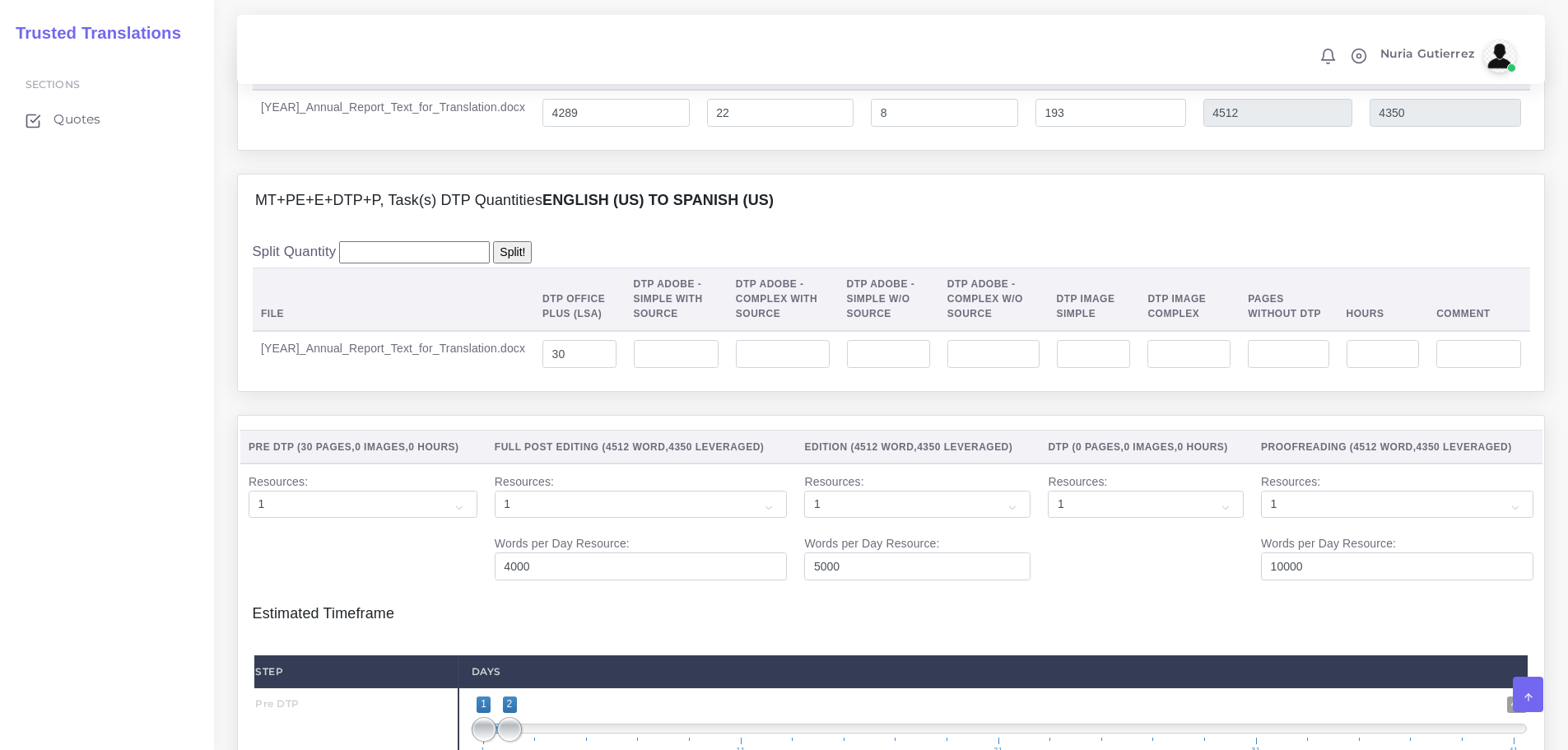 scroll, scrollTop: 2139, scrollLeft: 0, axis: vertical 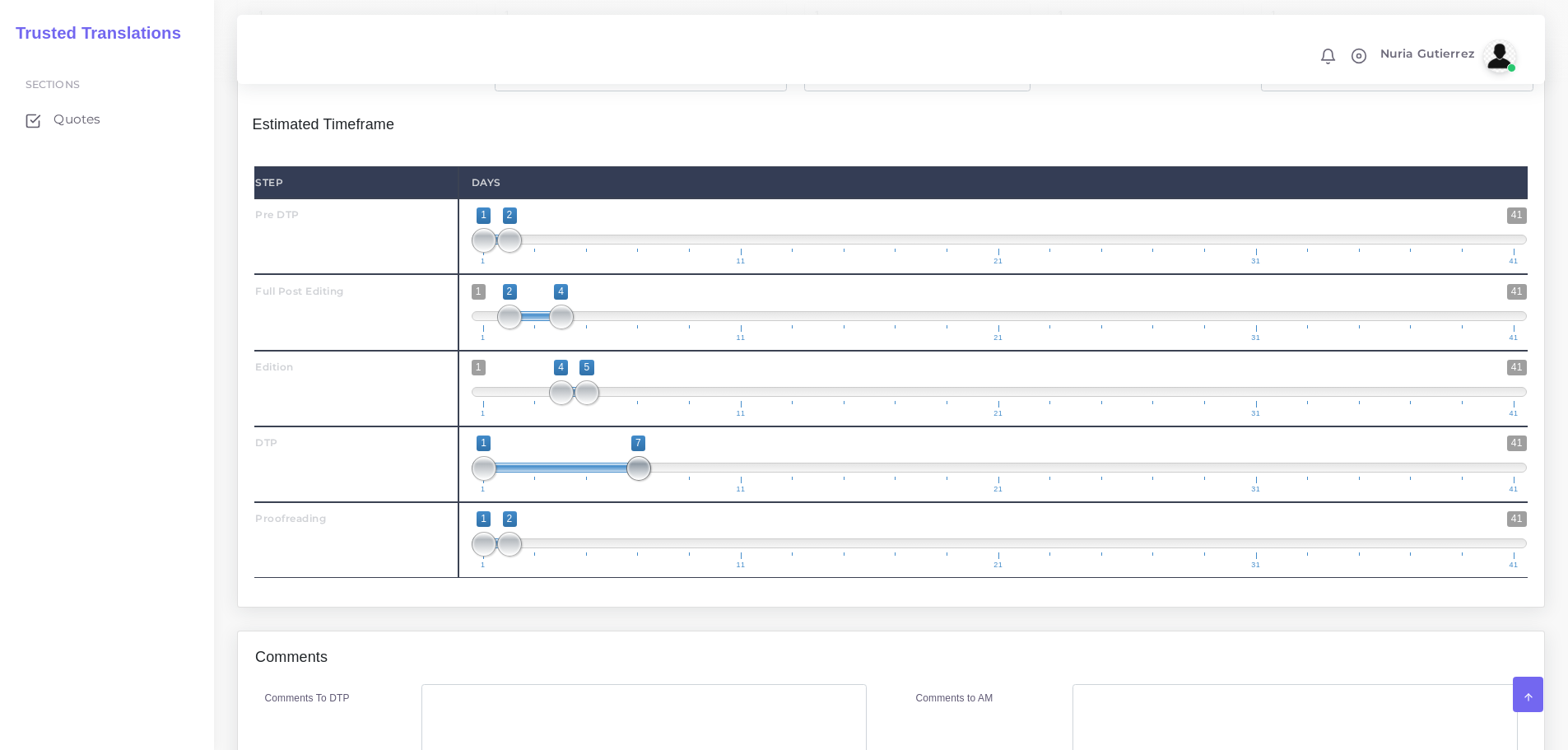 drag, startPoint x: 514, startPoint y: 468, endPoint x: 648, endPoint y: 459, distance: 134.3019 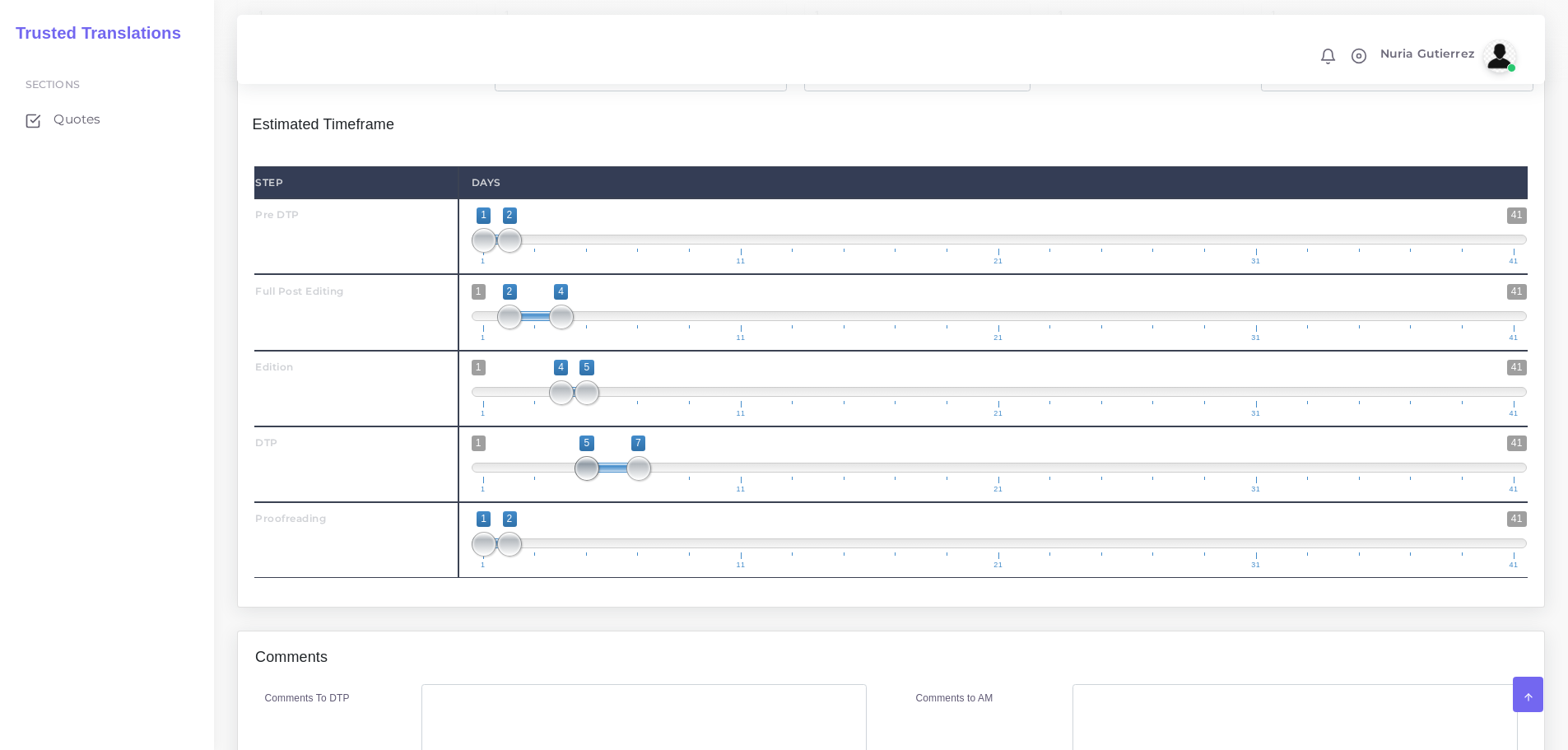 drag, startPoint x: 492, startPoint y: 473, endPoint x: 597, endPoint y: 461, distance: 105.68349 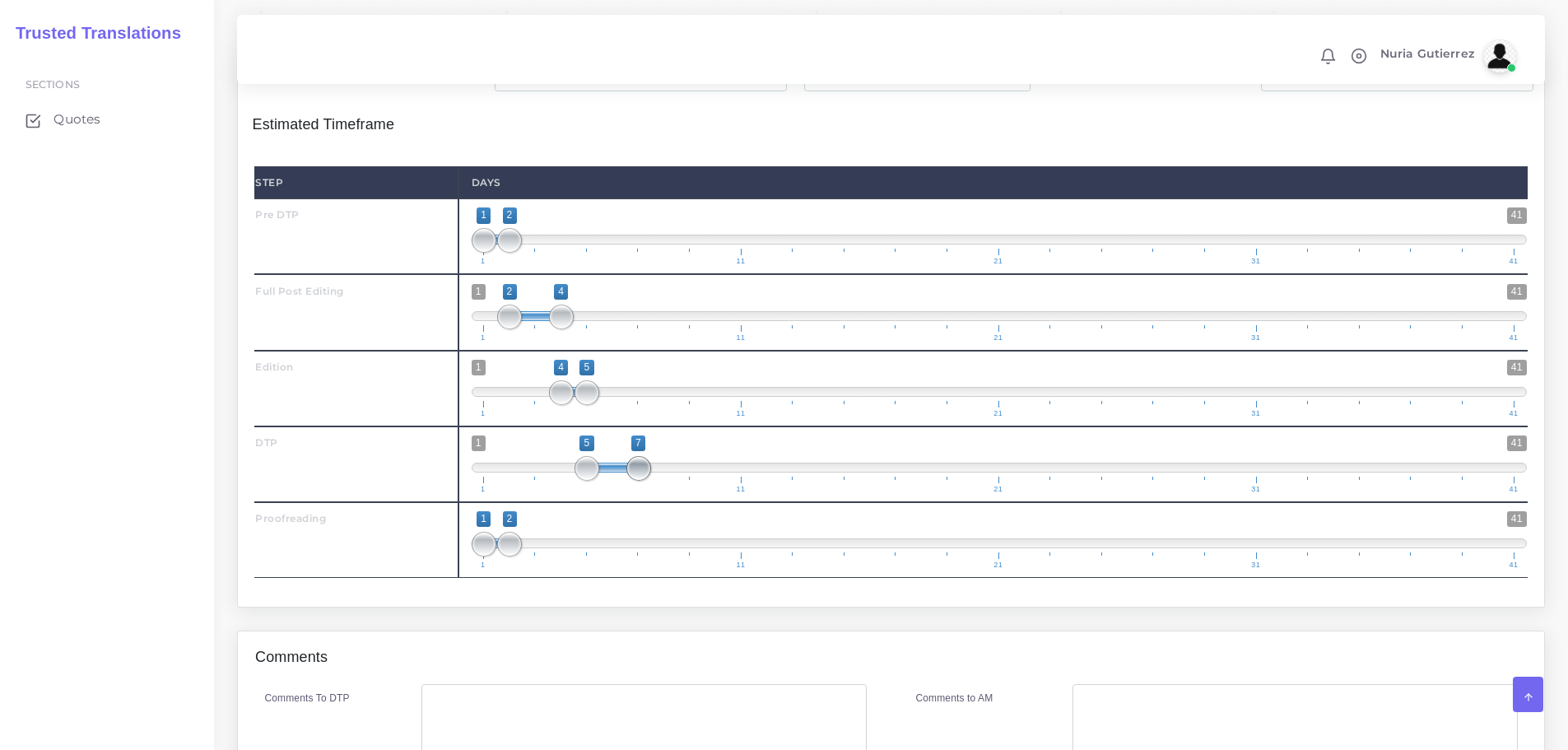 type on "5;6" 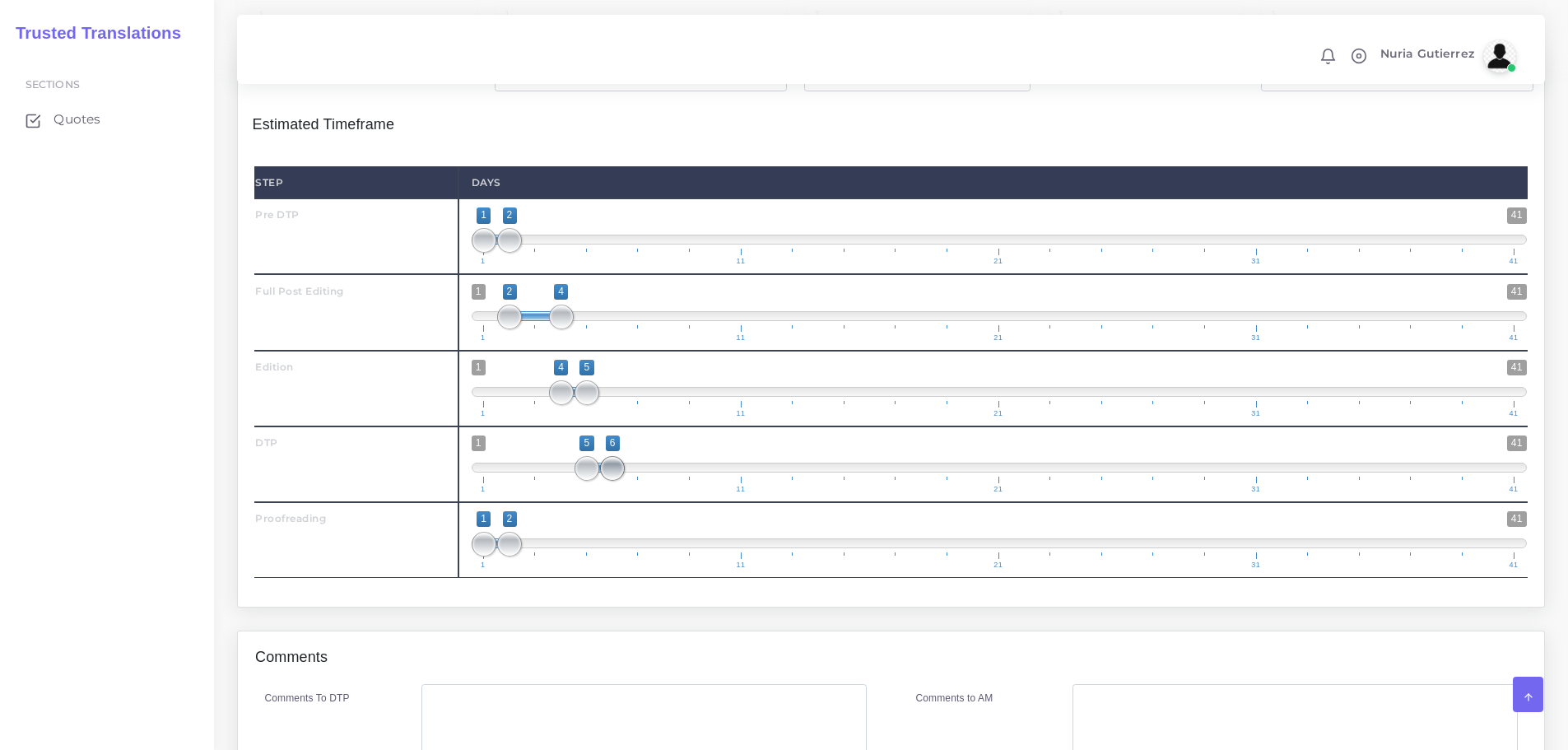 drag, startPoint x: 638, startPoint y: 465, endPoint x: 621, endPoint y: 466, distance: 17.029386 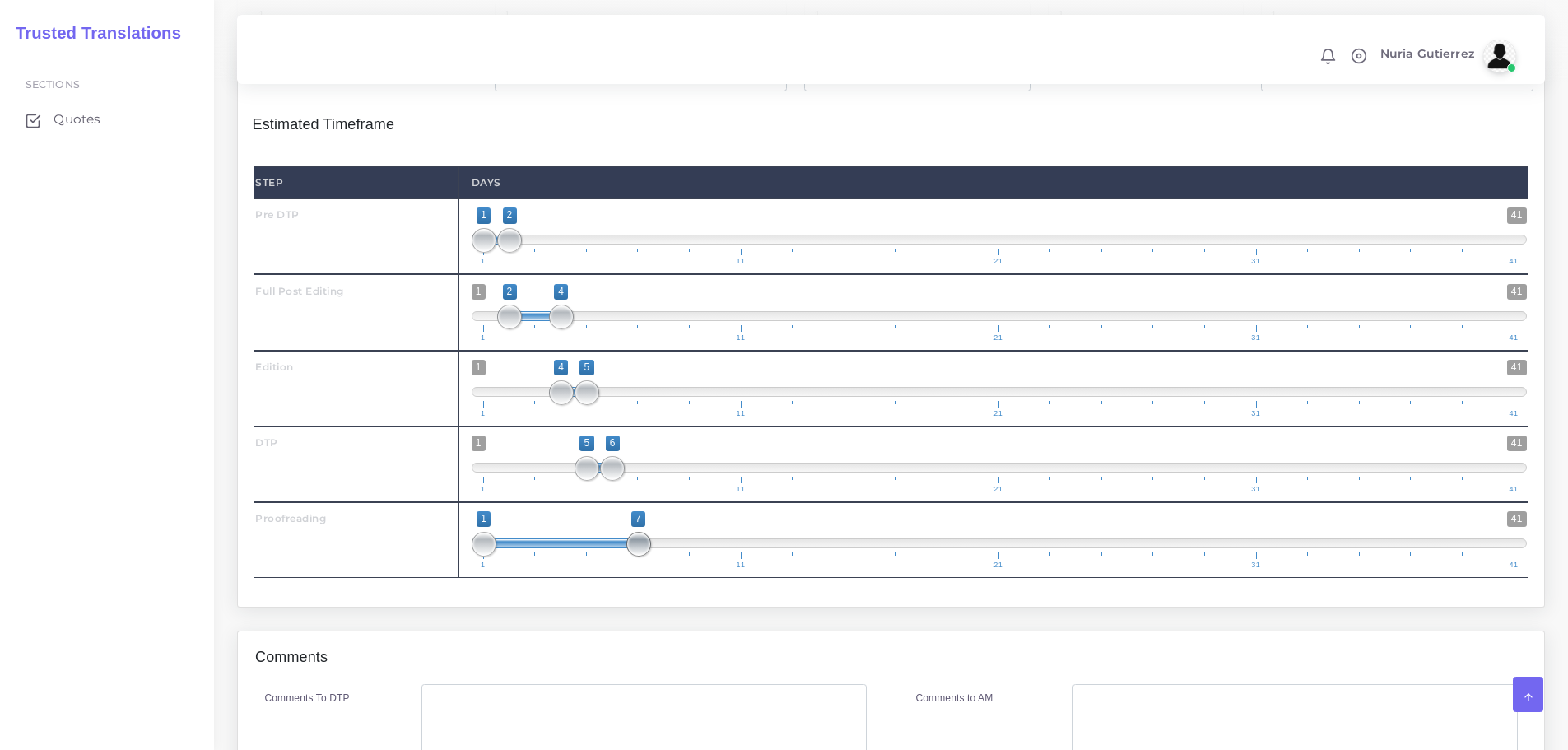 drag, startPoint x: 509, startPoint y: 550, endPoint x: 636, endPoint y: 543, distance: 127.19277 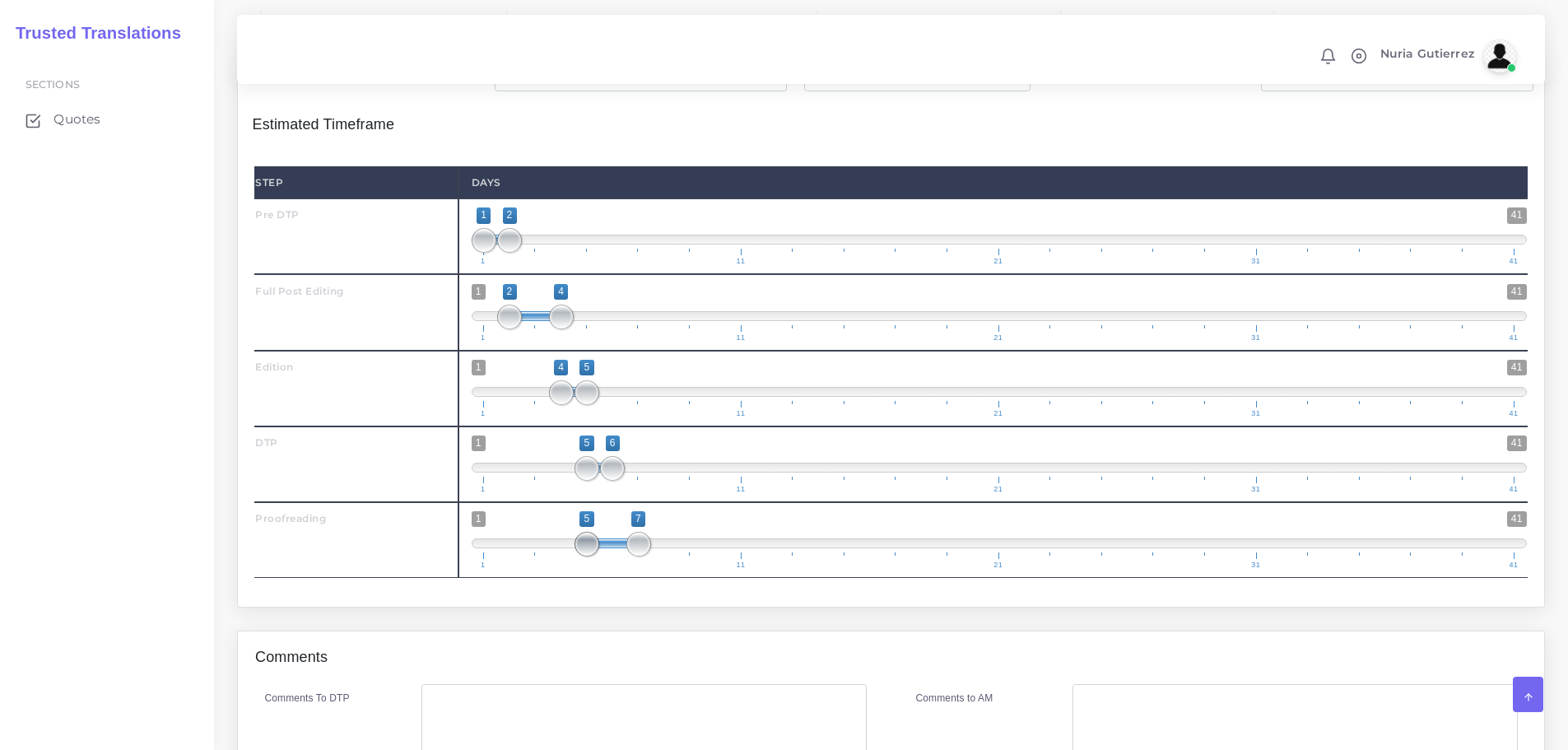 type on "6;7" 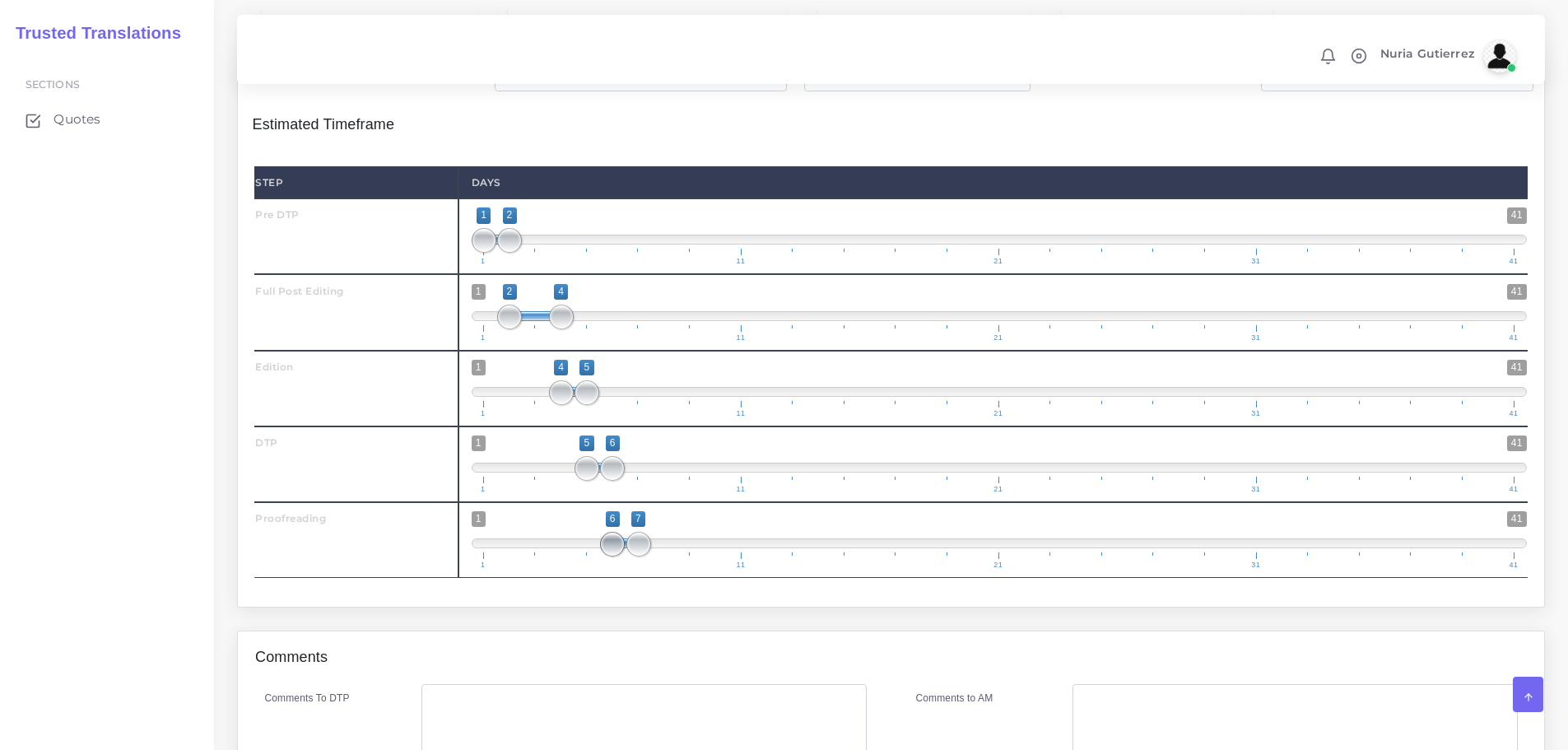 drag, startPoint x: 482, startPoint y: 549, endPoint x: 597, endPoint y: 537, distance: 115.624 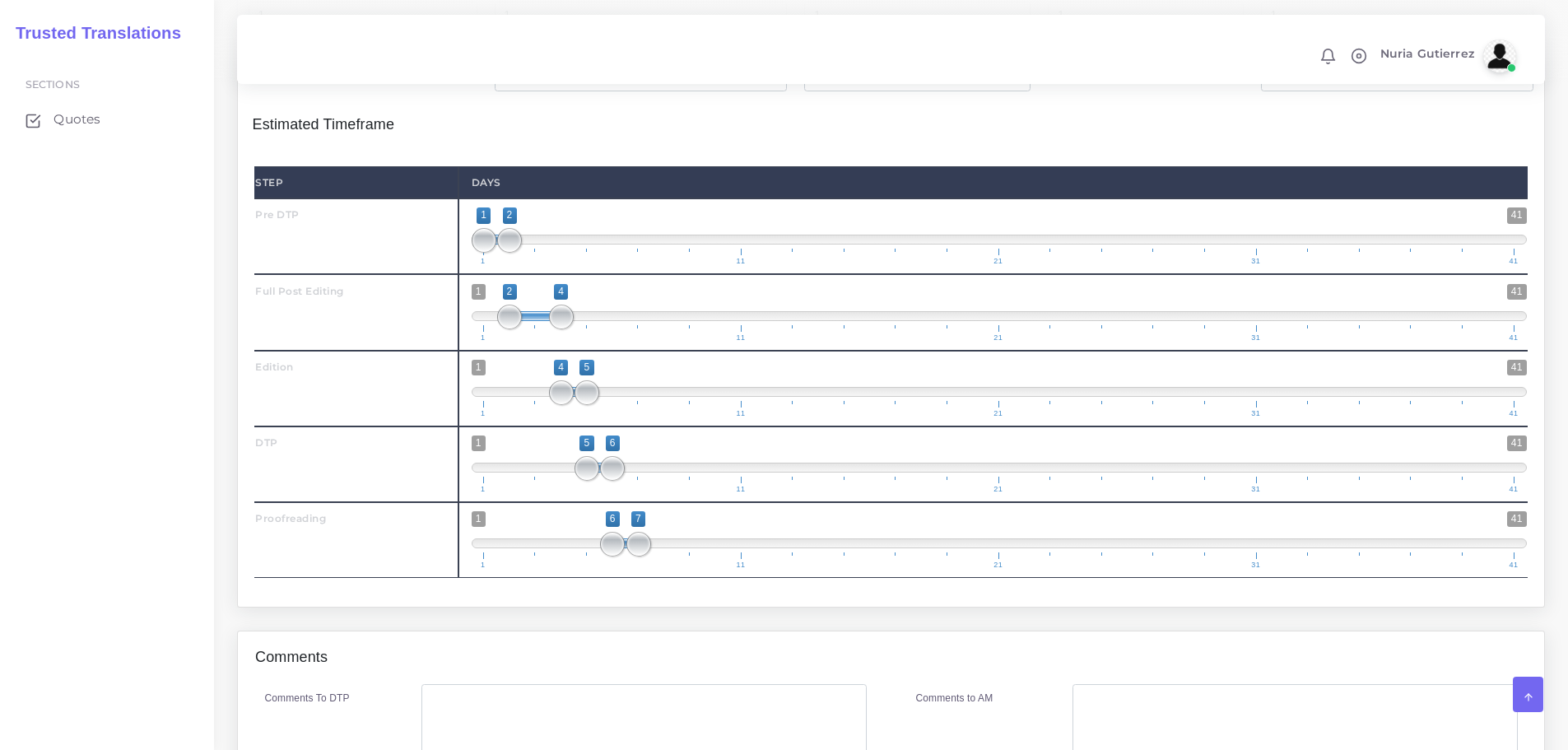click on "Step
Days
Pre DTP
1 41 1 2 1" at bounding box center (891, 371) 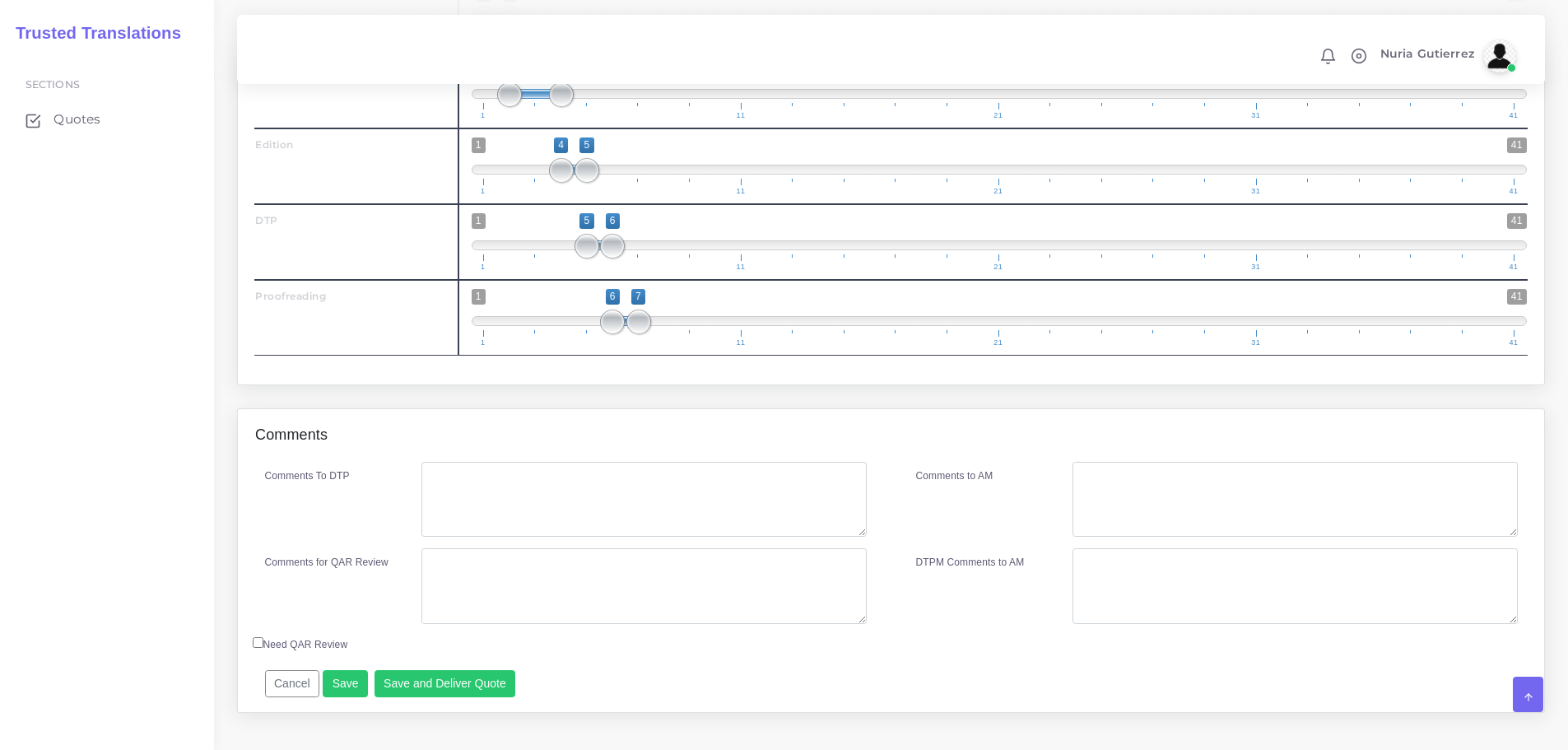 scroll, scrollTop: 2386, scrollLeft: 0, axis: vertical 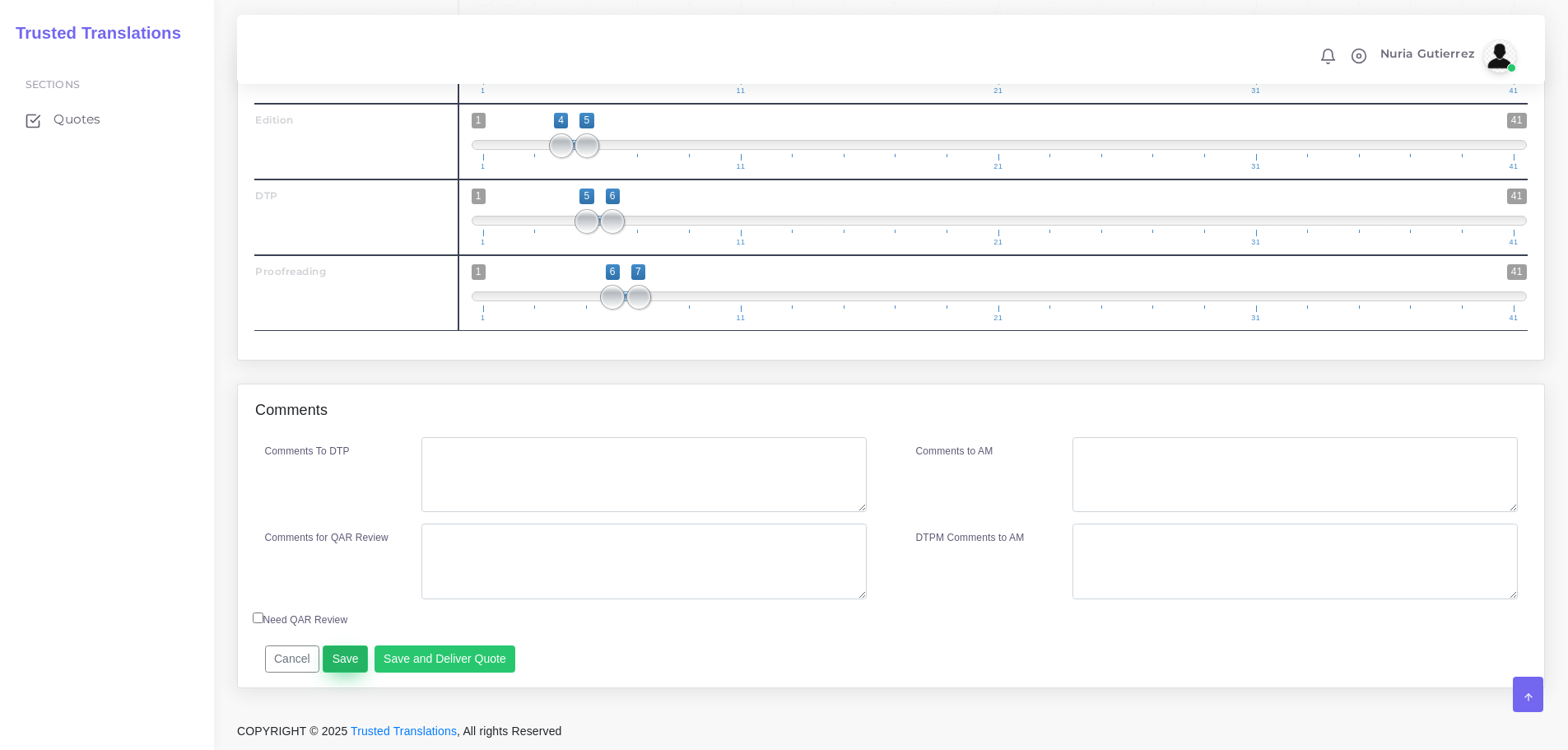 click on "Save" at bounding box center (345, 659) 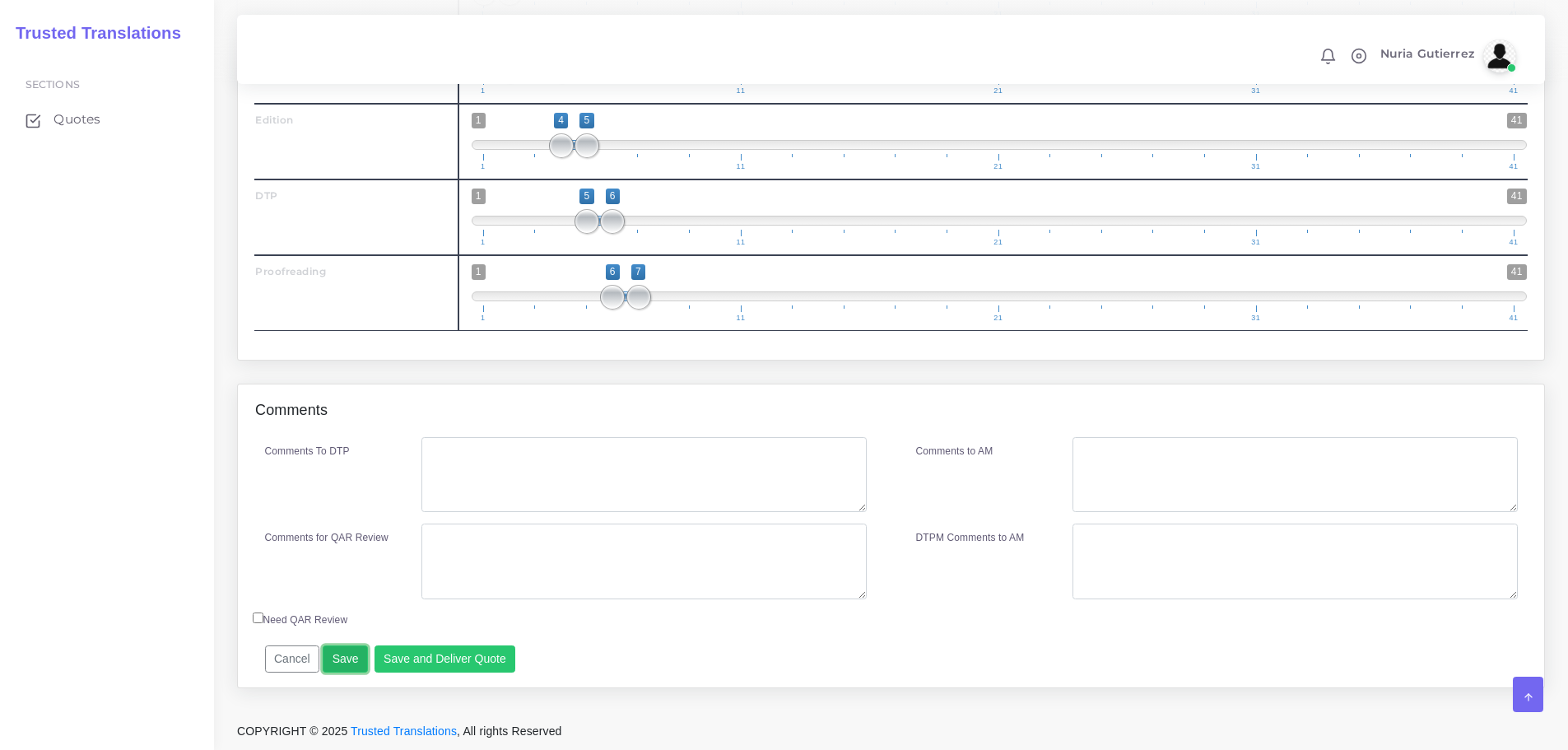 scroll, scrollTop: 1810, scrollLeft: 0, axis: vertical 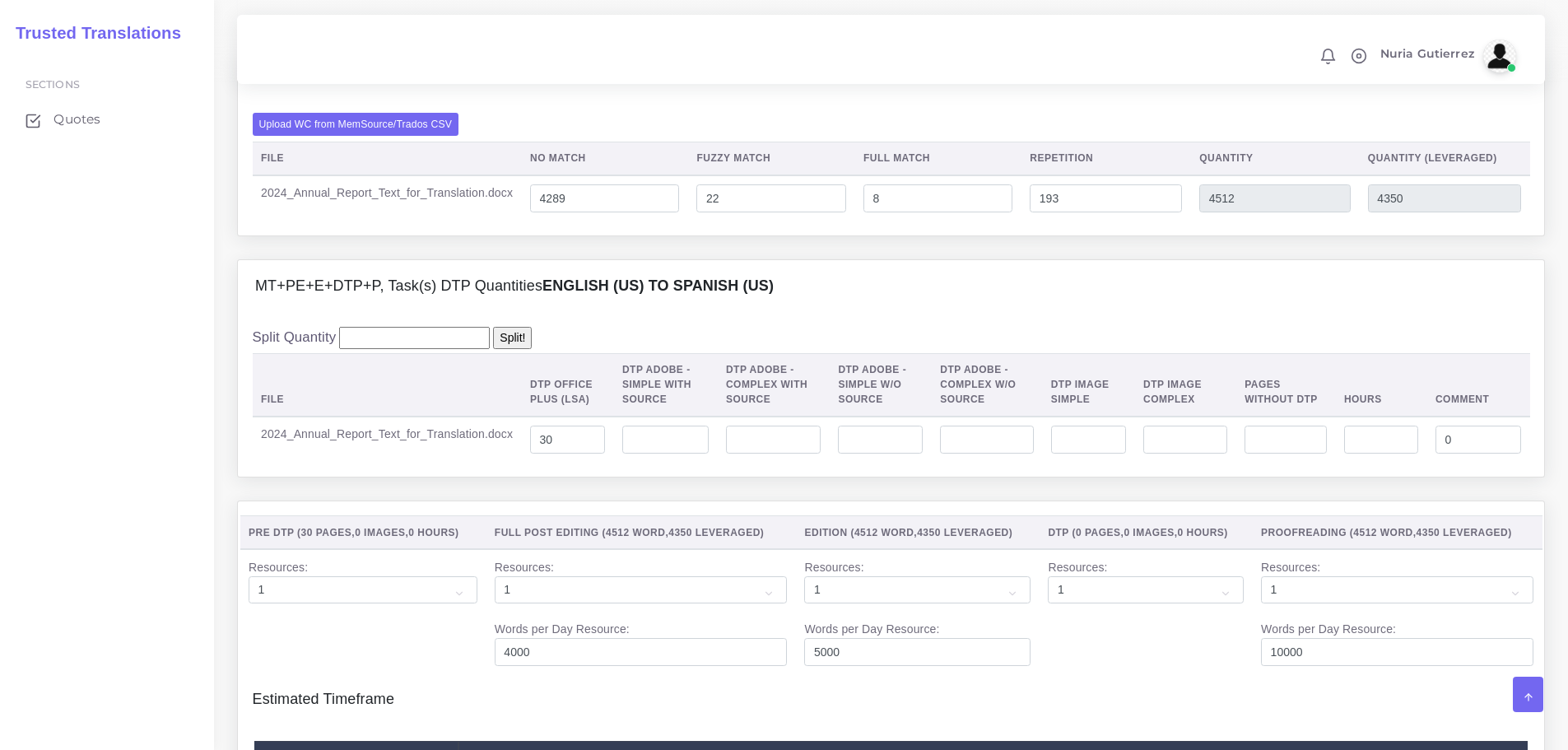 click on "MT+PE+E+DTP+P, Task(s) DTP Quantities  English (US) TO Spanish (US)" at bounding box center (891, 286) 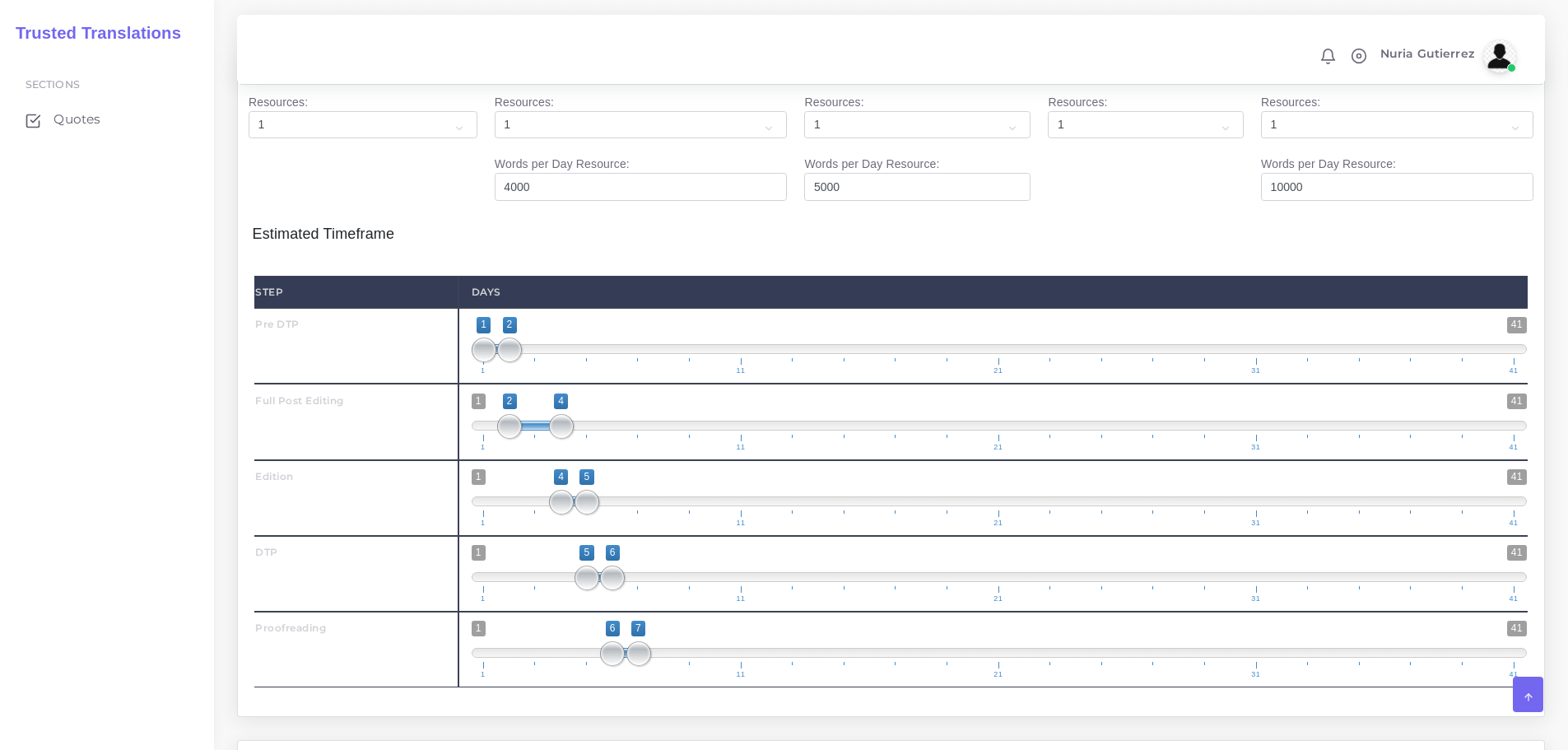 scroll, scrollTop: 2058, scrollLeft: 0, axis: vertical 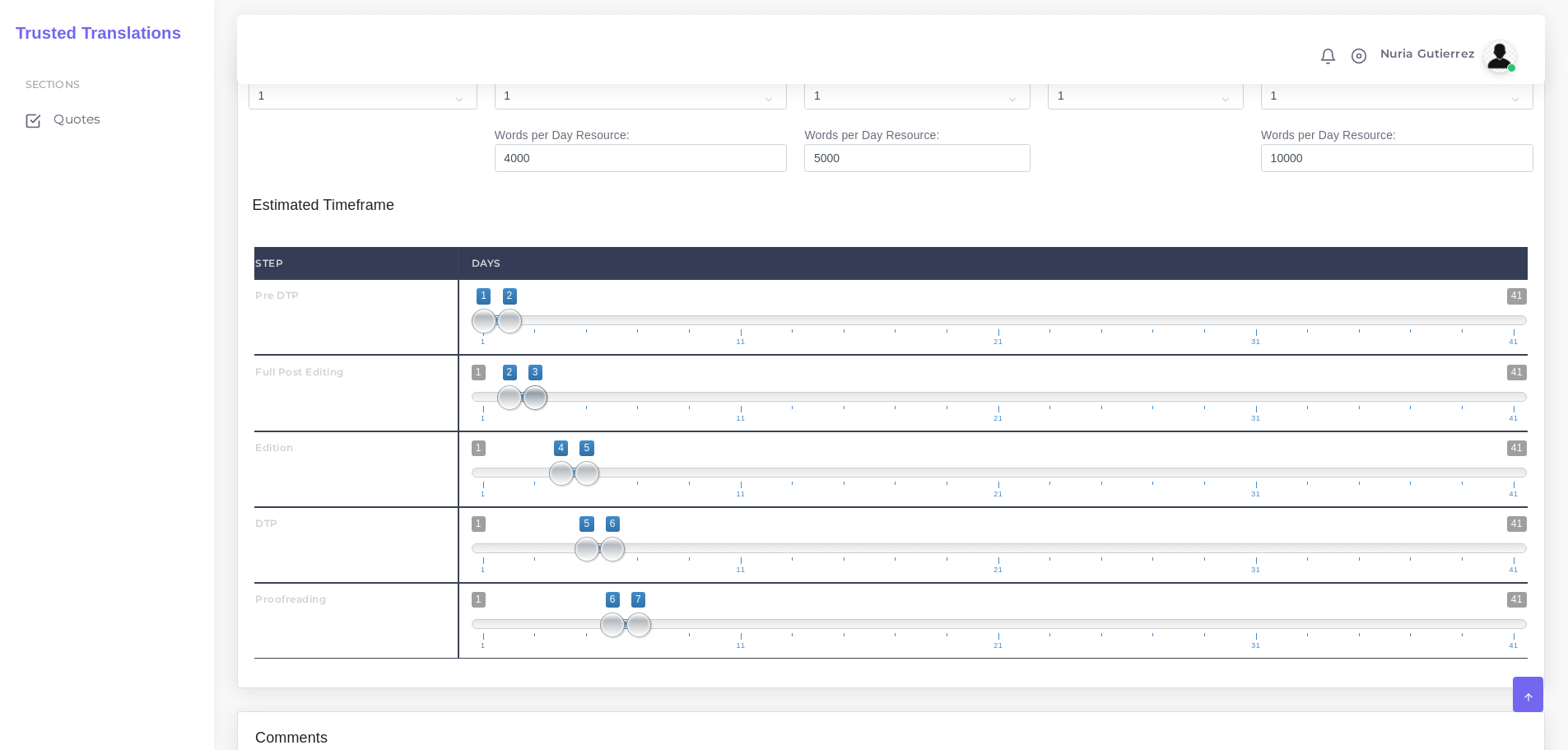 drag, startPoint x: 556, startPoint y: 399, endPoint x: 537, endPoint y: 403, distance: 19.416488 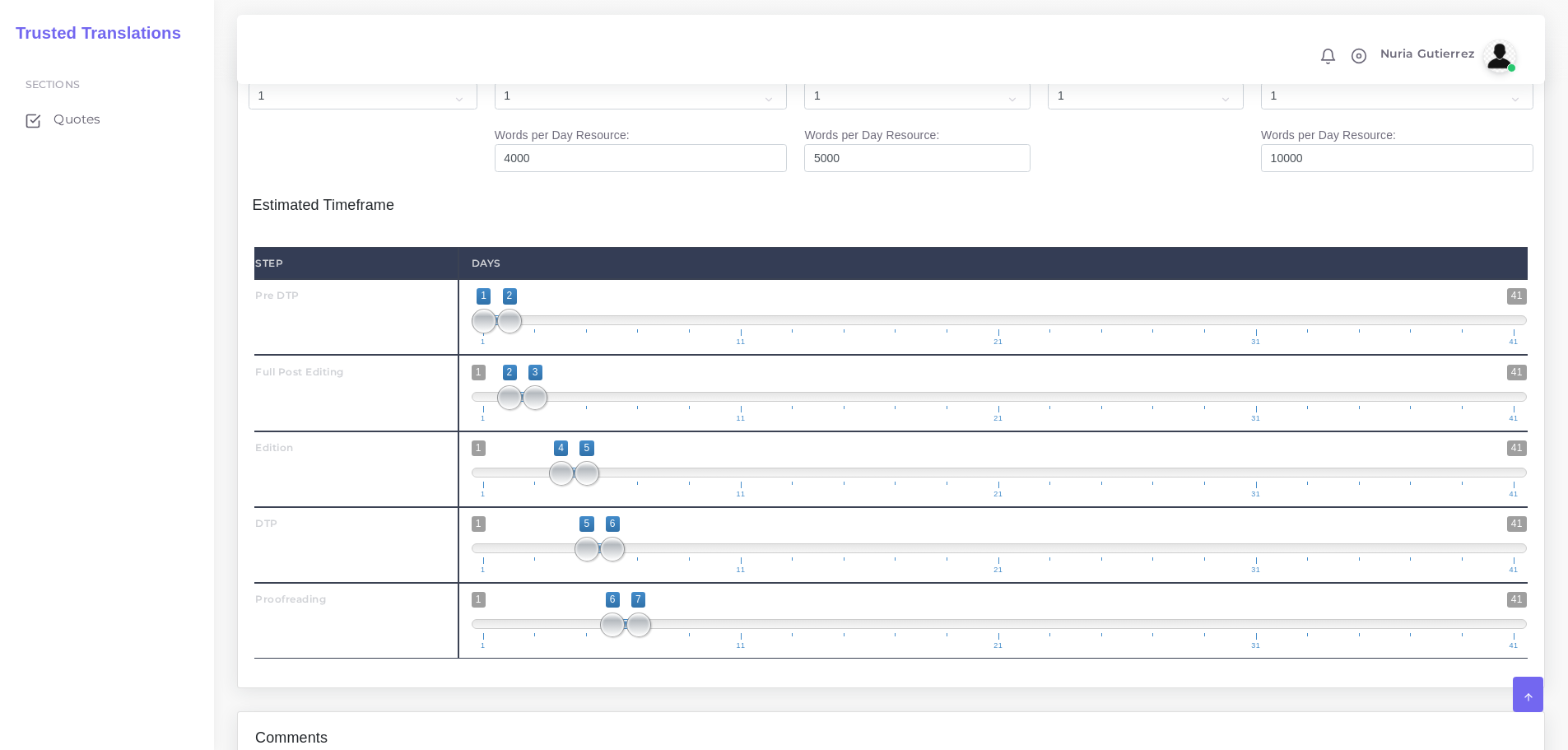 scroll, scrollTop: 1976, scrollLeft: 0, axis: vertical 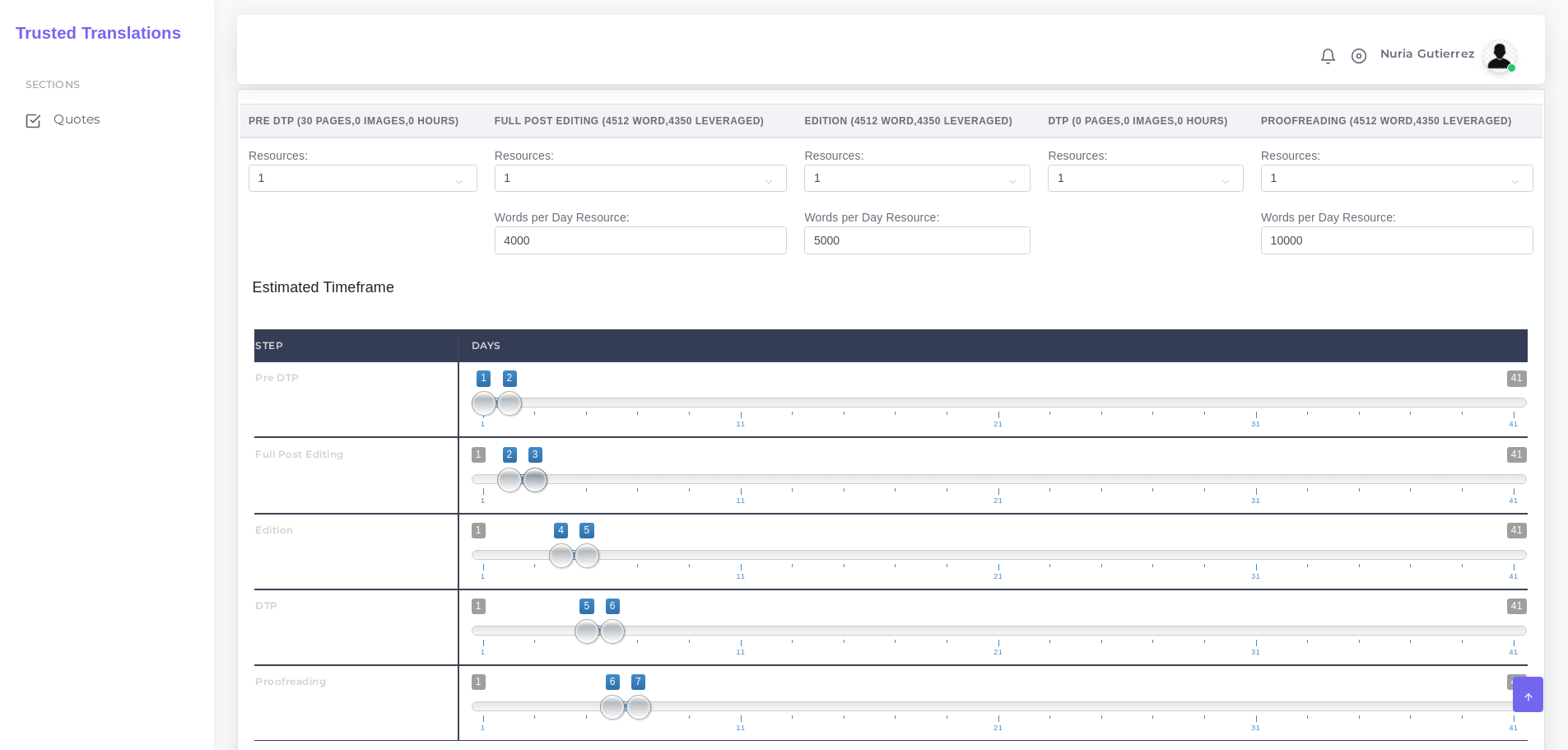 type on "2;4" 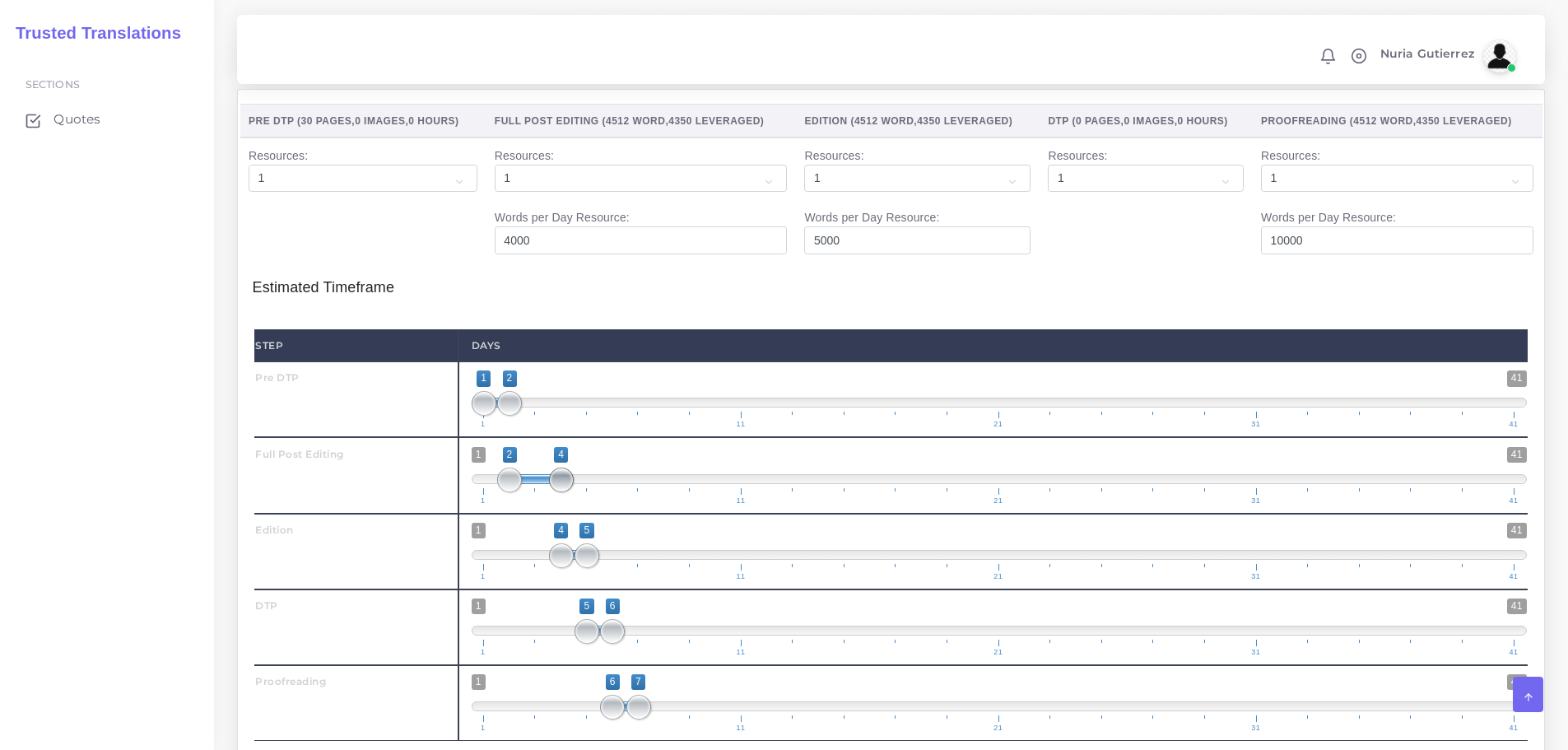 drag, startPoint x: 530, startPoint y: 488, endPoint x: 546, endPoint y: 490, distance: 16.124515 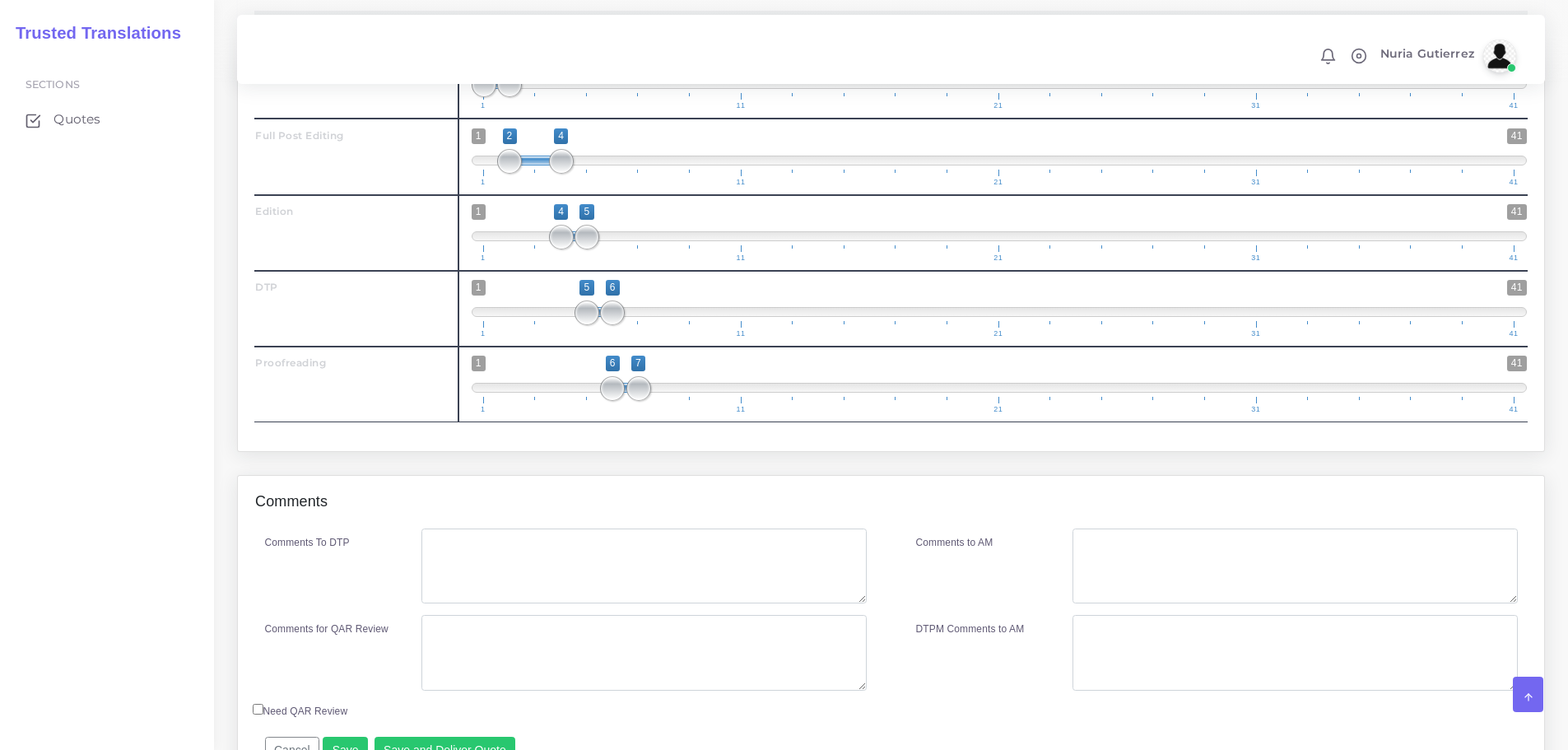 scroll, scrollTop: 2305, scrollLeft: 0, axis: vertical 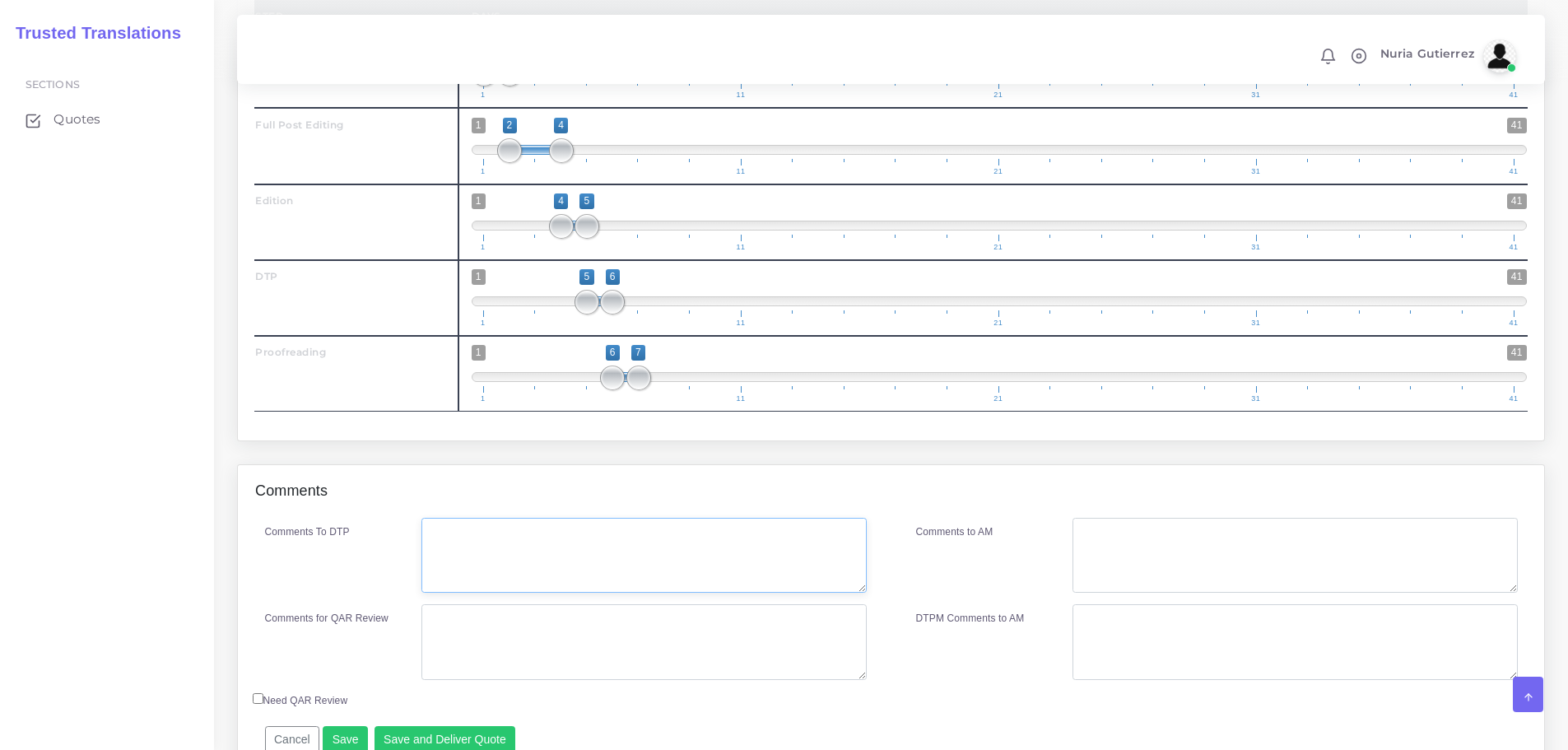 click on "Comments To DTP" at bounding box center (644, 556) 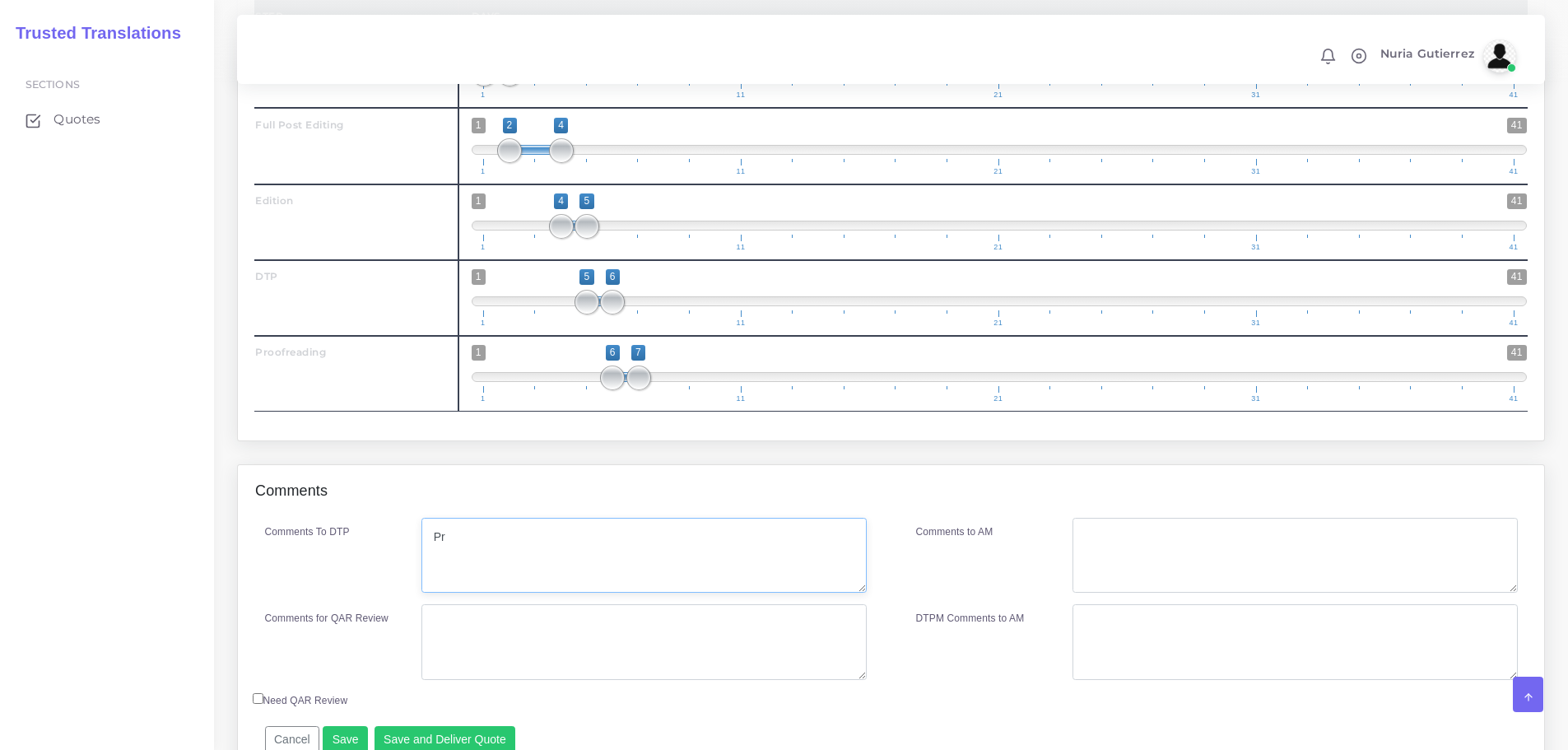 type on "P" 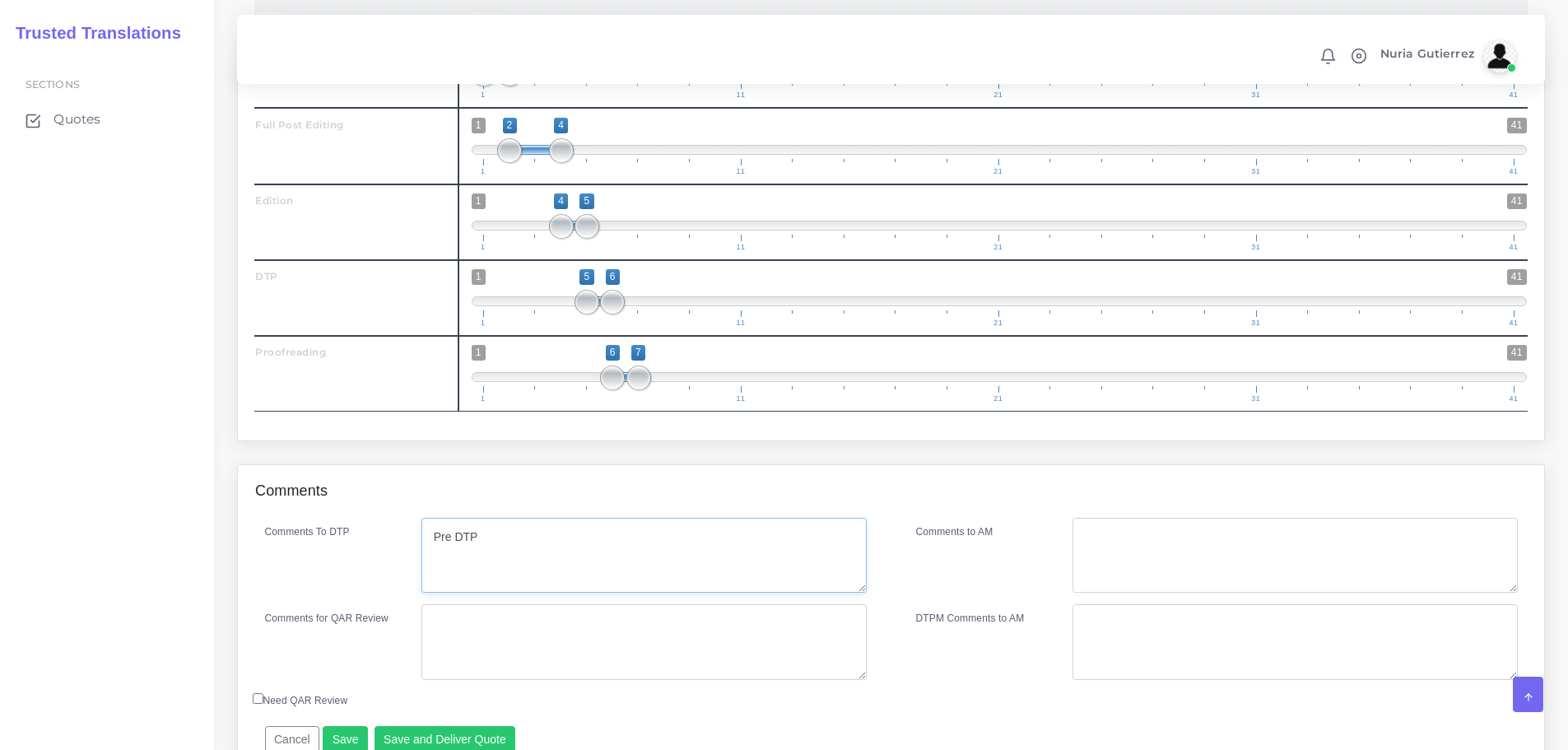 paste on "to put the sentences and paragraphs together (the ones that are separated in each line)" 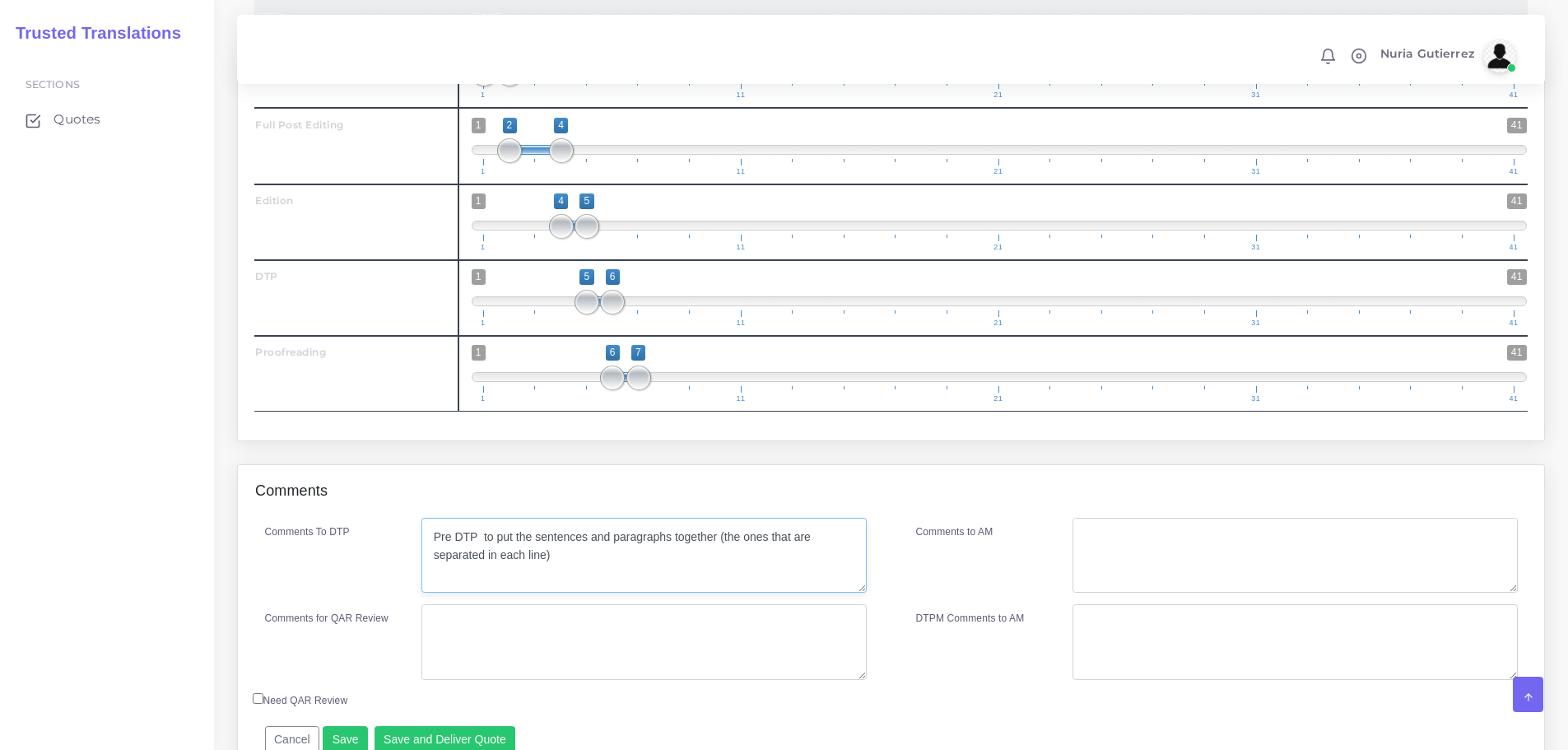 click on "Pre DTP  to put the sentences and paragraphs together (the ones that are separated in each line)" at bounding box center (644, 556) 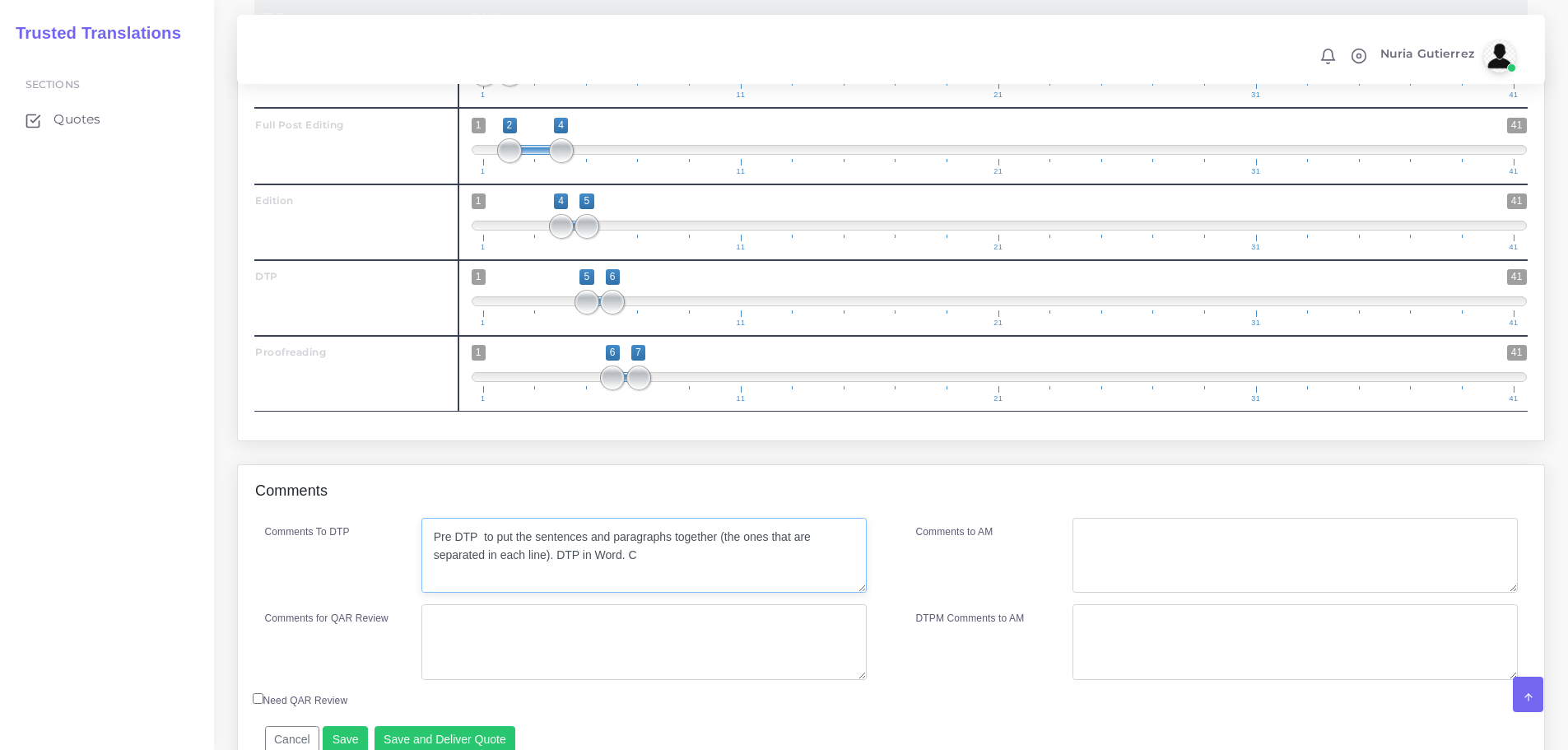 drag, startPoint x: 631, startPoint y: 561, endPoint x: 624, endPoint y: 553, distance: 10.630146 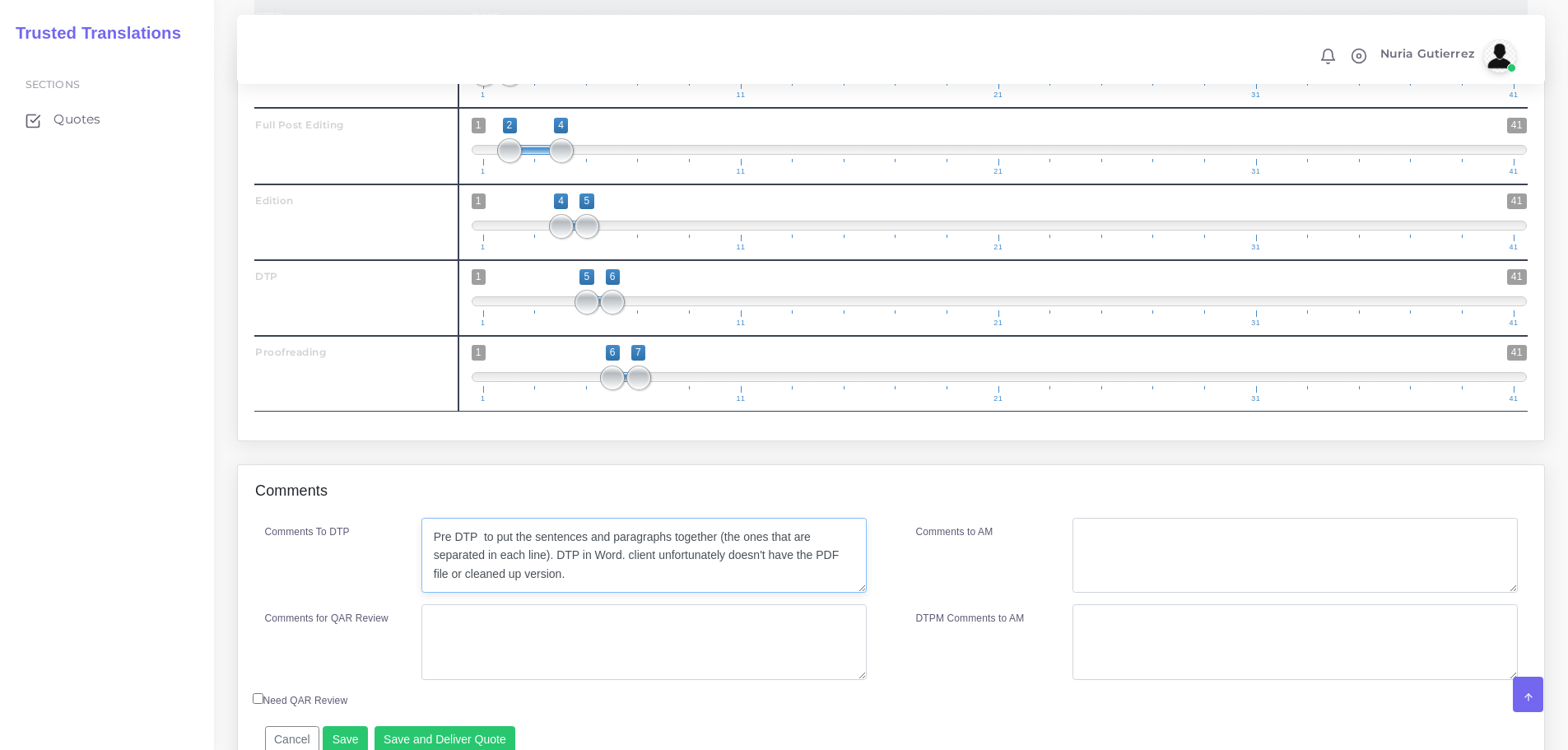 click on "Pre DTP  to put the sentences and paragraphs together (the ones that are separated in each line). DTP in Word. client unfortunately doesn't have the PDF file or cleaned up version." at bounding box center [644, 556] 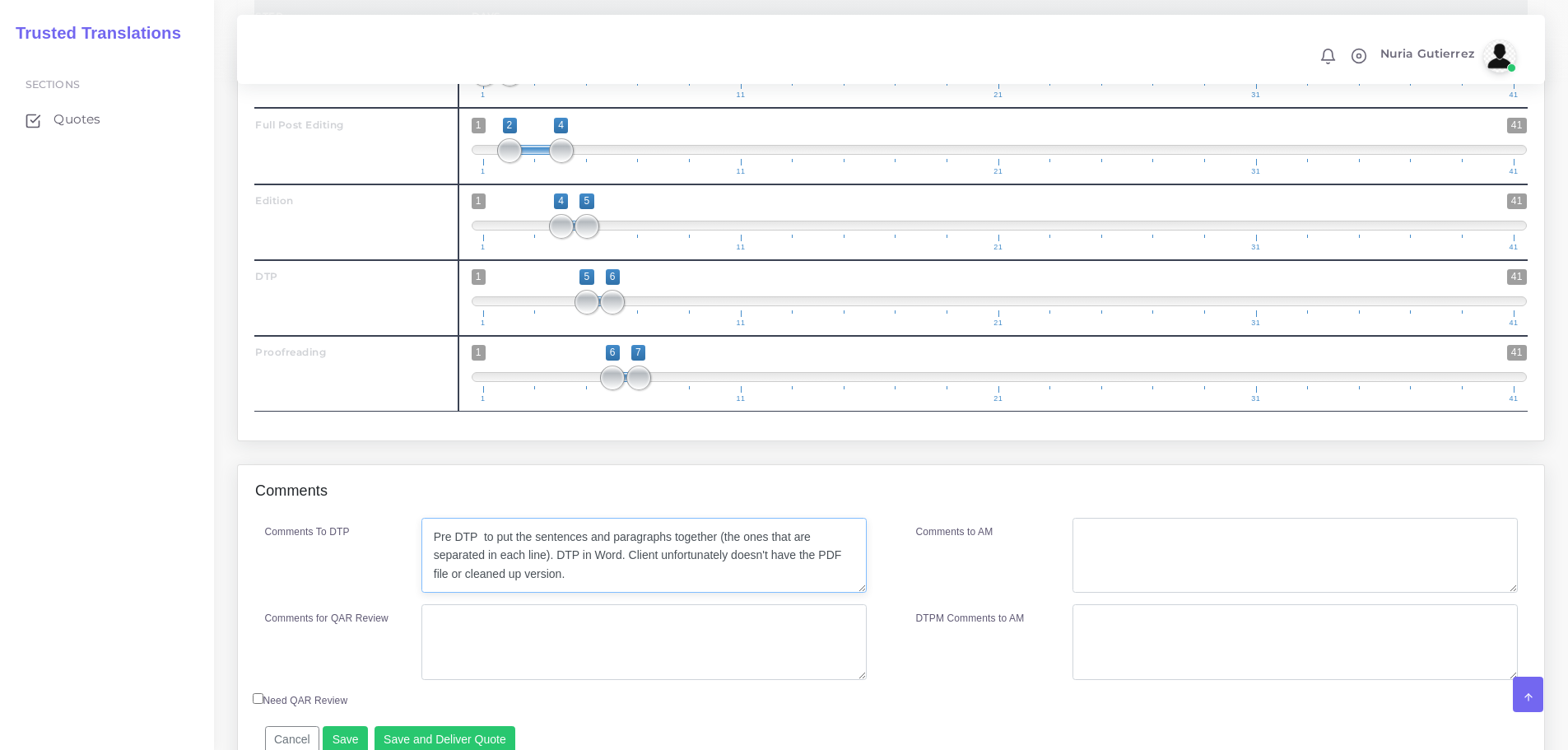 drag, startPoint x: 724, startPoint y: 555, endPoint x: 654, endPoint y: 556, distance: 70.00714 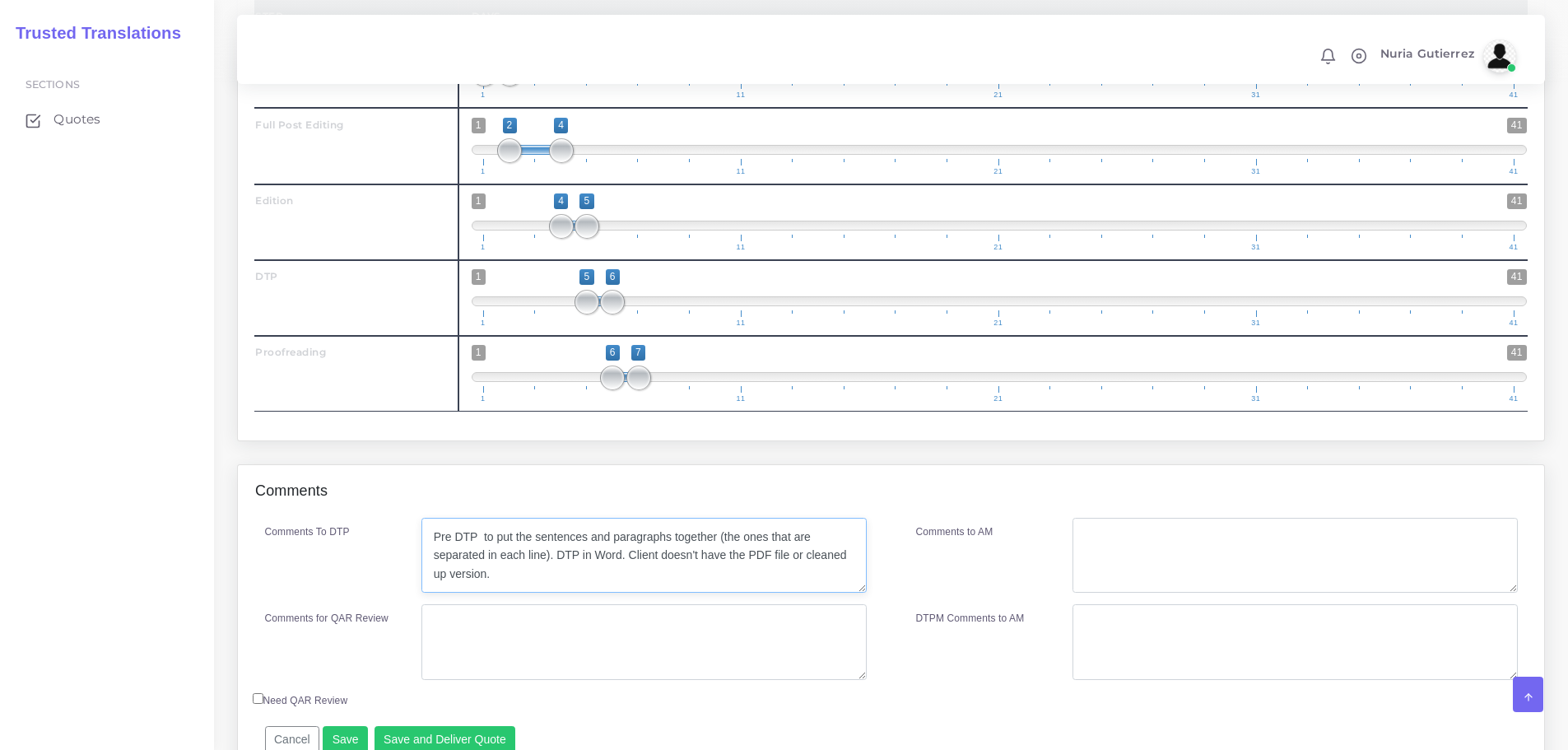 click on "Pre DTP  to put the sentences and paragraphs together (the ones that are separated in each line). DTP in Word. Client doesn't have the PDF file or cleaned up version." at bounding box center [644, 556] 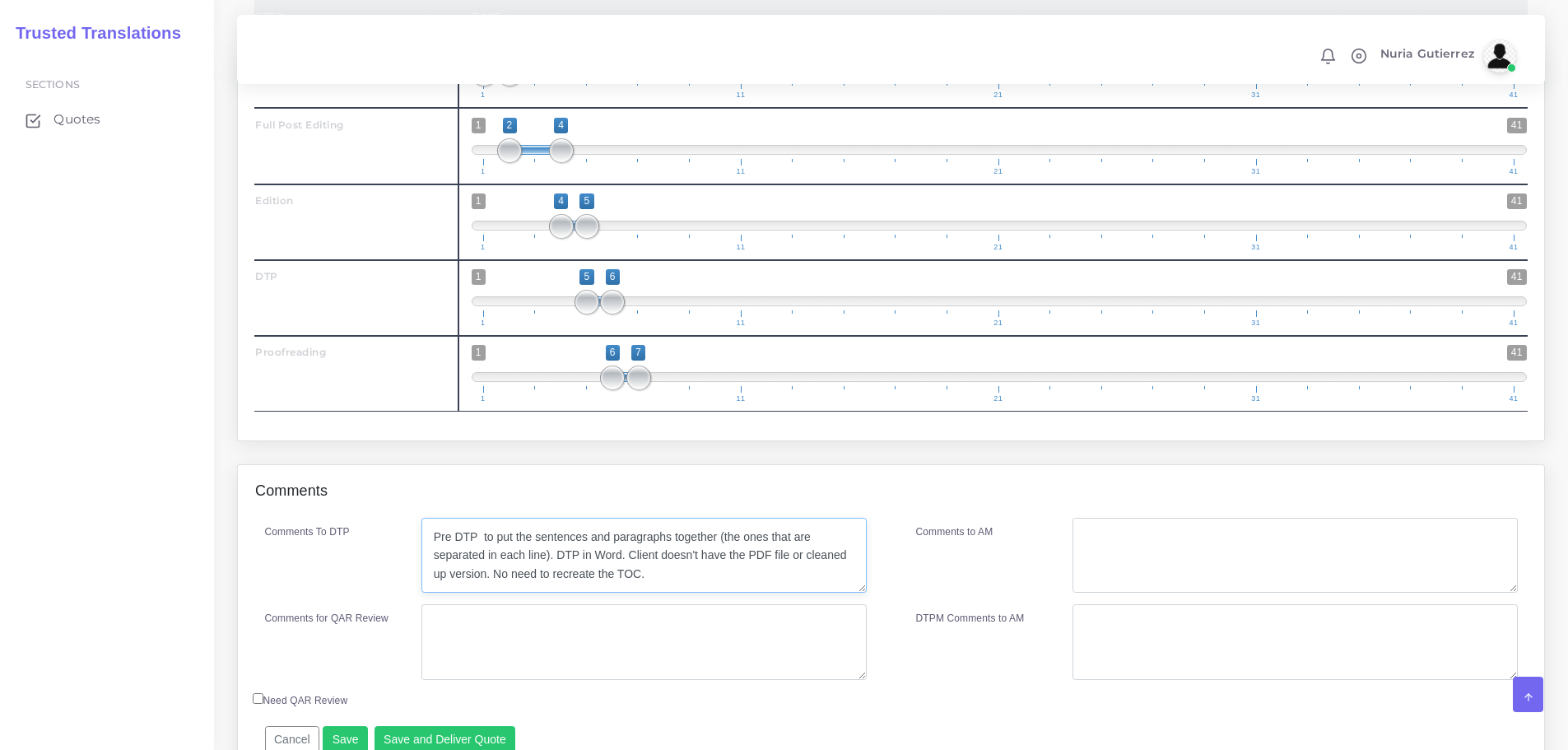 type on "Pre DTP  to put the sentences and paragraphs together (the ones that are separated in each line). DTP in Word. Client doesn't have the PDF file or cleaned up version. No need to recreate the TOC." 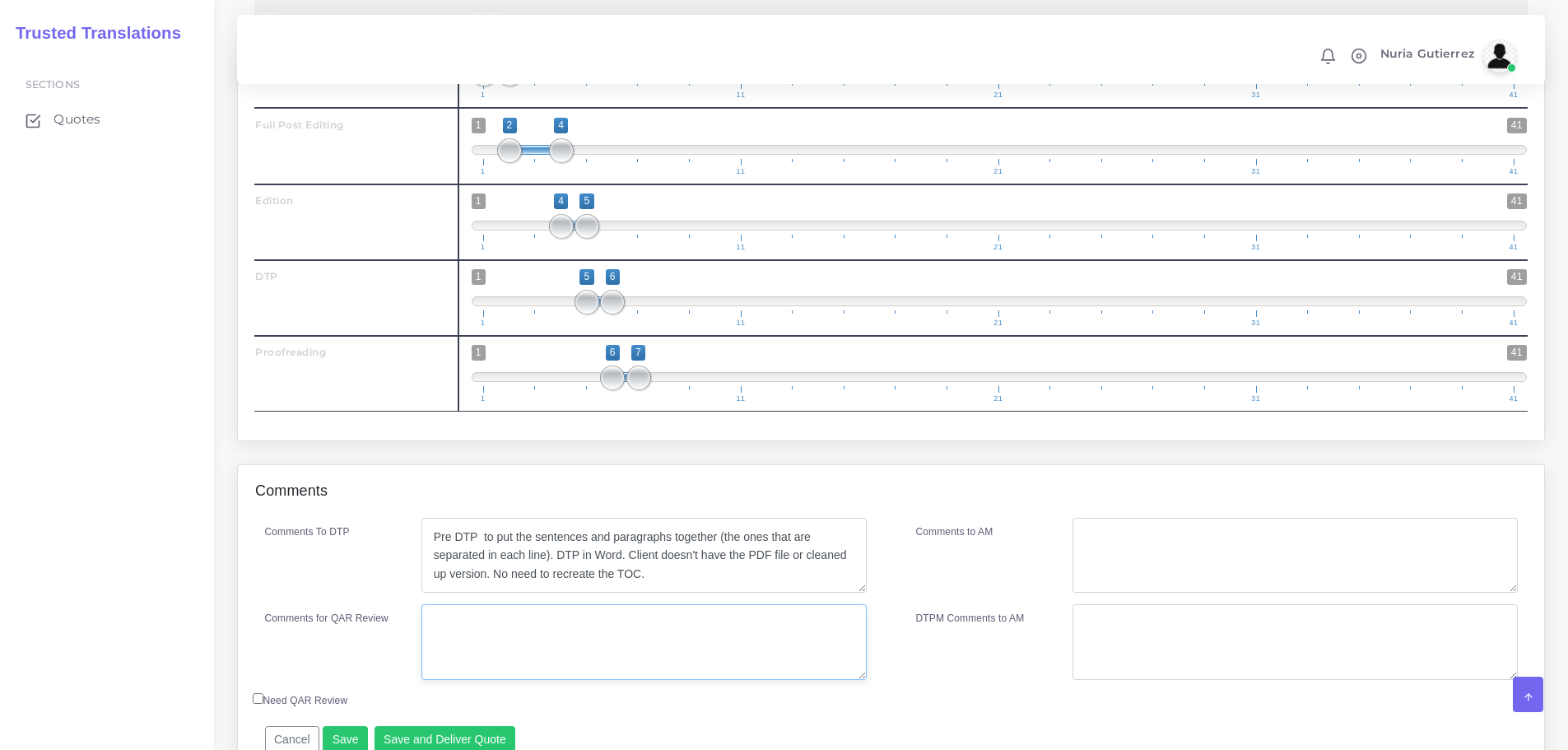 click on "Comments for QAR Review" at bounding box center (644, 642) 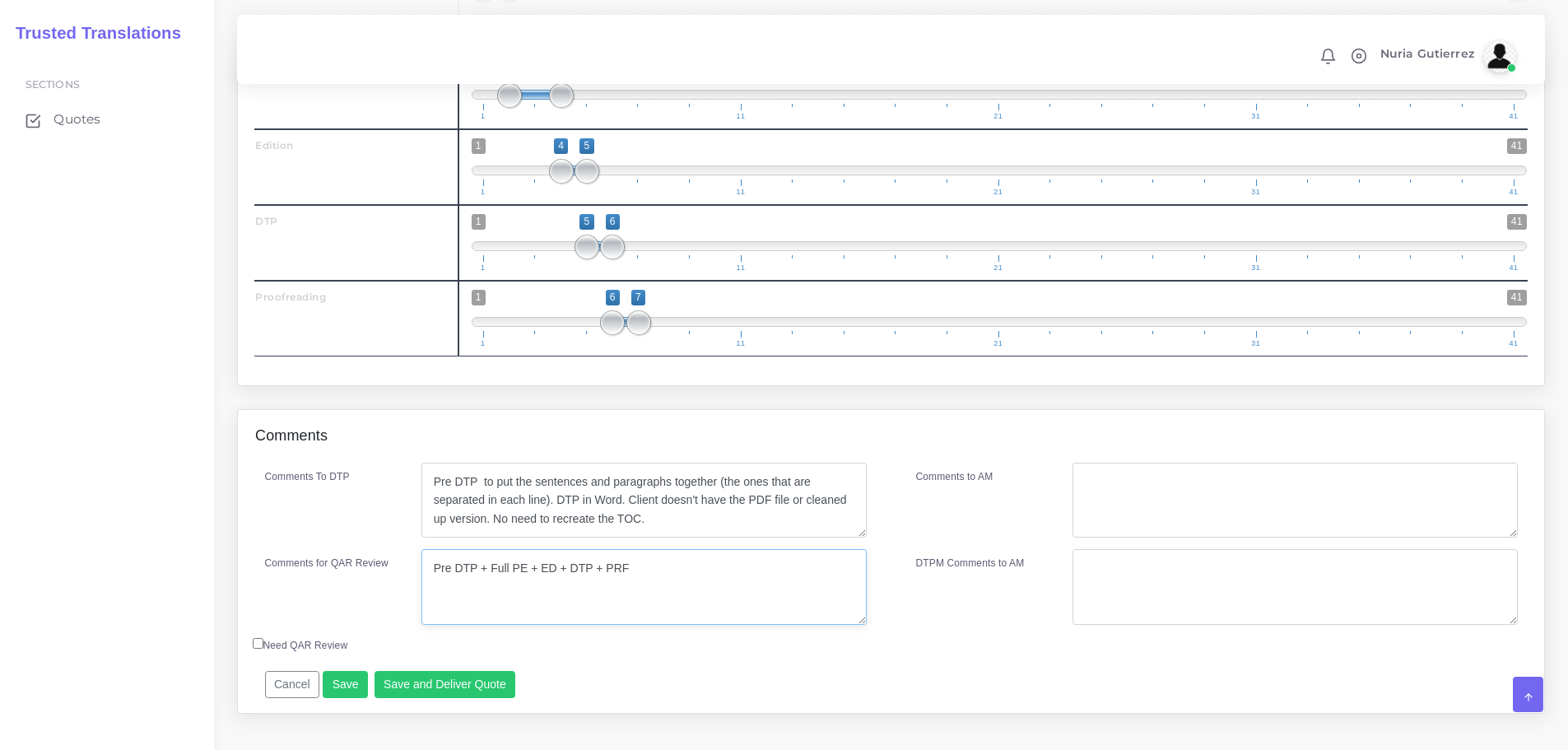scroll, scrollTop: 2386, scrollLeft: 0, axis: vertical 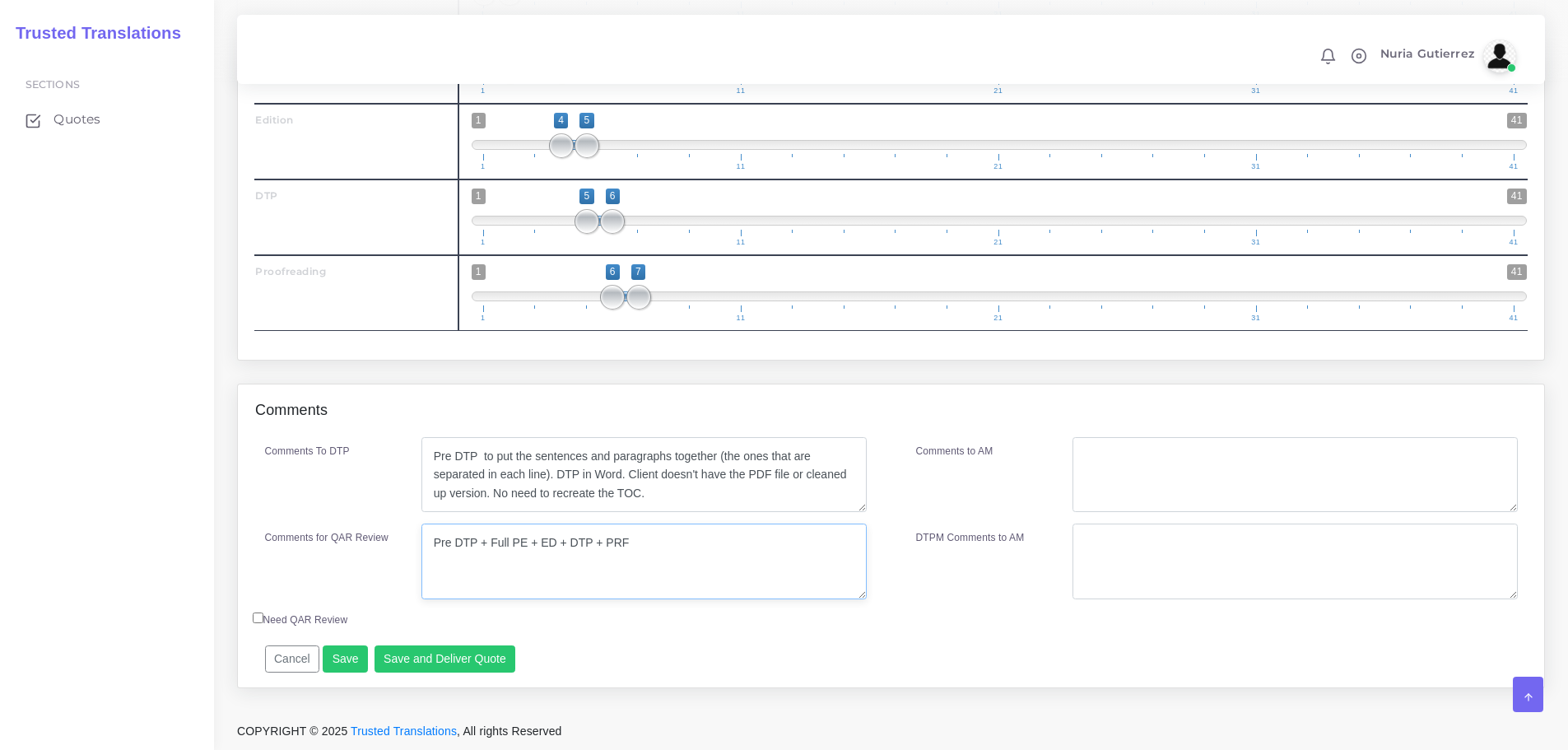 drag, startPoint x: 573, startPoint y: 540, endPoint x: 399, endPoint y: 541, distance: 174.00287 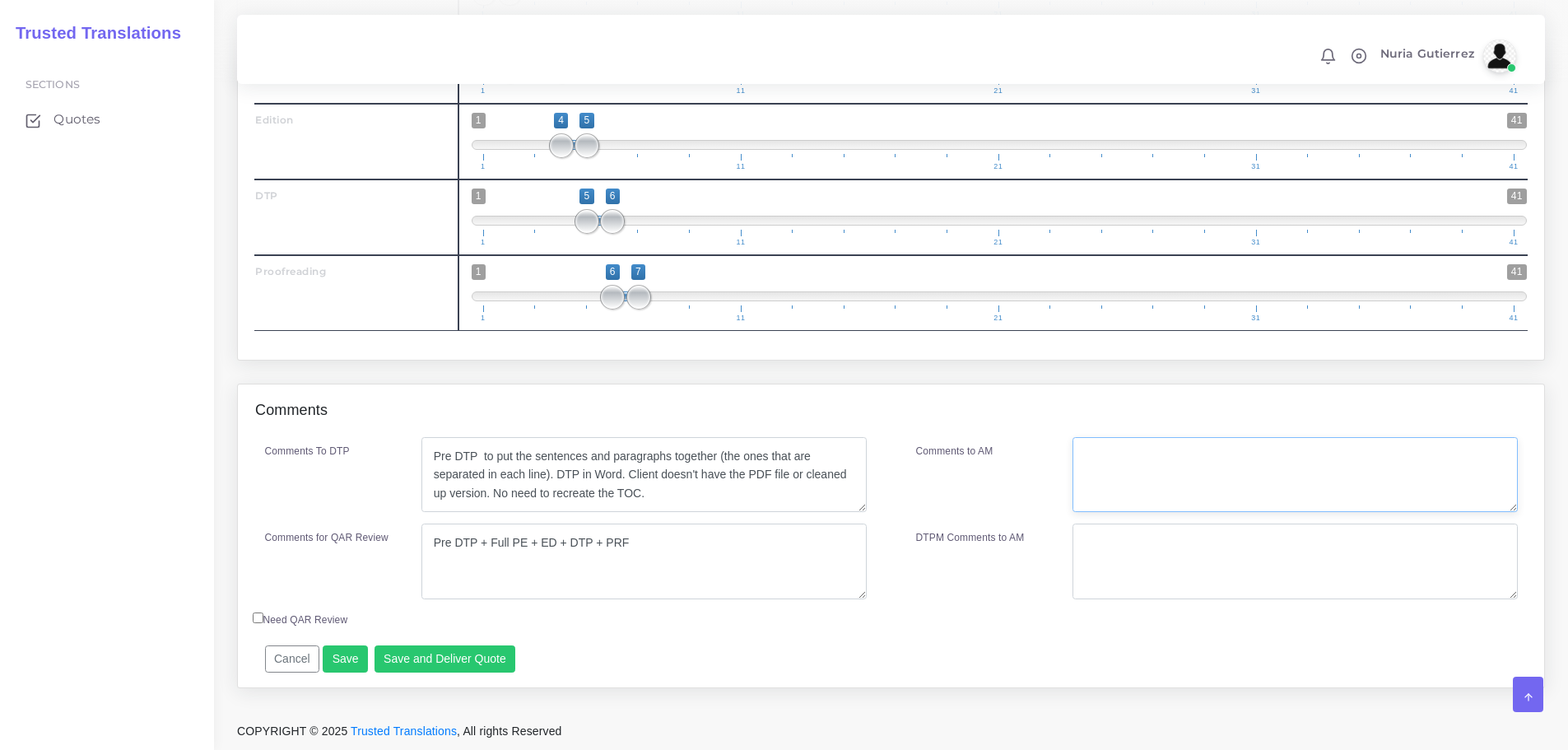 click on "Comments to AM" at bounding box center (1295, 475) 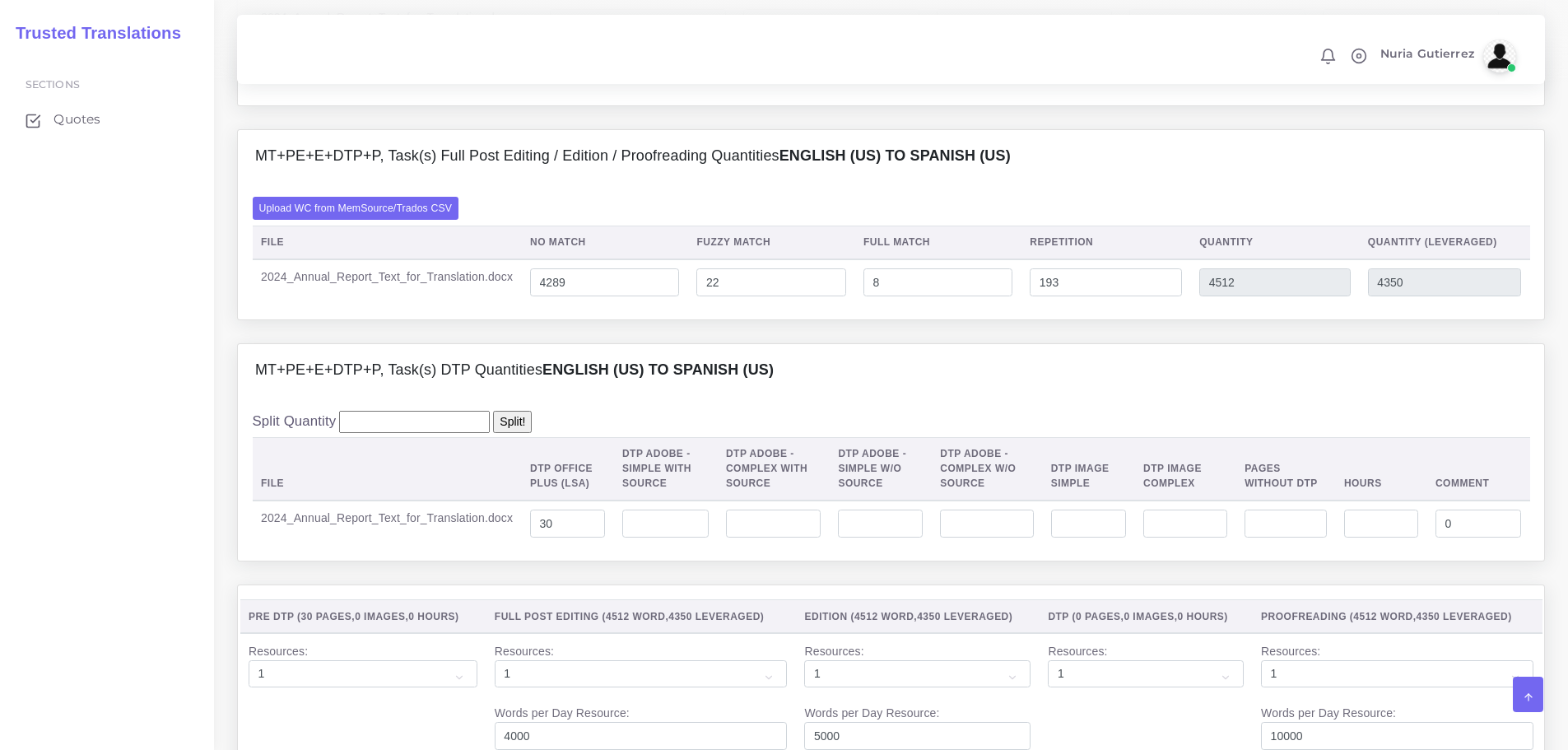 scroll, scrollTop: 2386, scrollLeft: 0, axis: vertical 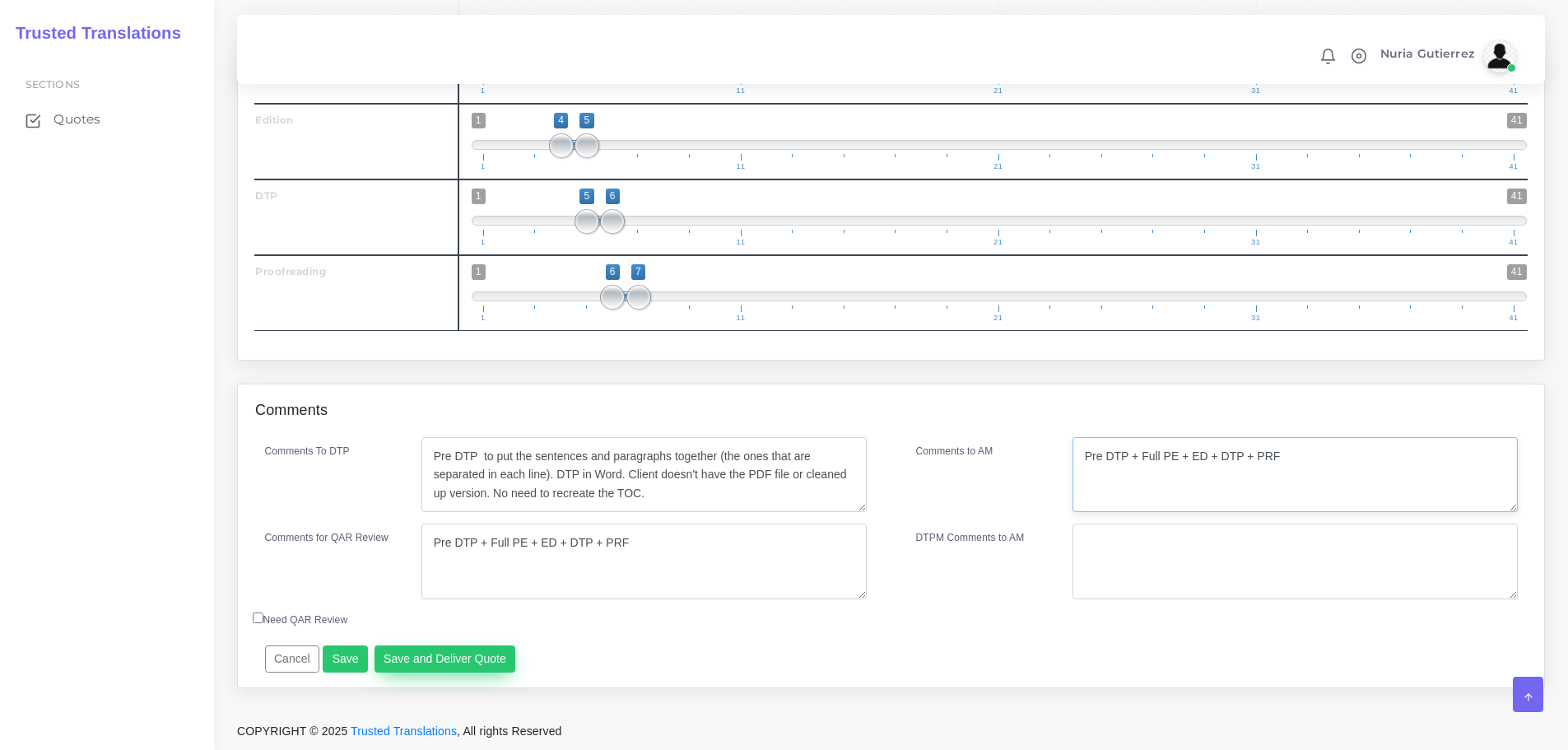 type on "Pre DTP + Full PE + ED + DTP + PRF" 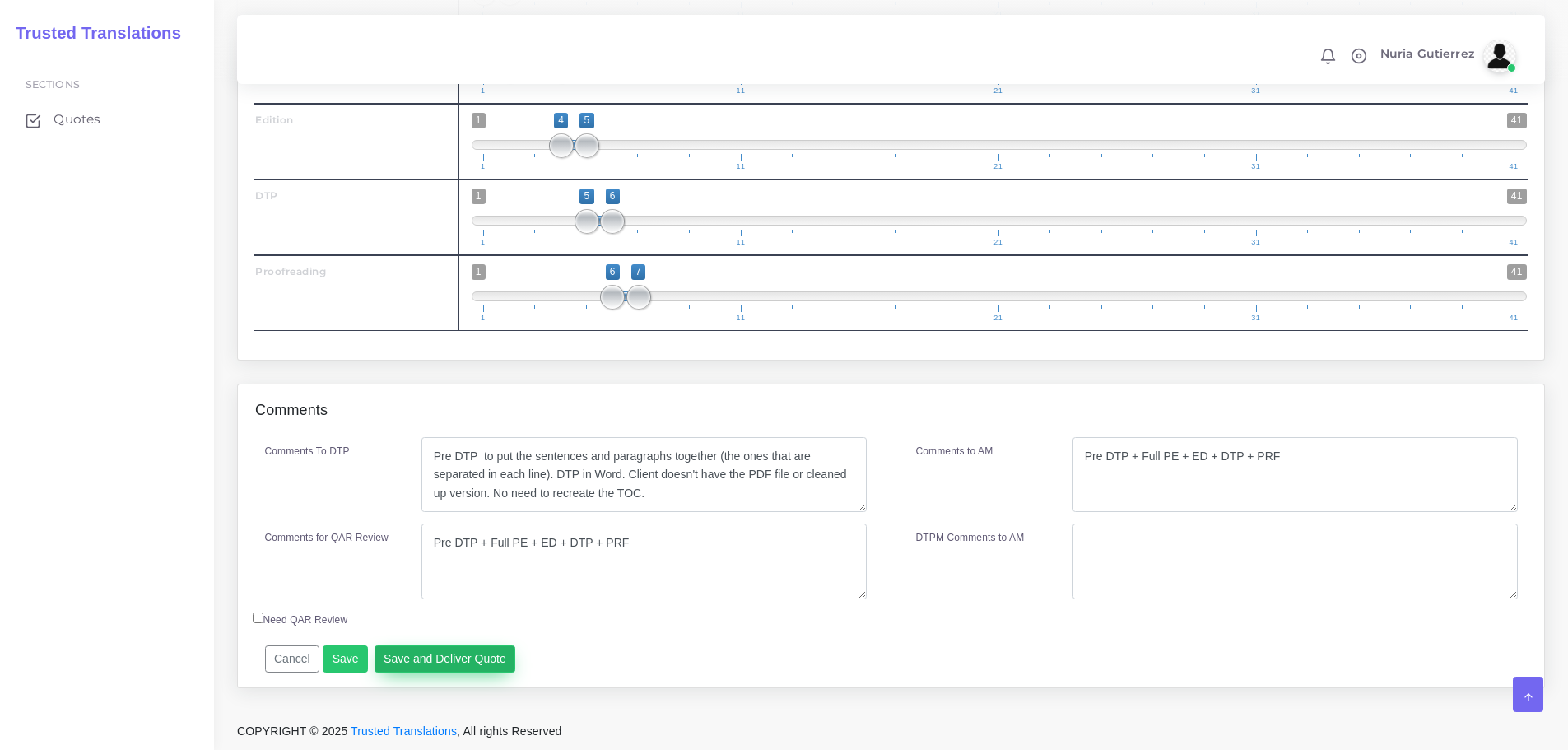 click on "Save and  Deliver Quote" at bounding box center [445, 659] 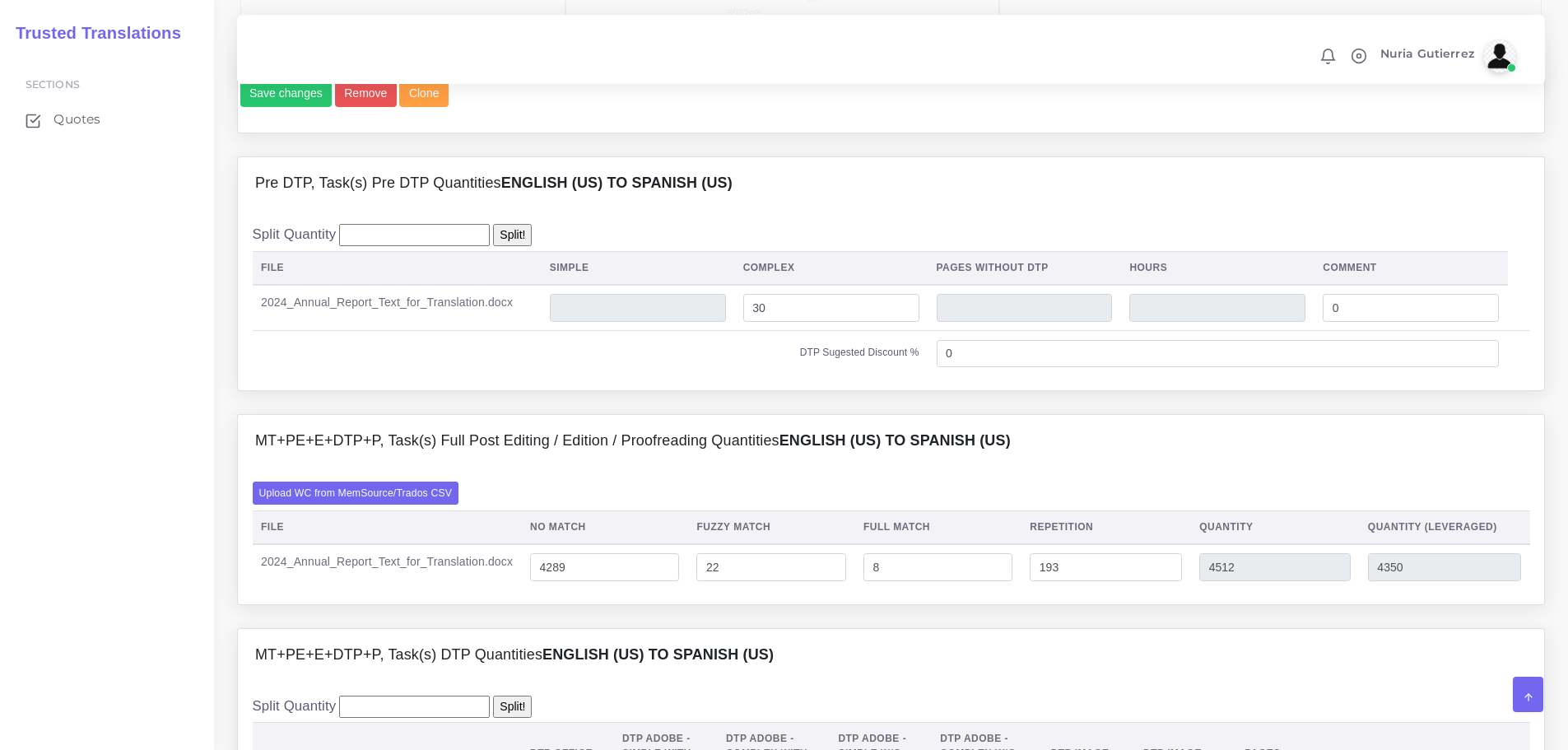 scroll, scrollTop: 1316, scrollLeft: 0, axis: vertical 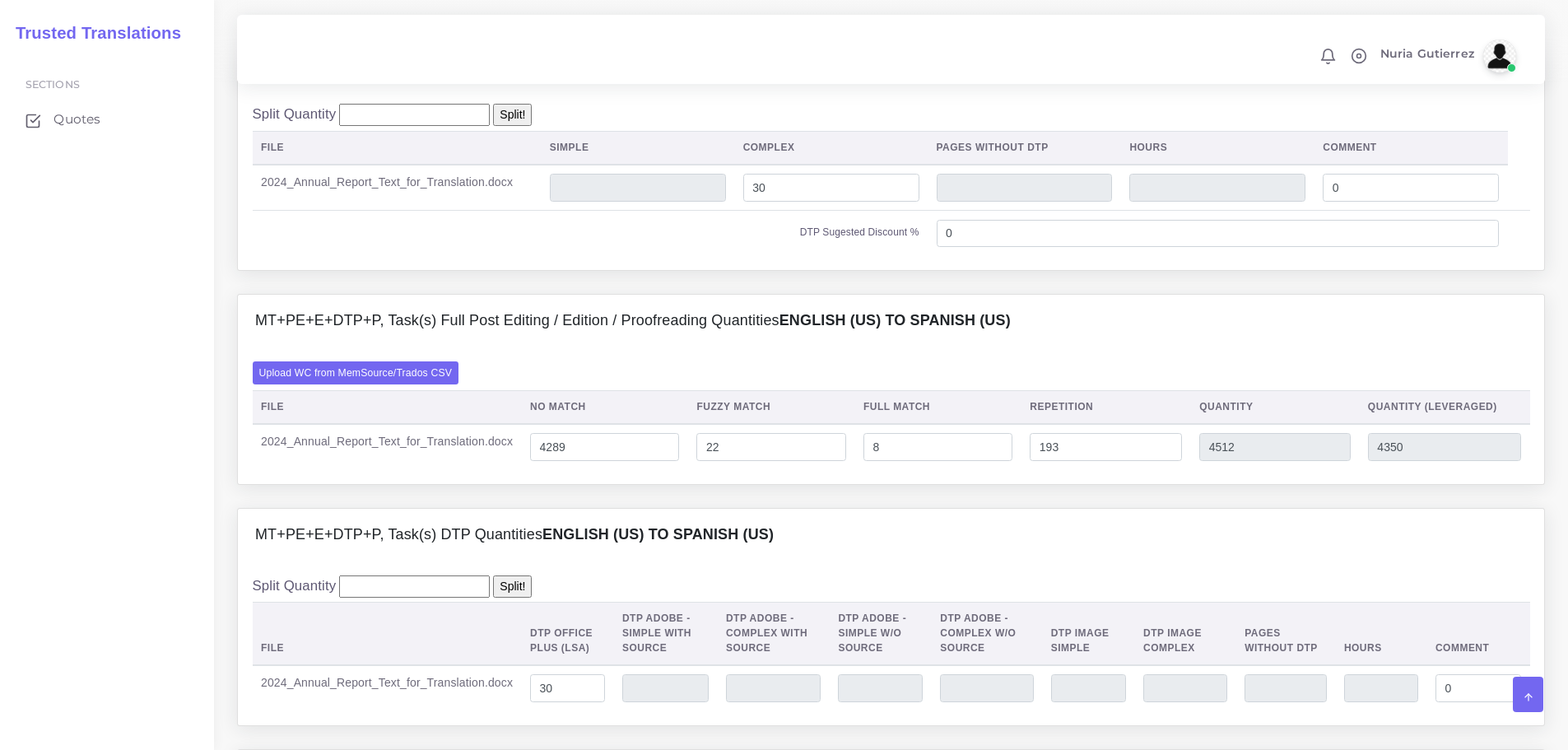 click on "Pre DTP, Task(s) Pre DTP Quantities  English (US) TO Spanish (US)
Split Quantity
Split!
File
Simple 30 0" at bounding box center (891, 165) 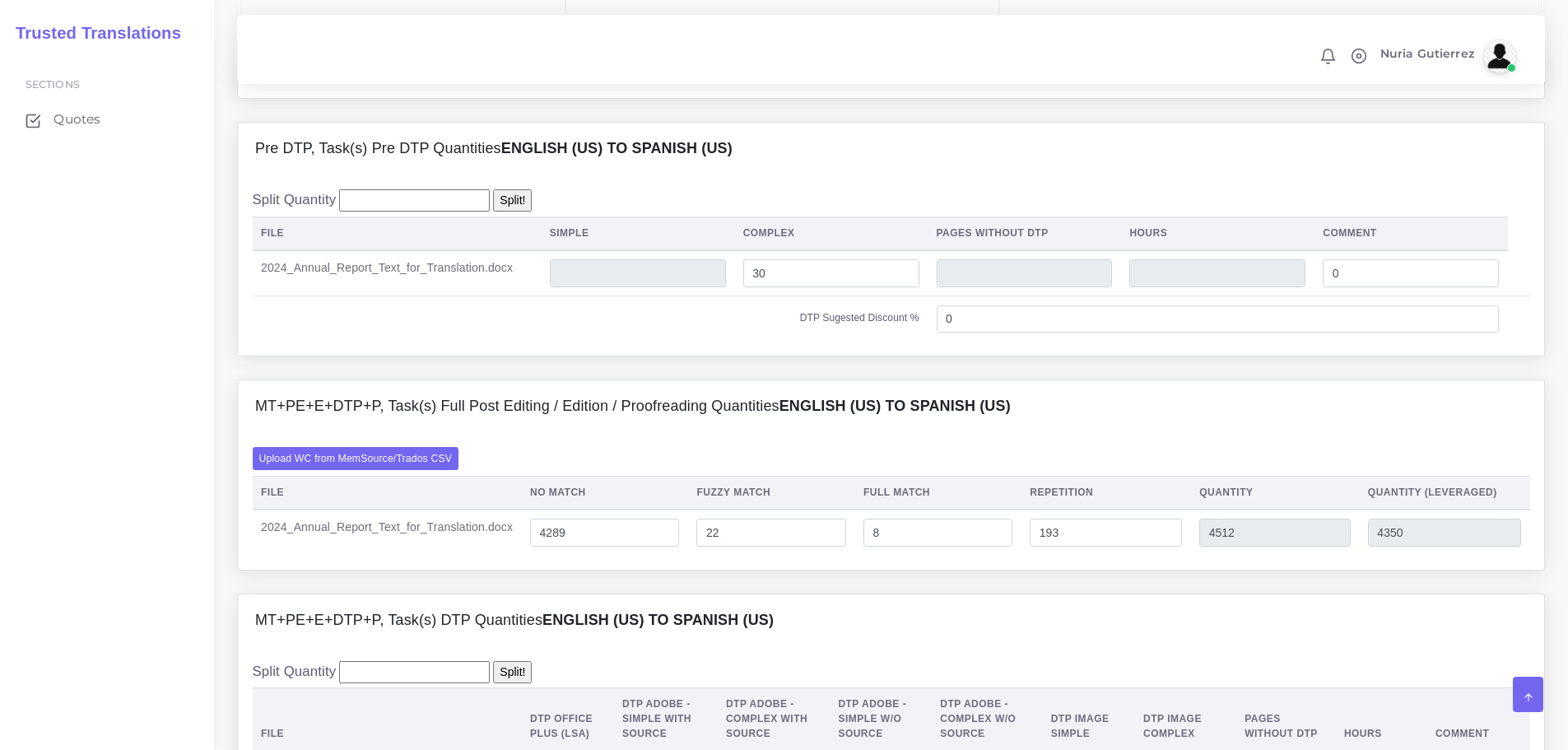 scroll, scrollTop: 1235, scrollLeft: 0, axis: vertical 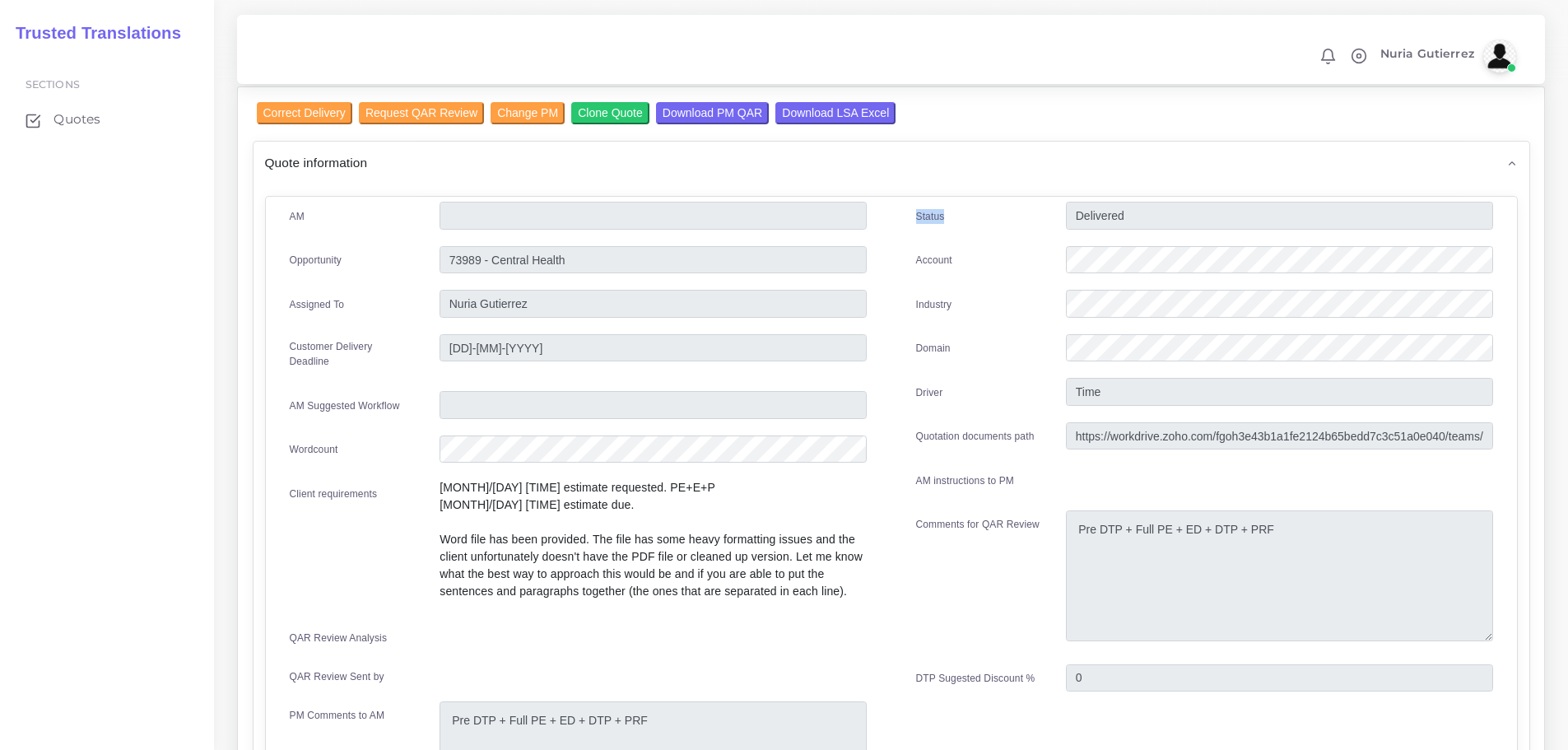 drag, startPoint x: 912, startPoint y: 208, endPoint x: 957, endPoint y: 214, distance: 45.398238 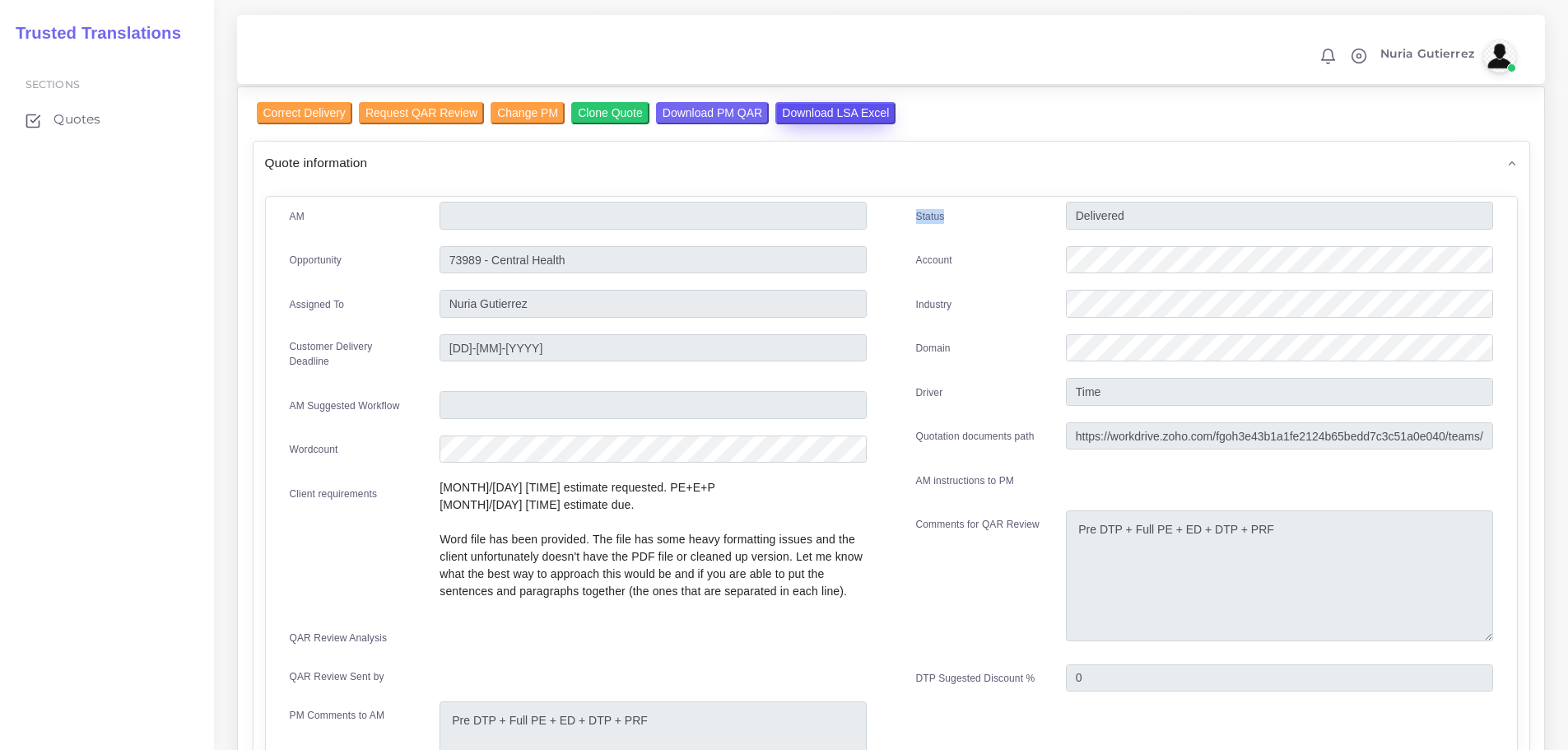 click on "Download LSA Excel" at bounding box center (835, 113) 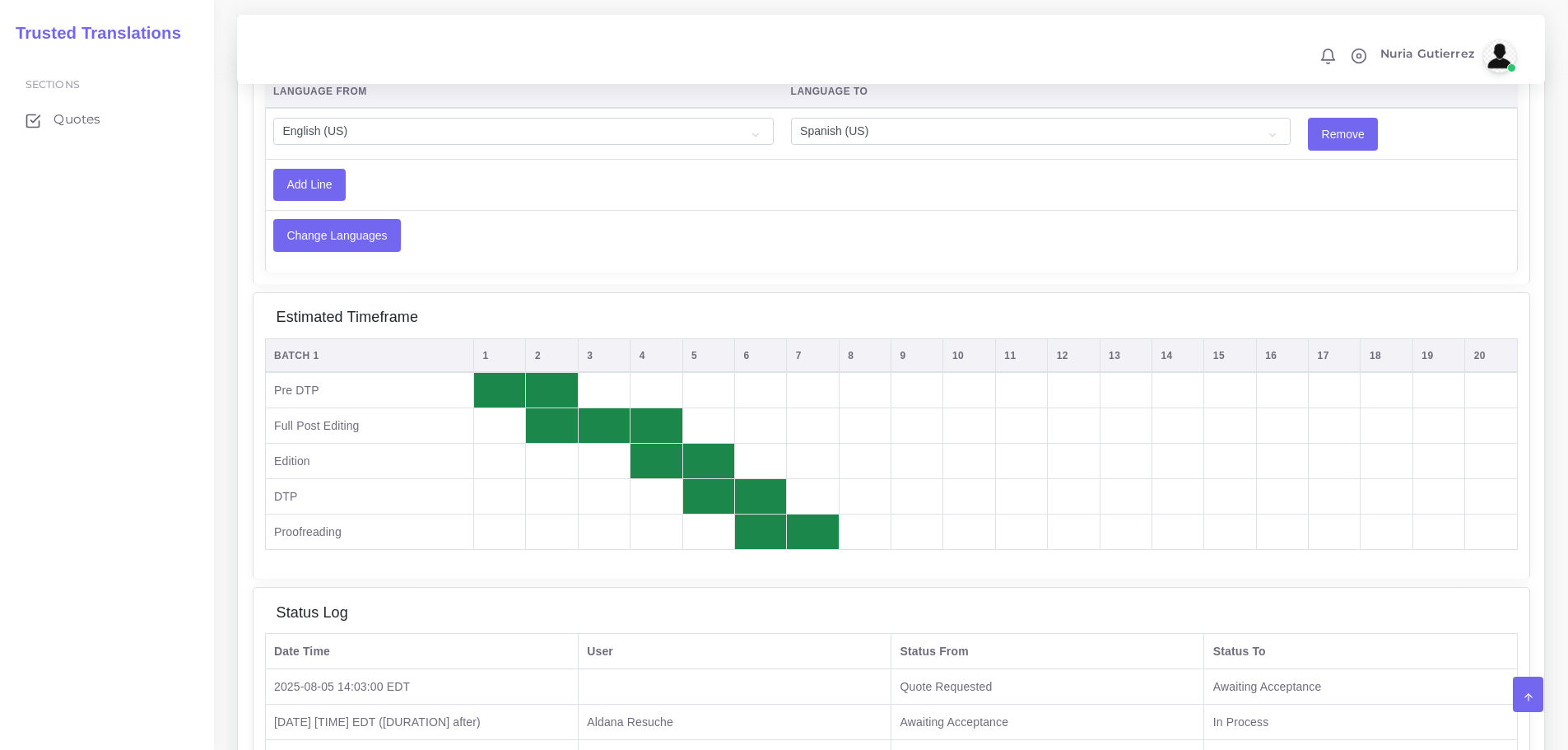 scroll, scrollTop: 1371, scrollLeft: 0, axis: vertical 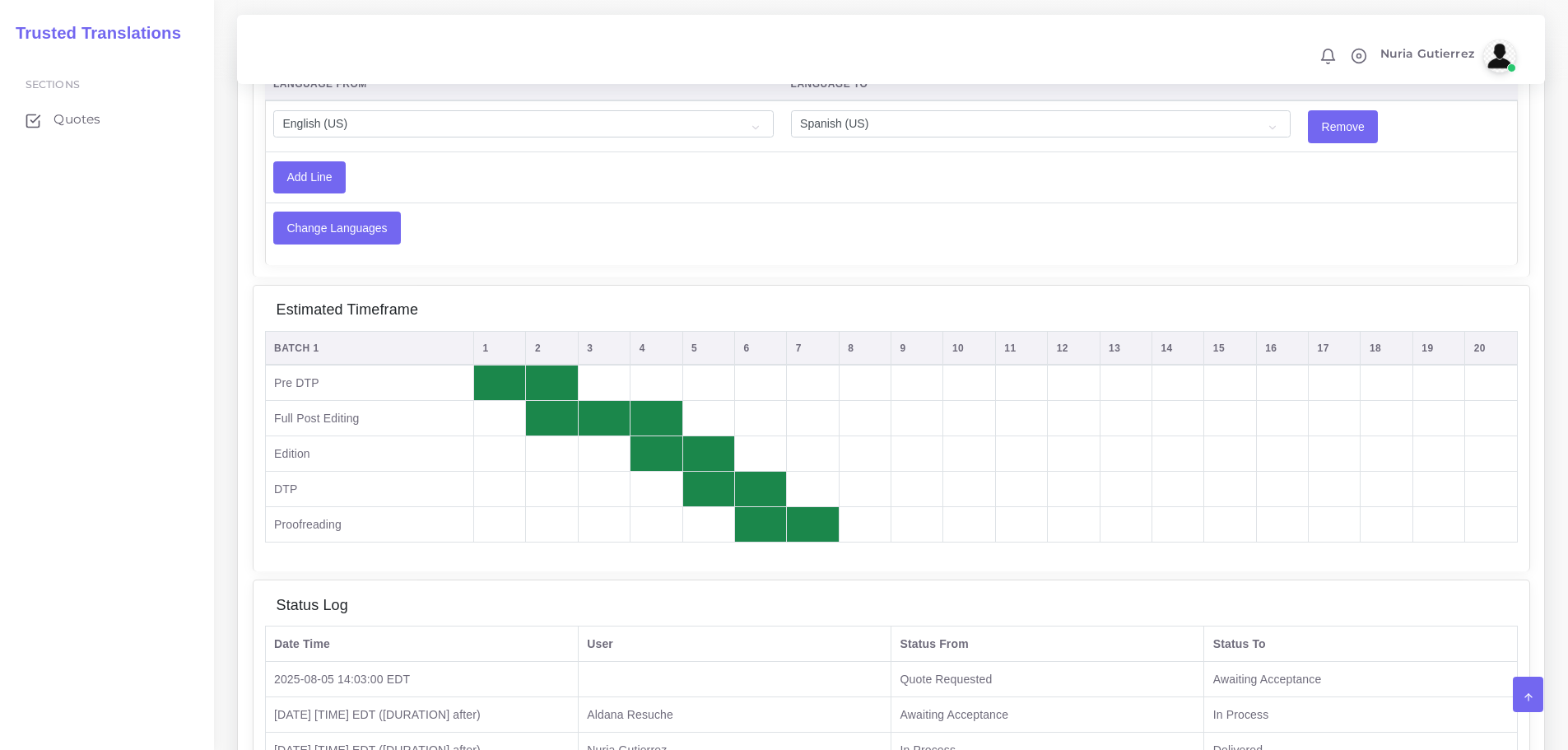 drag, startPoint x: 263, startPoint y: 401, endPoint x: 402, endPoint y: 417, distance: 139.9178 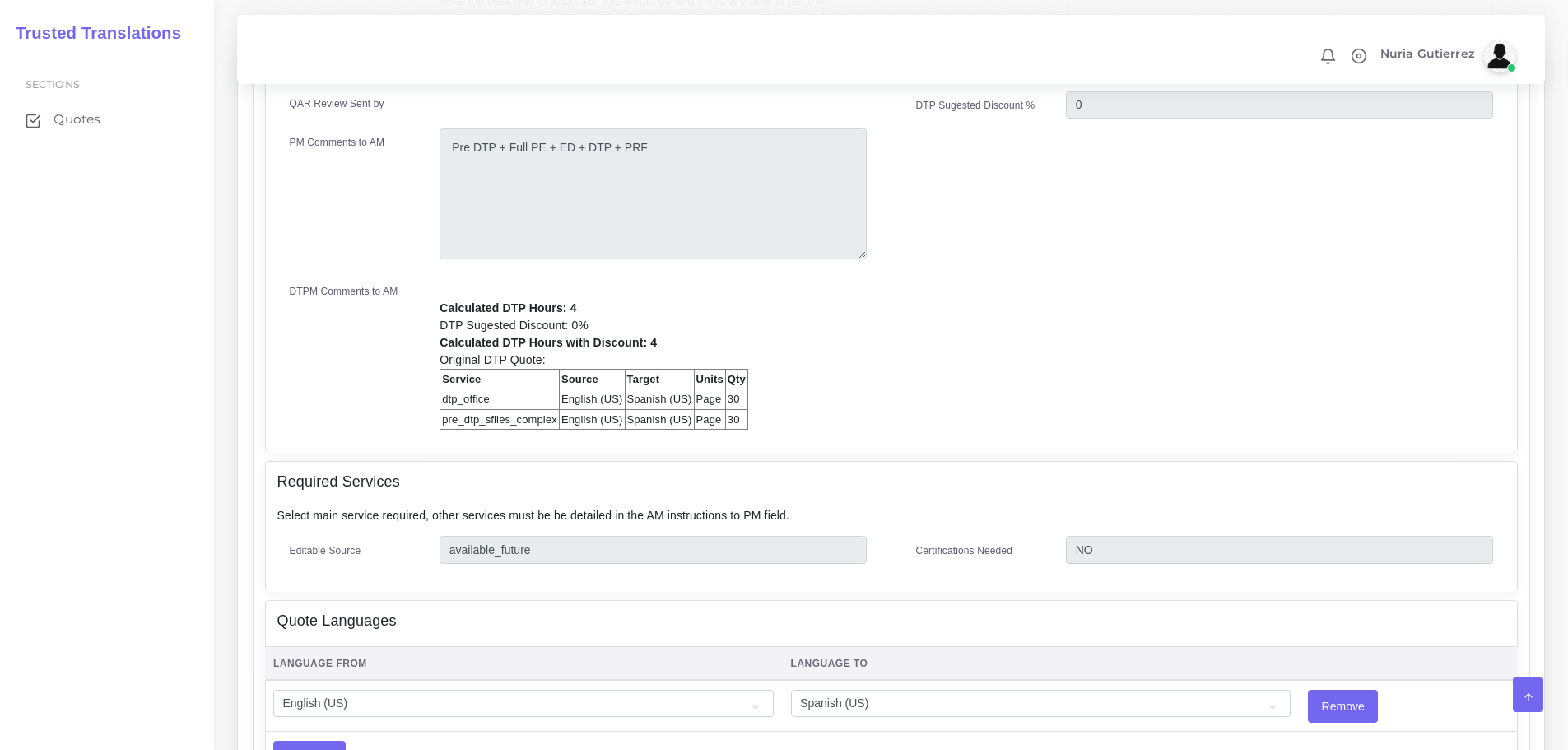 scroll, scrollTop: 794, scrollLeft: 0, axis: vertical 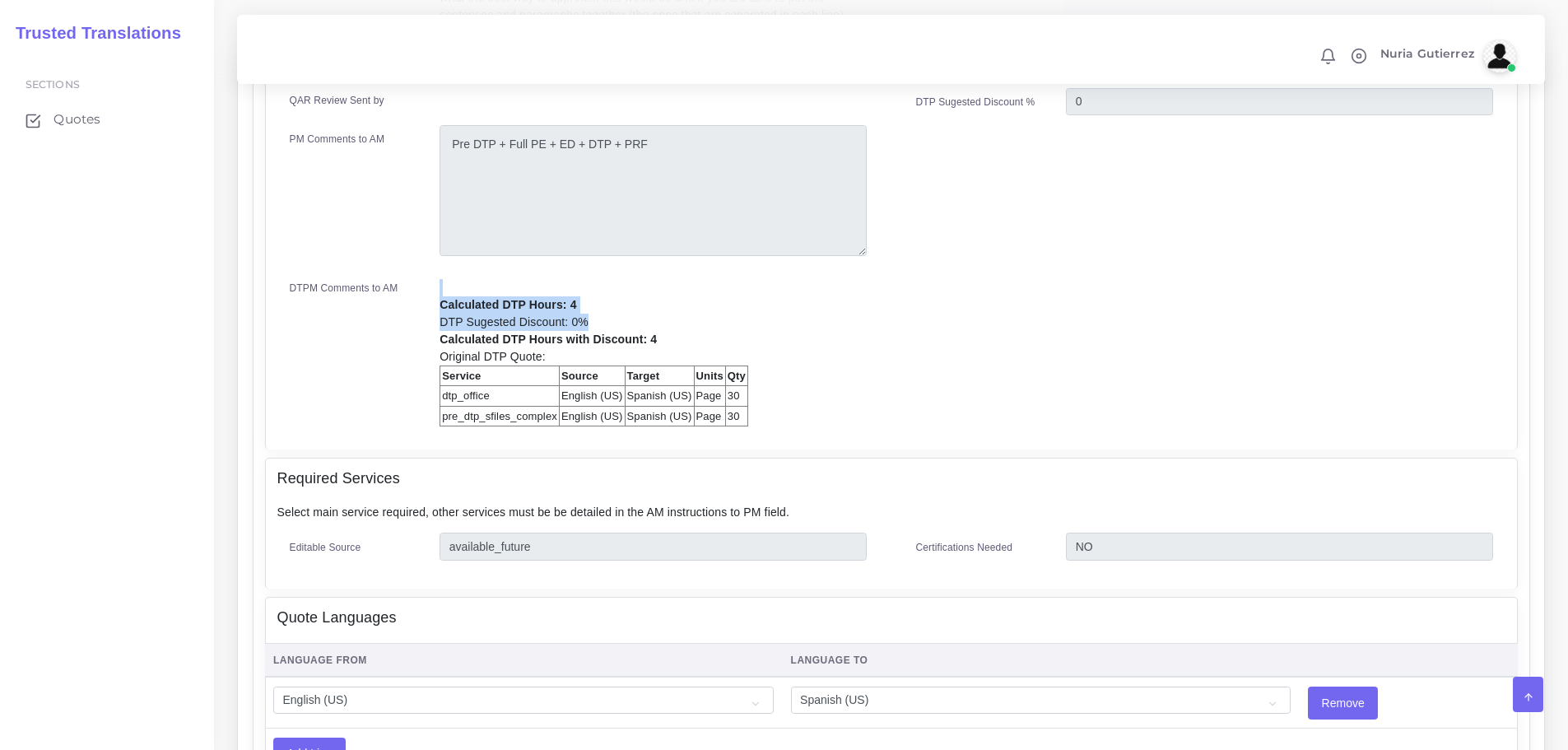 drag, startPoint x: 425, startPoint y: 309, endPoint x: 622, endPoint y: 312, distance: 197.02284 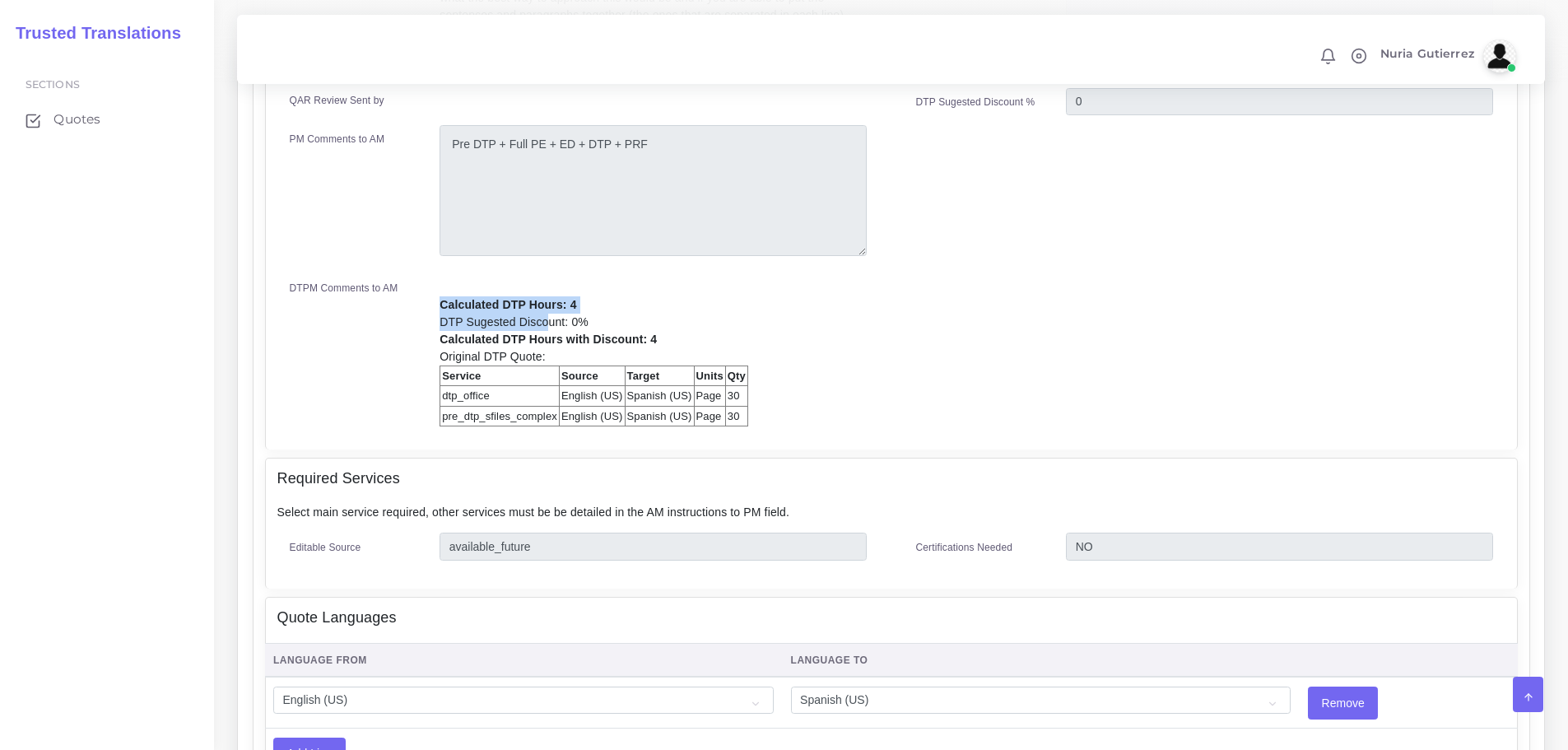 drag, startPoint x: 440, startPoint y: 292, endPoint x: 546, endPoint y: 300, distance: 106.30146 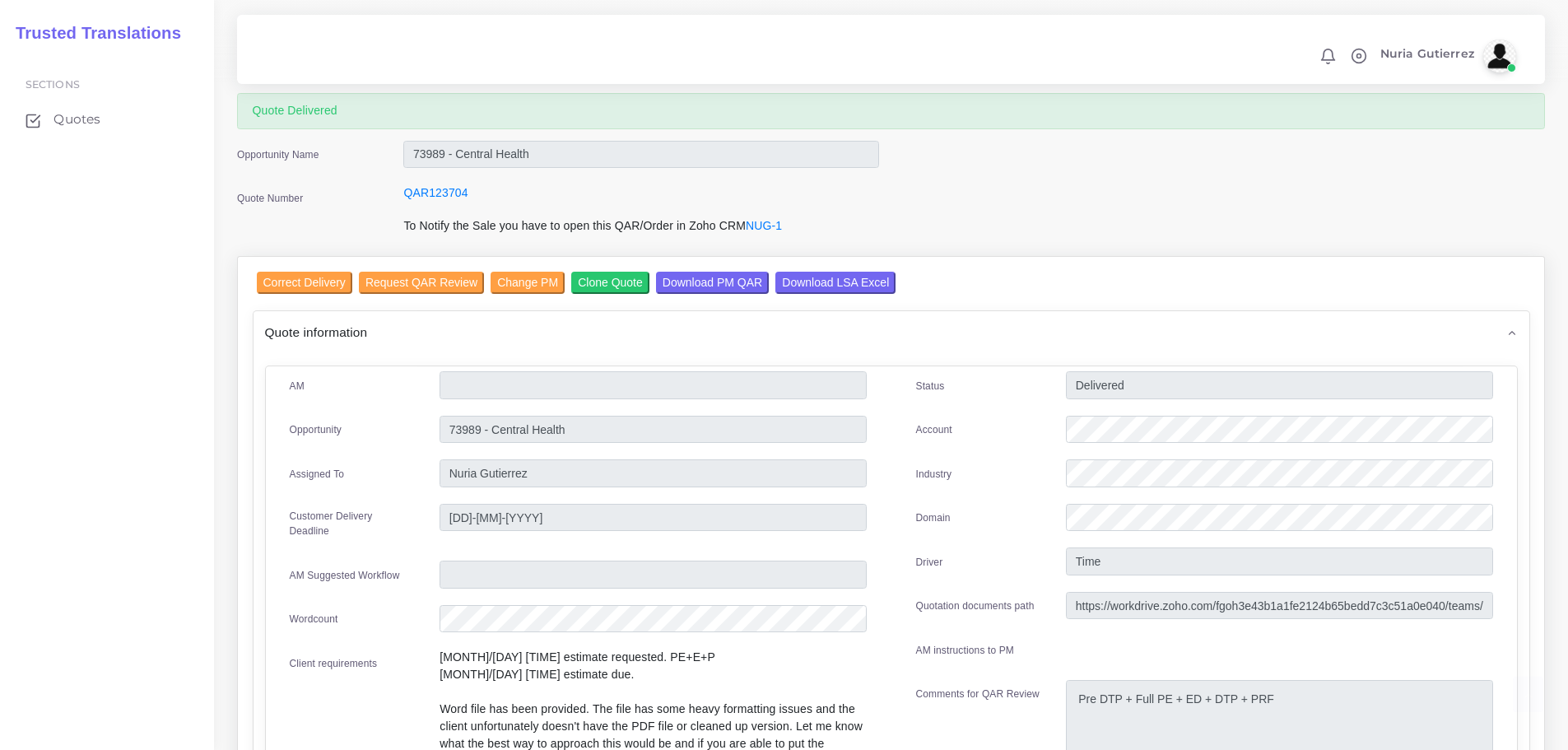 scroll, scrollTop: 0, scrollLeft: 0, axis: both 